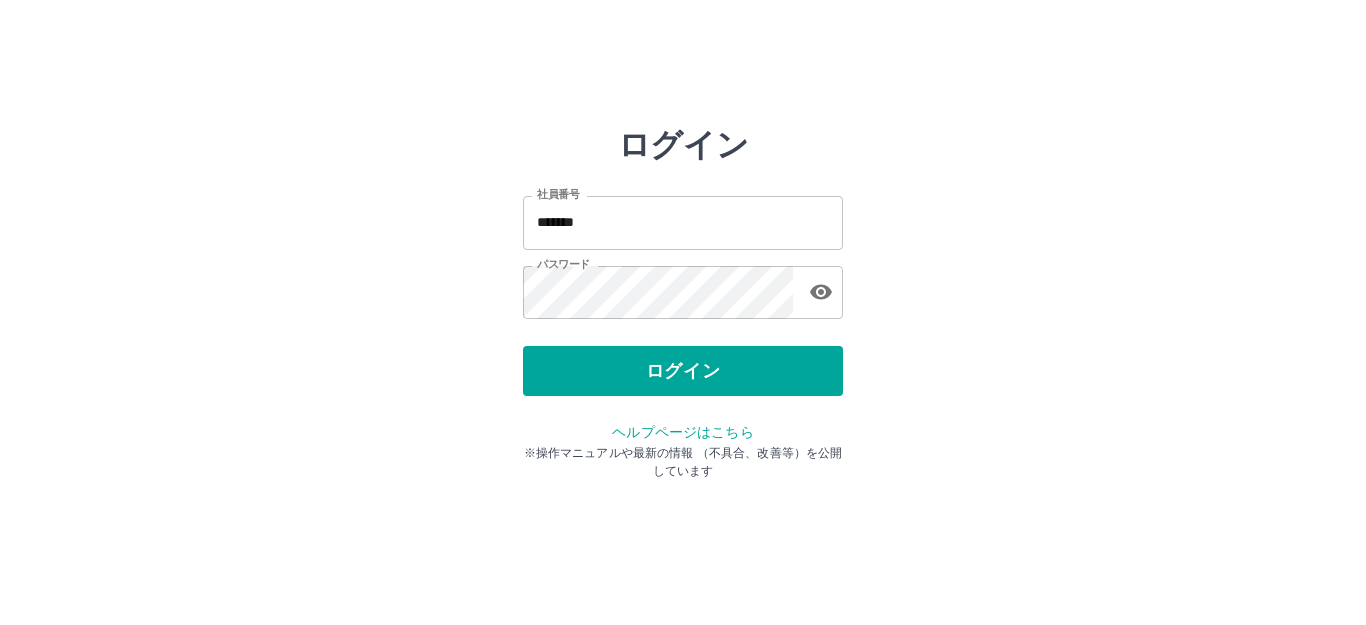 scroll, scrollTop: 0, scrollLeft: 0, axis: both 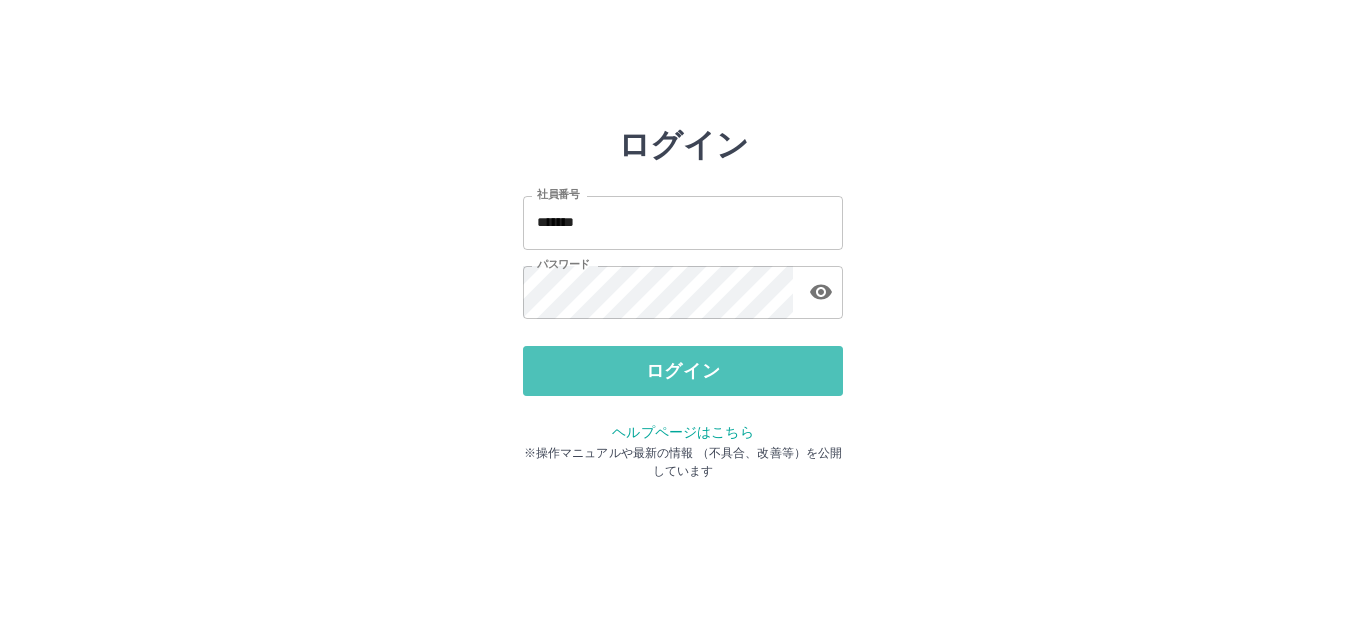 click on "ログイン" at bounding box center (683, 371) 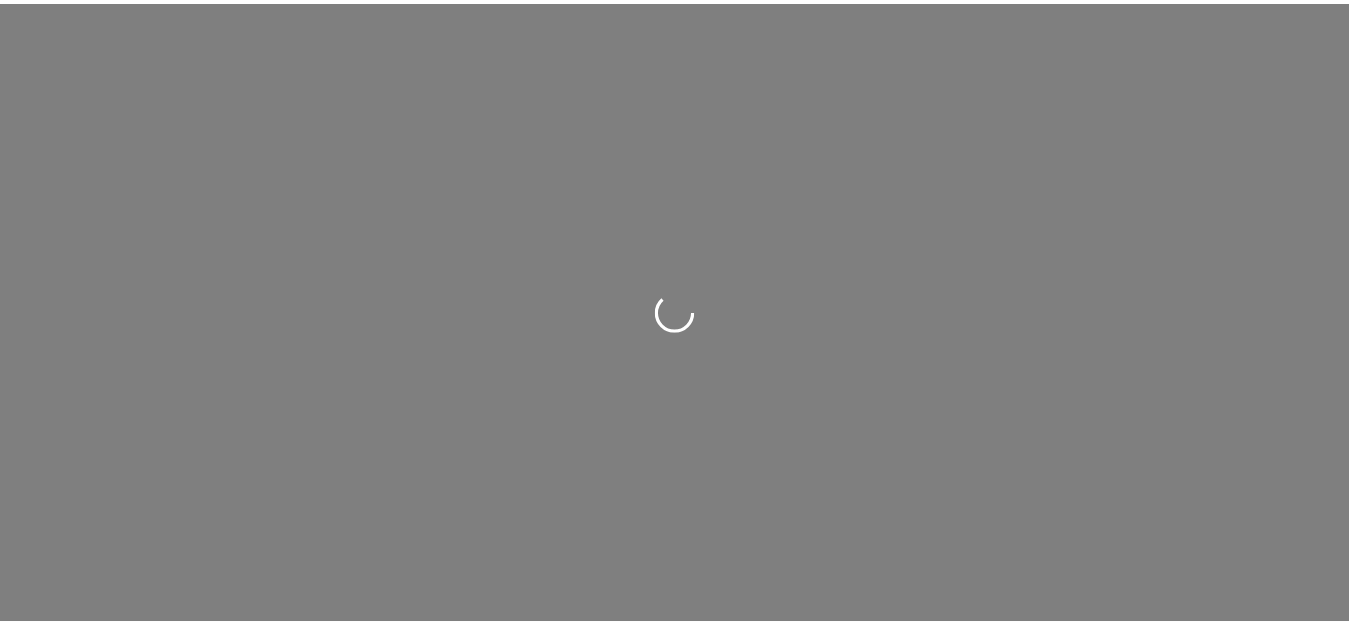 scroll, scrollTop: 0, scrollLeft: 0, axis: both 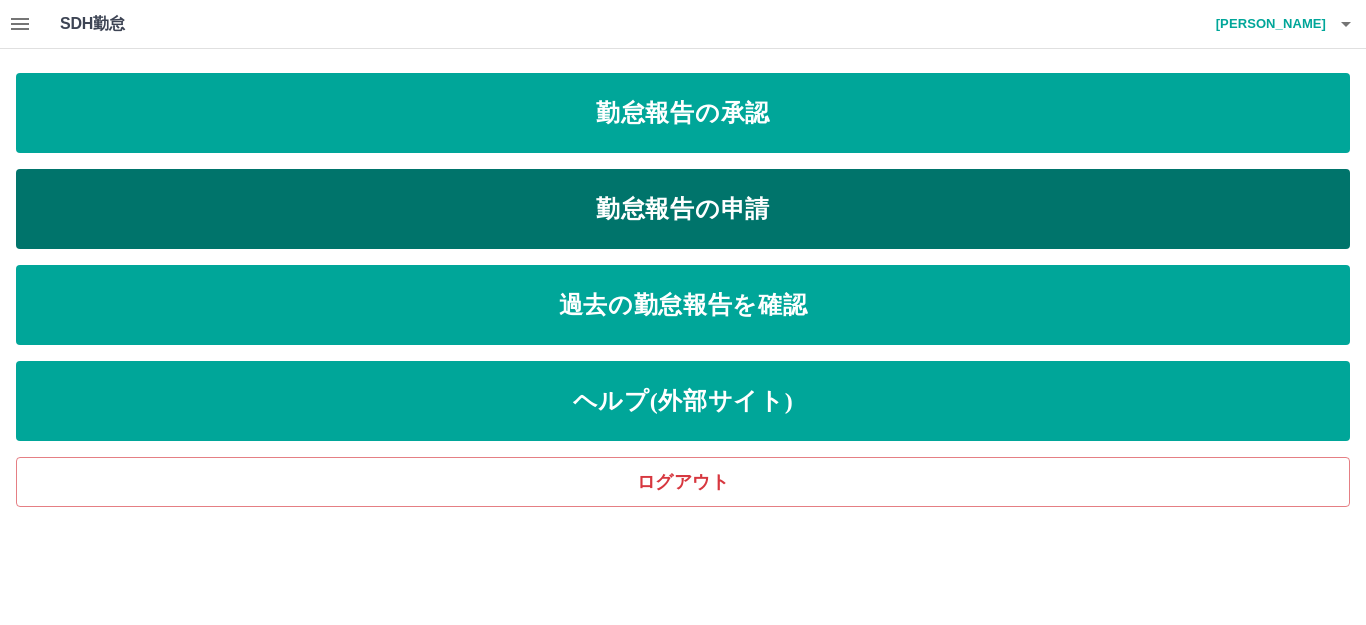 click on "勤怠報告の申請" at bounding box center (683, 209) 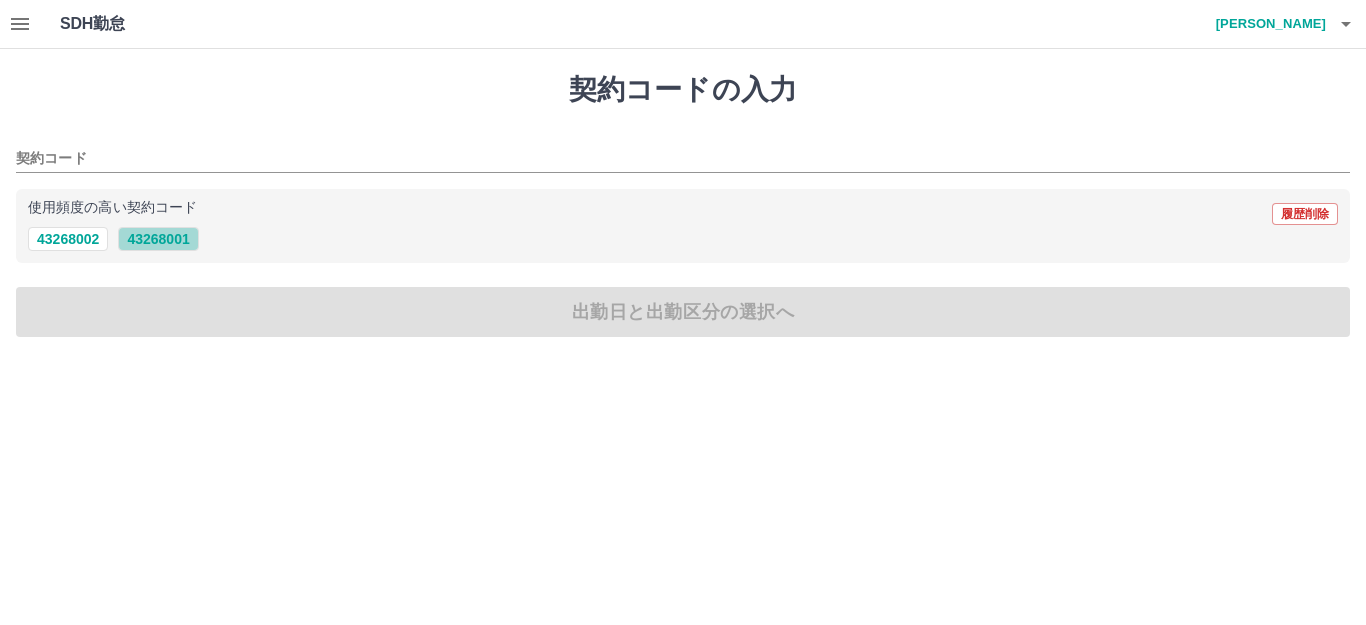 click on "43268001" at bounding box center (158, 239) 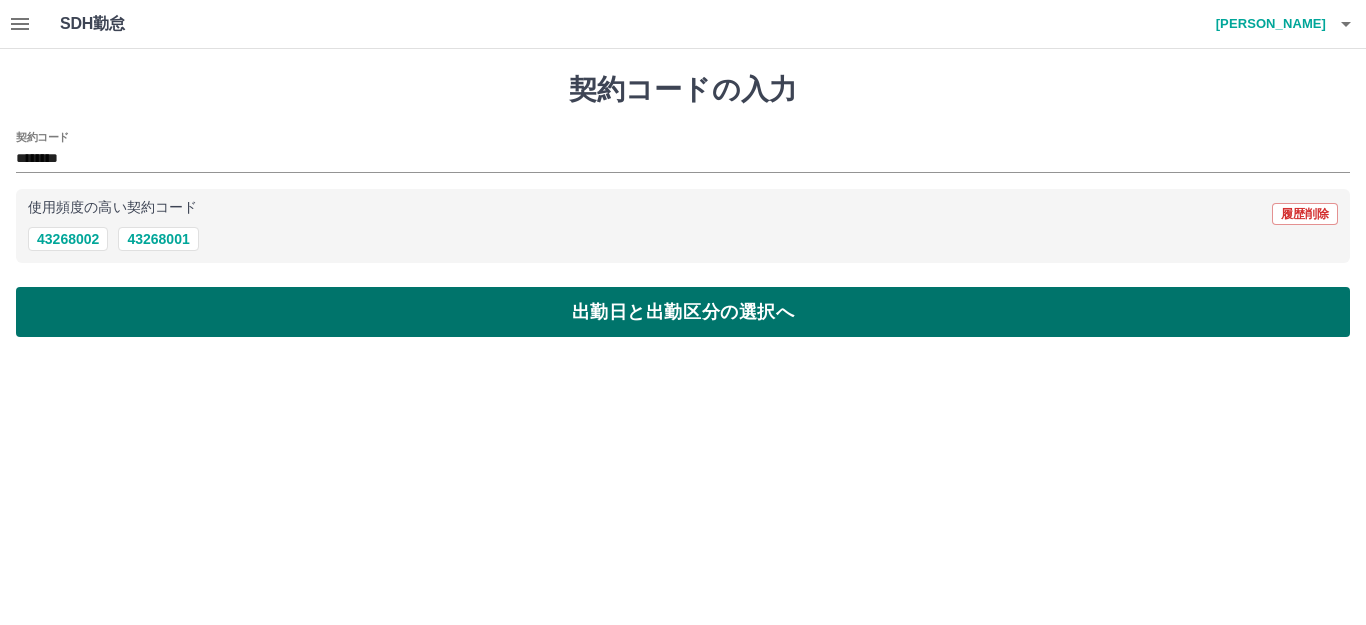 click on "出勤日と出勤区分の選択へ" at bounding box center [683, 312] 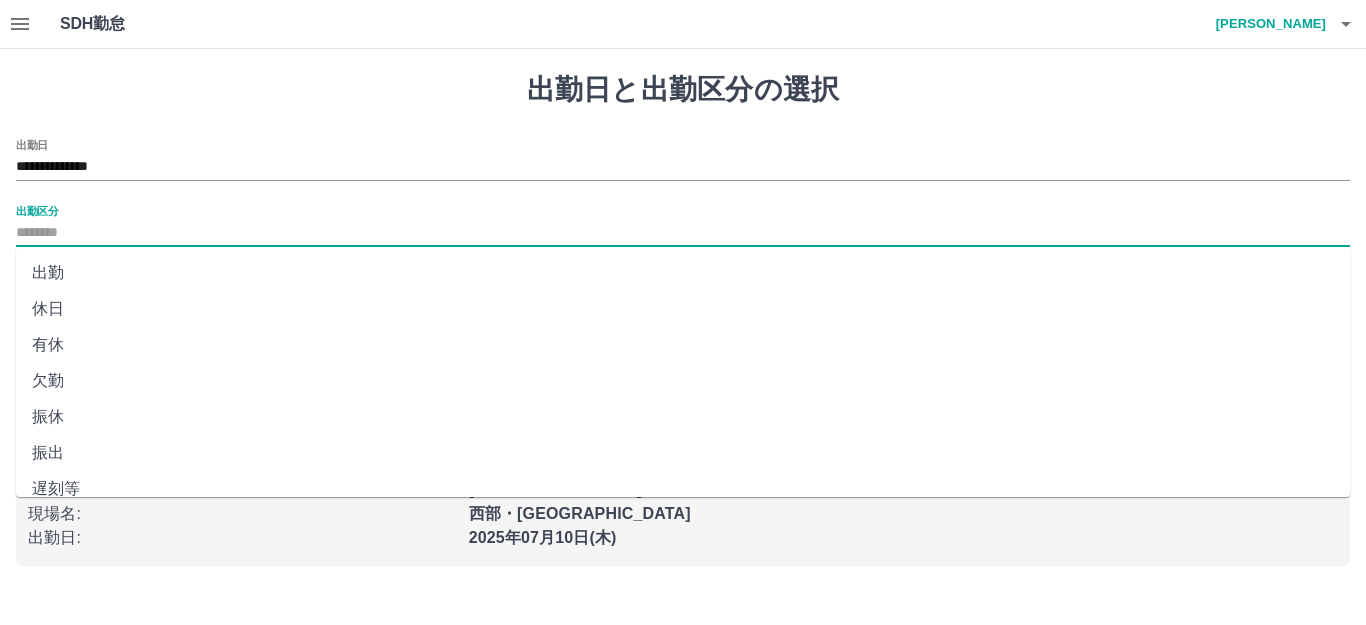 click on "出勤区分" at bounding box center [683, 233] 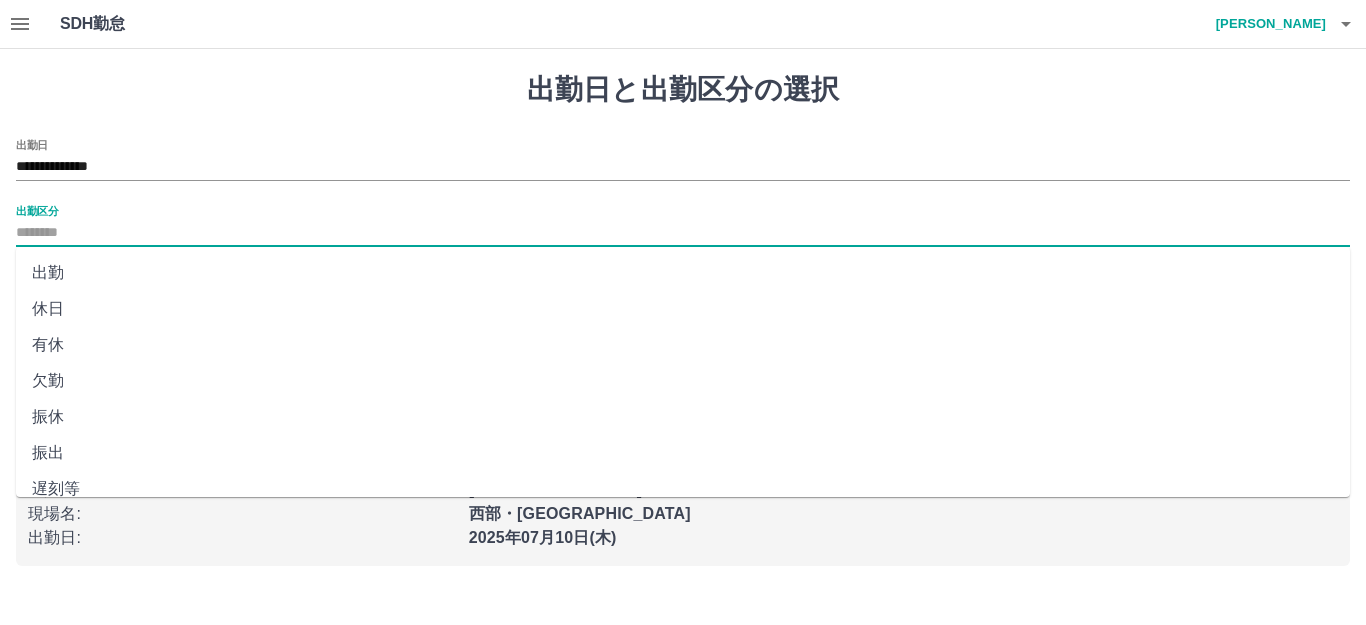 click on "出勤" at bounding box center [683, 273] 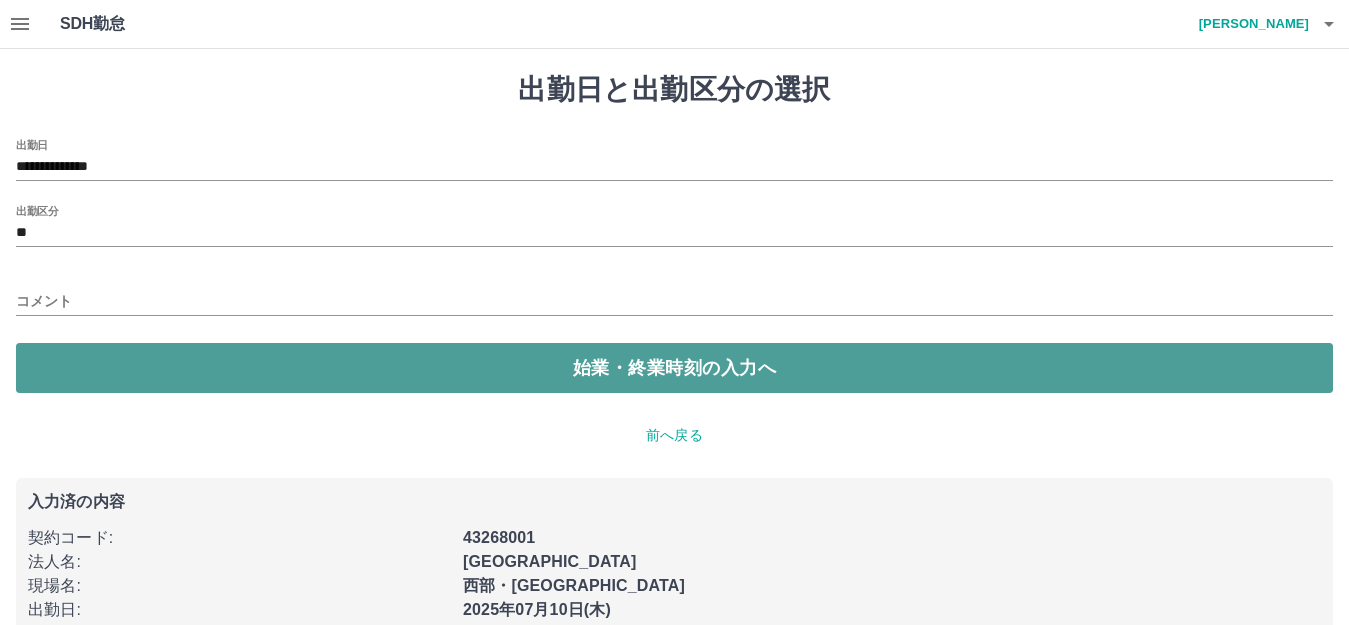 click on "始業・終業時刻の入力へ" at bounding box center [674, 368] 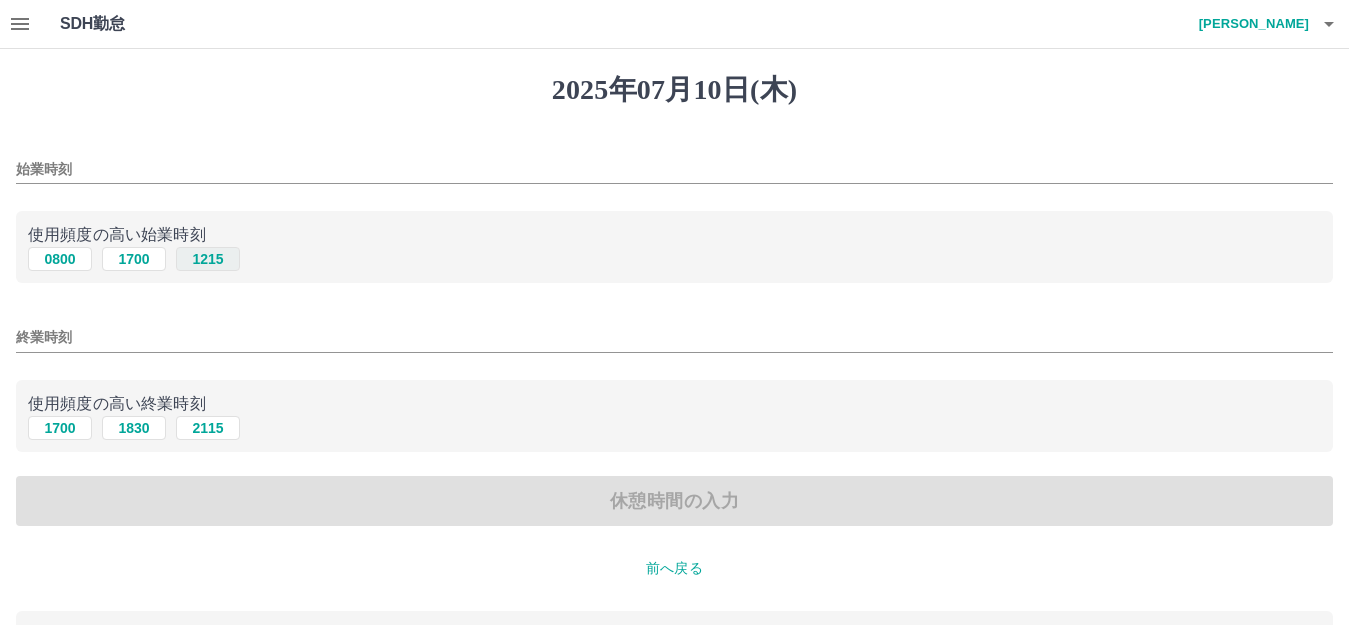 click on "1215" at bounding box center [208, 259] 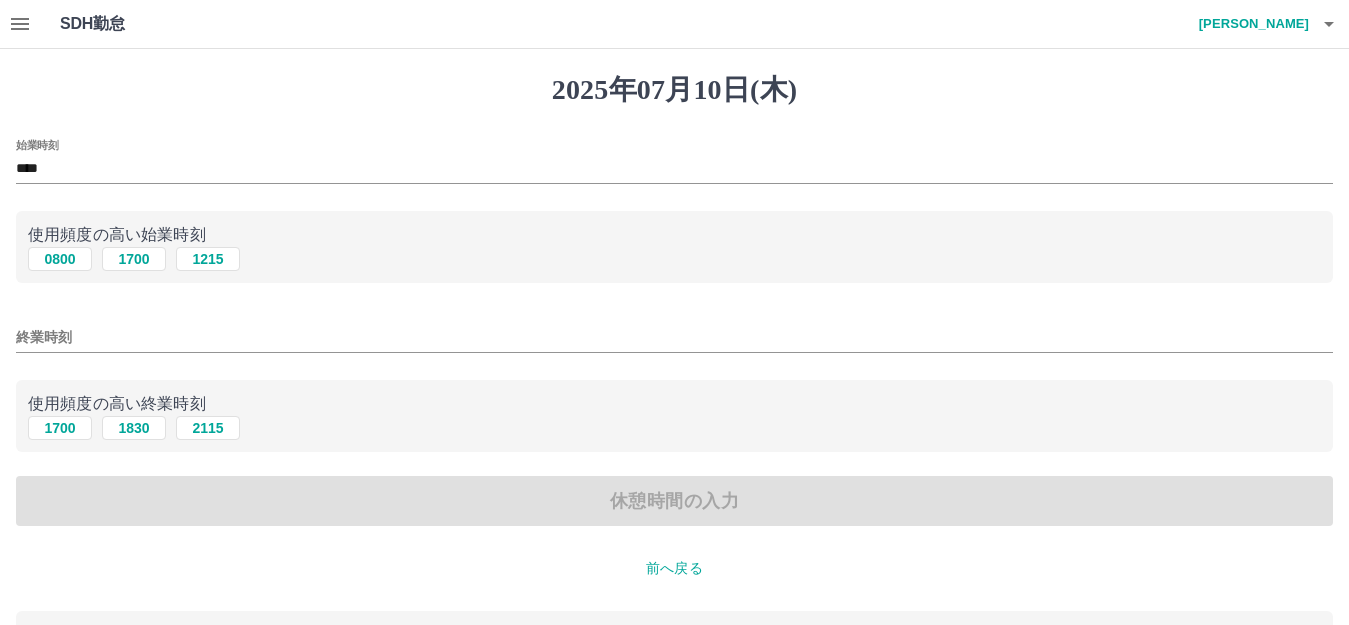 click on "終業時刻" at bounding box center [674, 337] 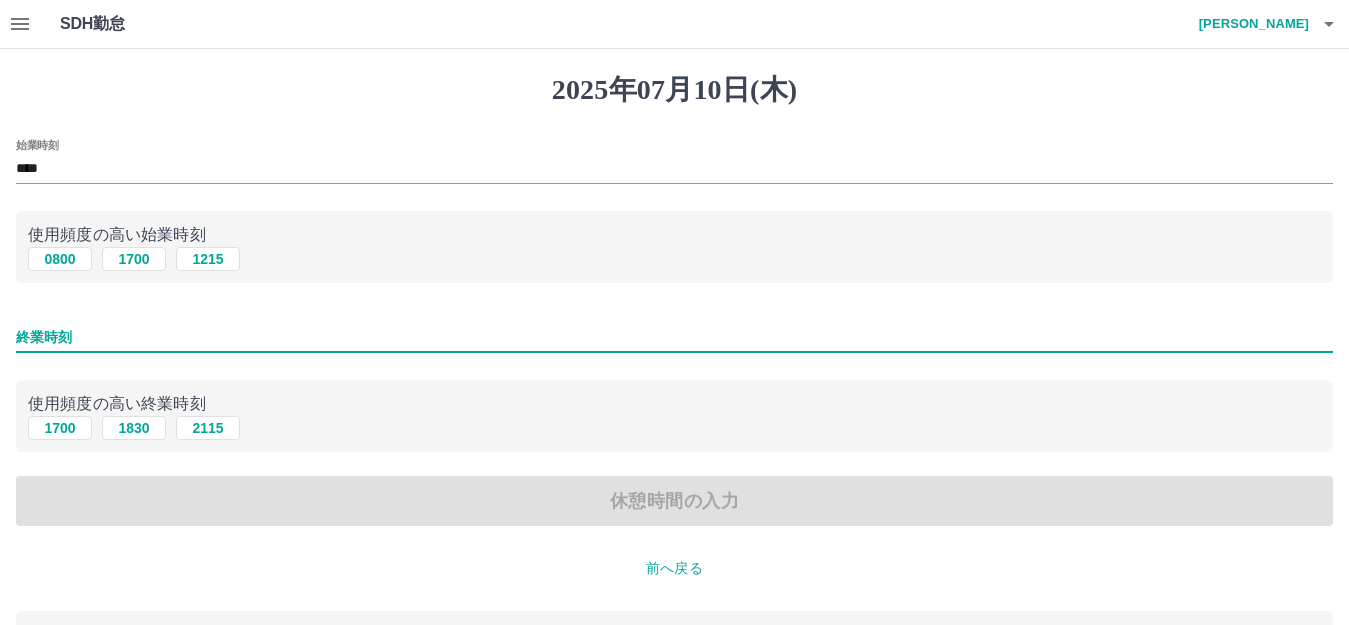 type on "****" 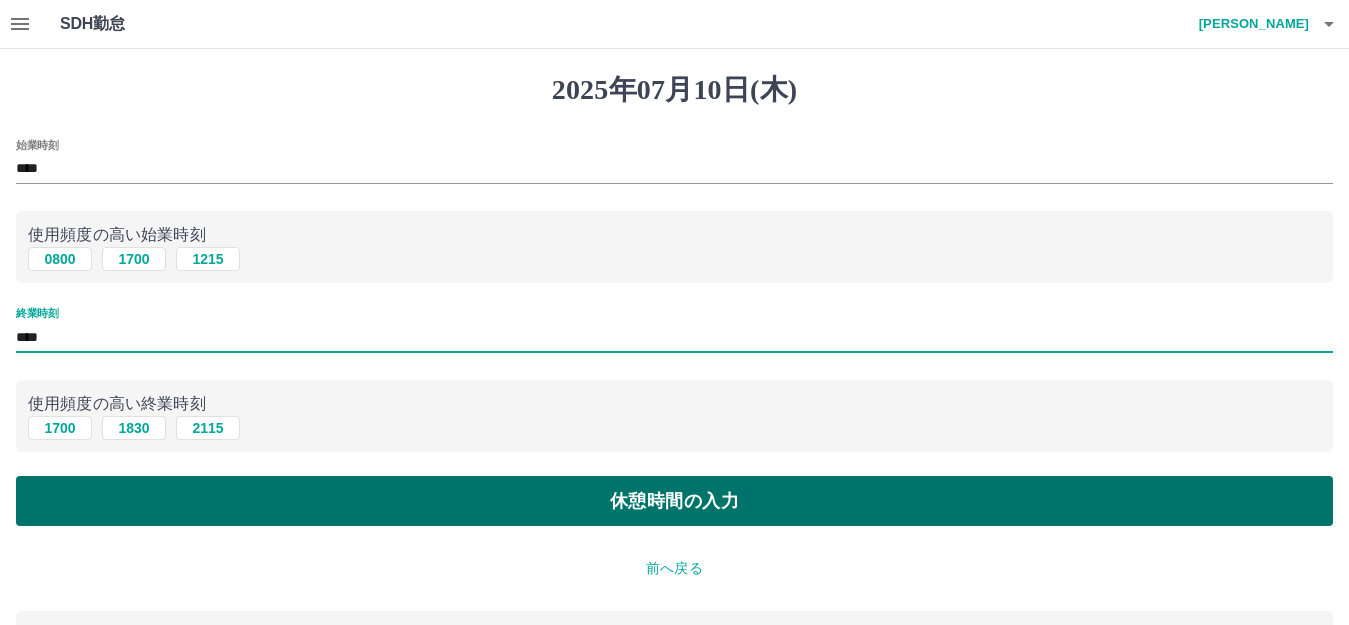 click on "休憩時間の入力" at bounding box center [674, 501] 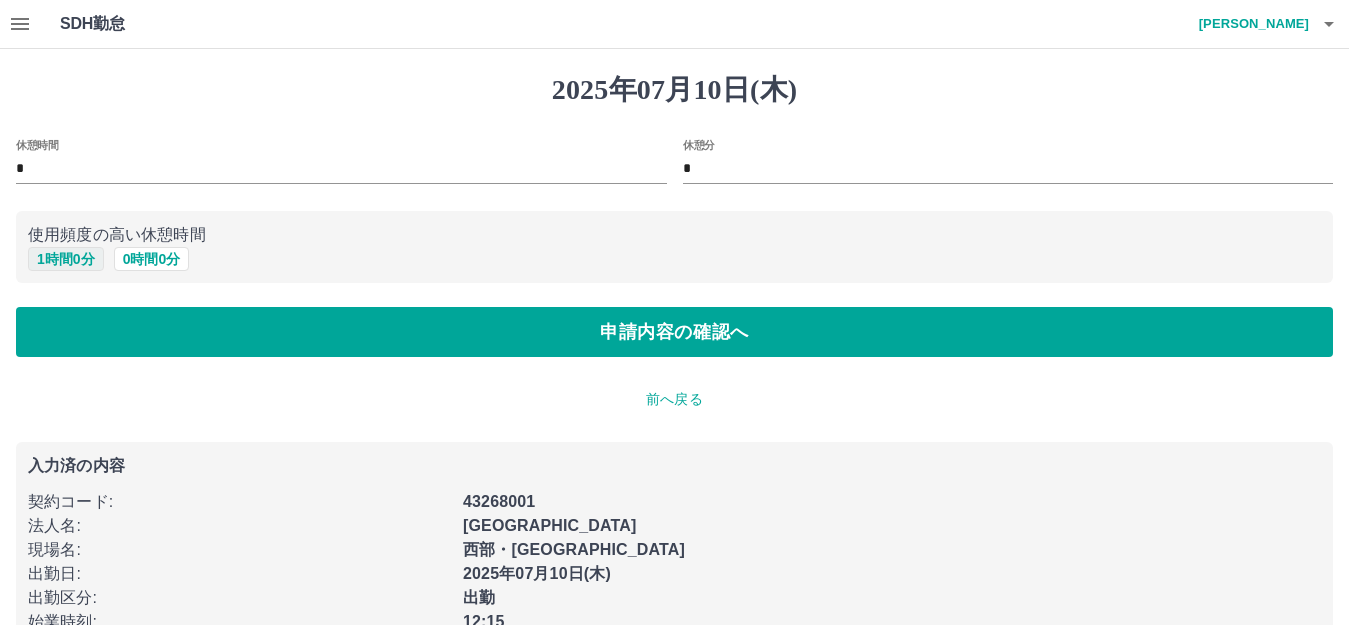 click on "1 時間 0 分" at bounding box center [66, 259] 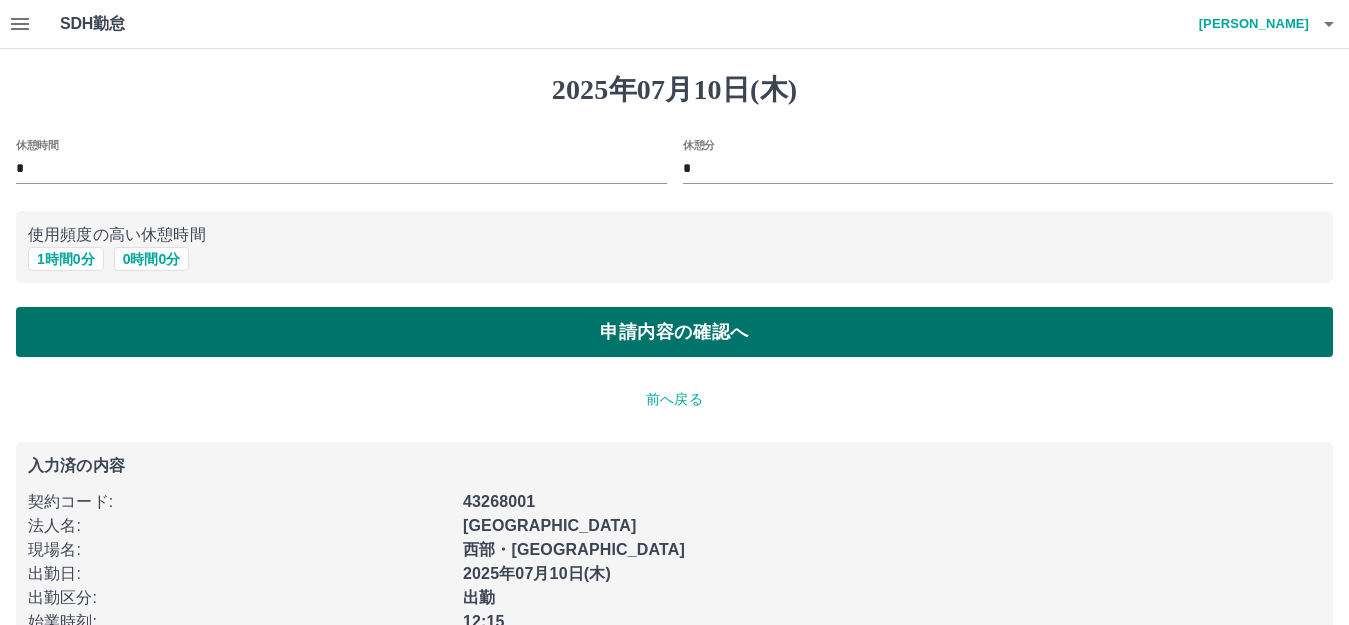 click on "申請内容の確認へ" at bounding box center (674, 332) 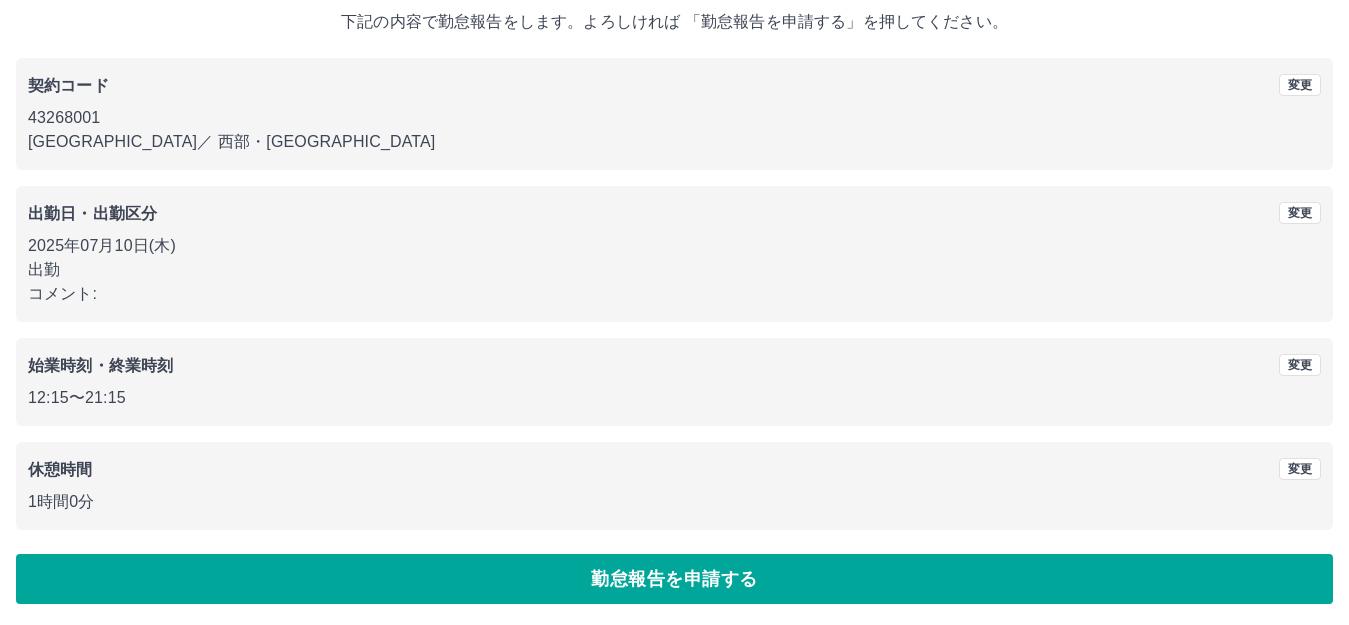 scroll, scrollTop: 124, scrollLeft: 0, axis: vertical 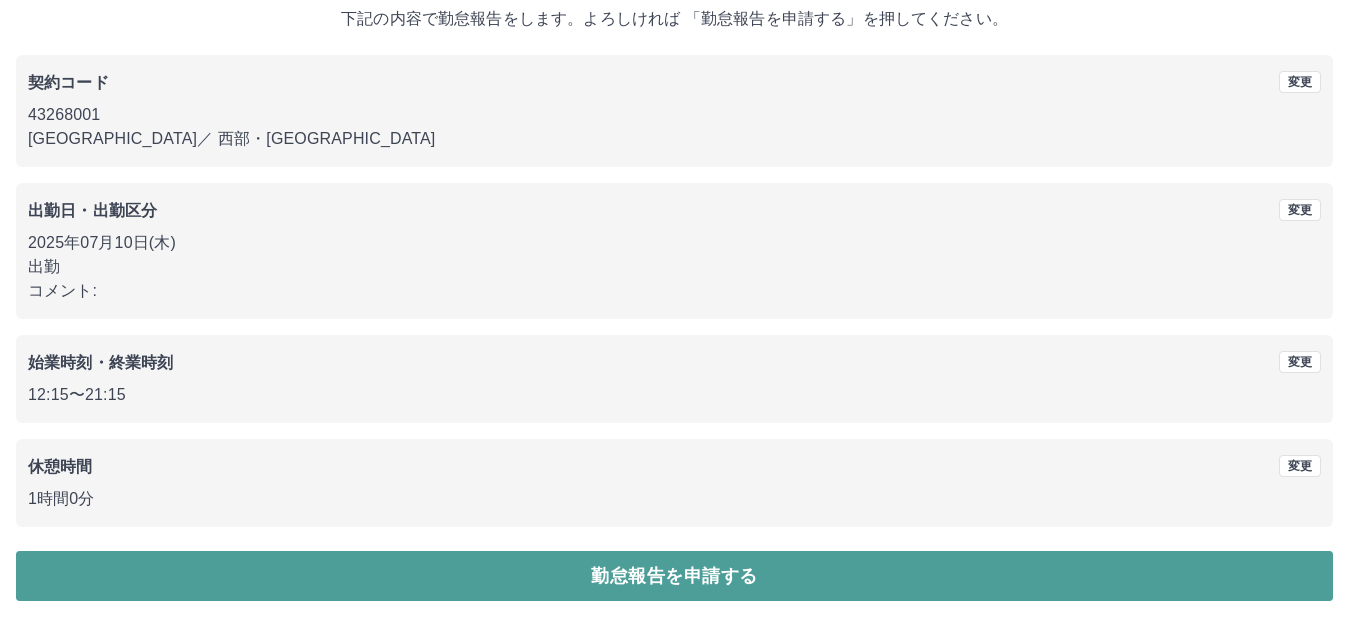 click on "勤怠報告を申請する" at bounding box center [674, 576] 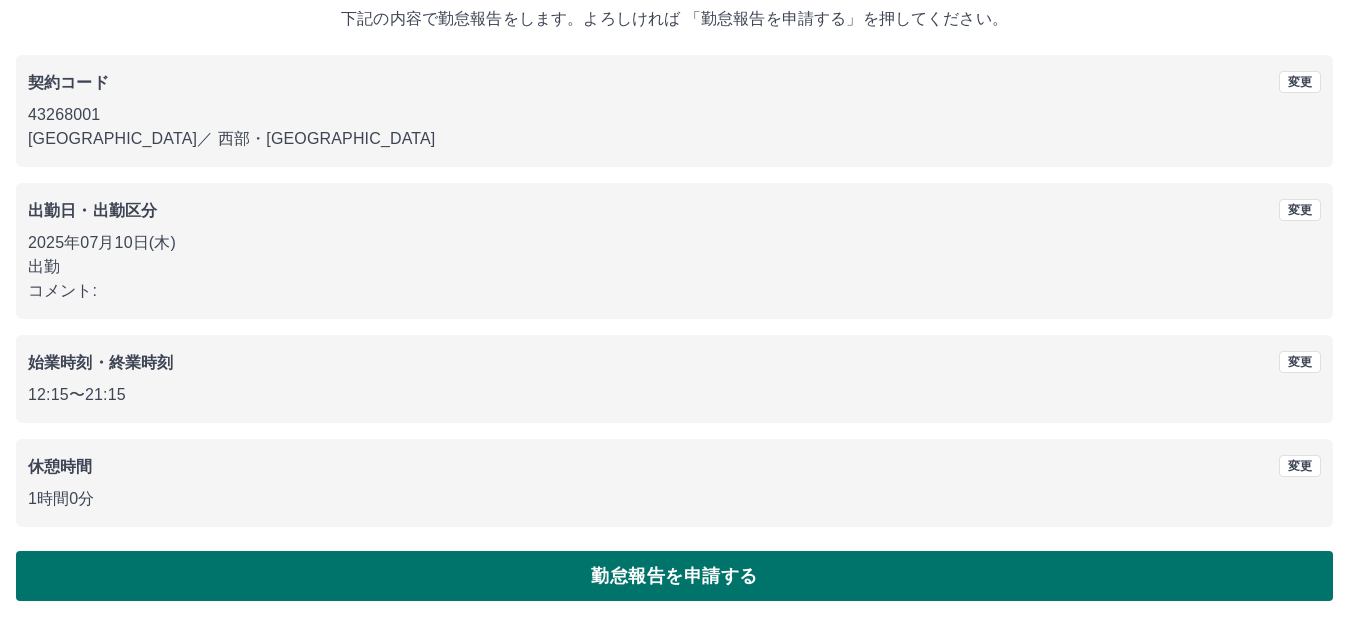 scroll, scrollTop: 0, scrollLeft: 0, axis: both 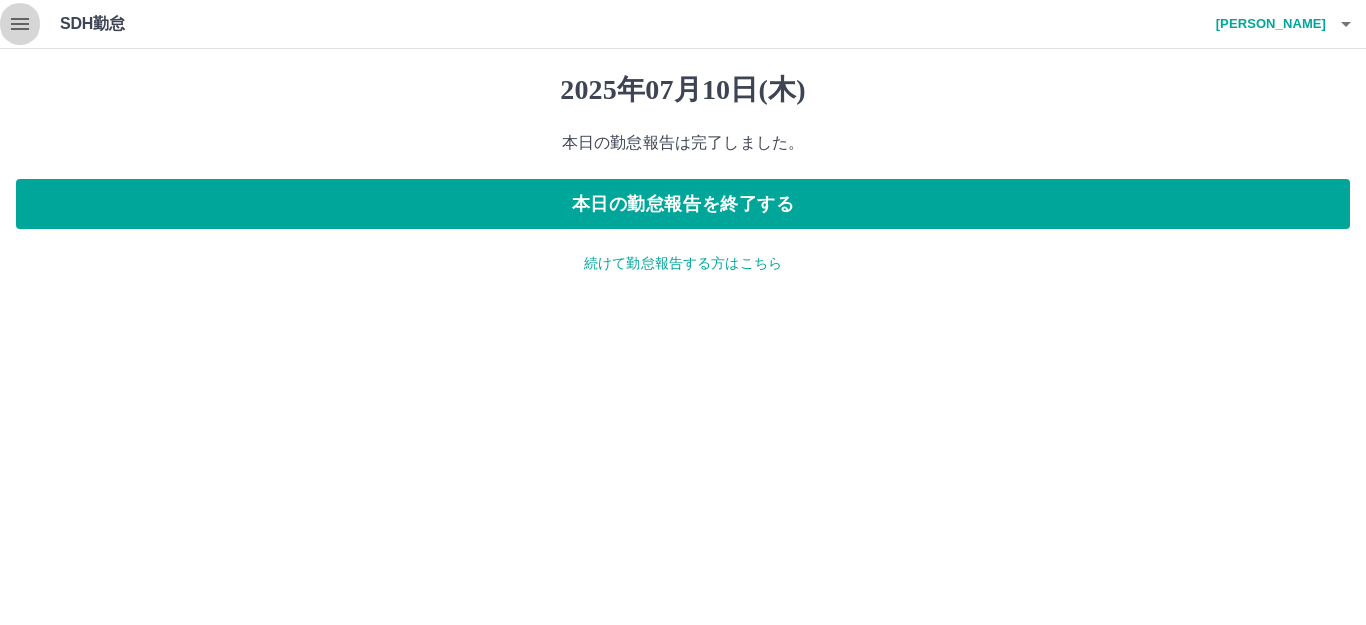 click 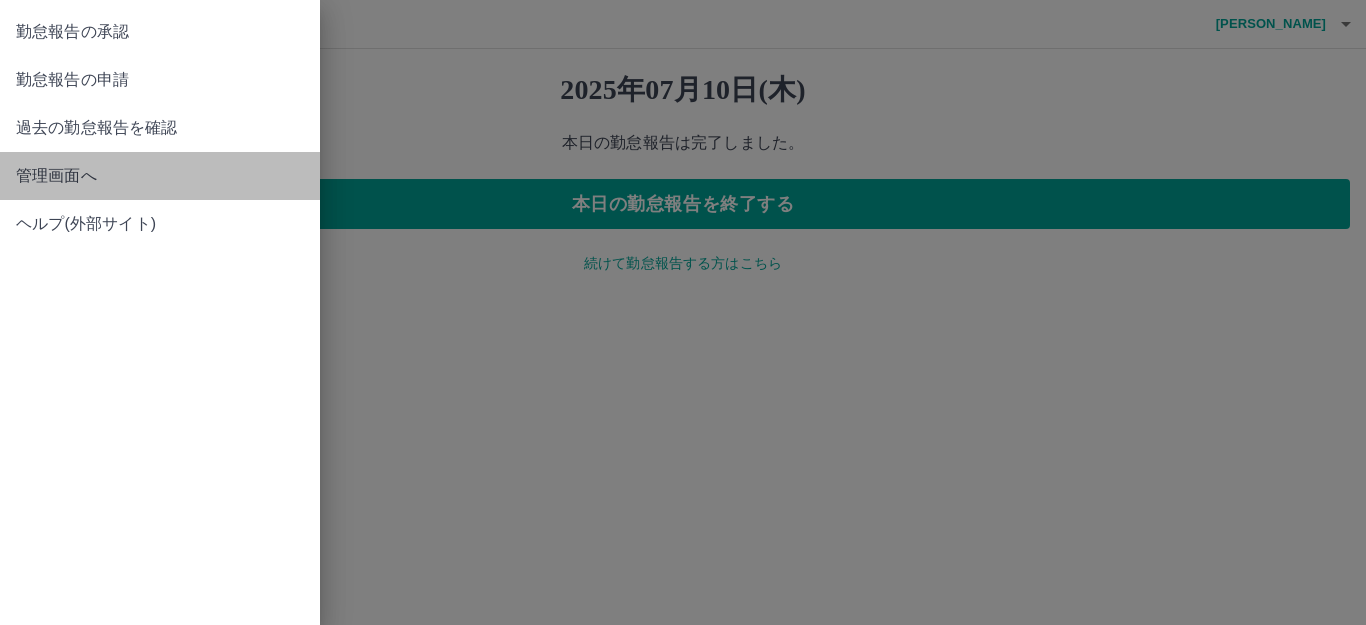 click on "管理画面へ" at bounding box center (160, 176) 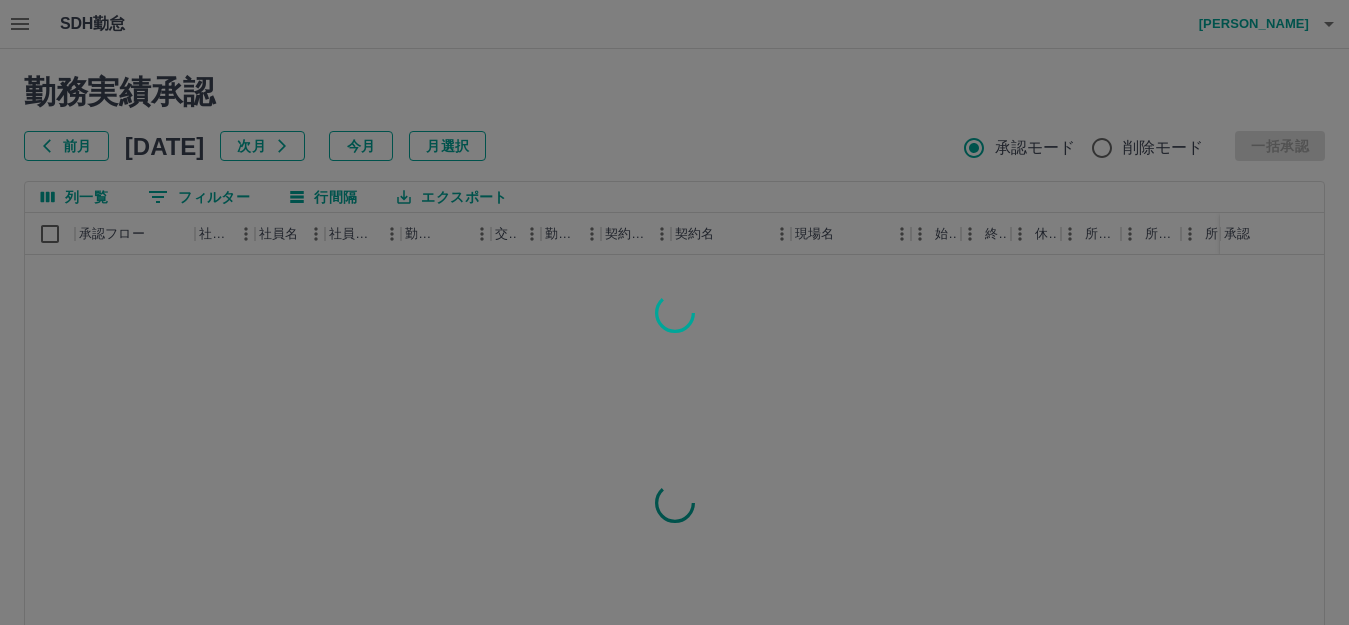 click at bounding box center [674, 312] 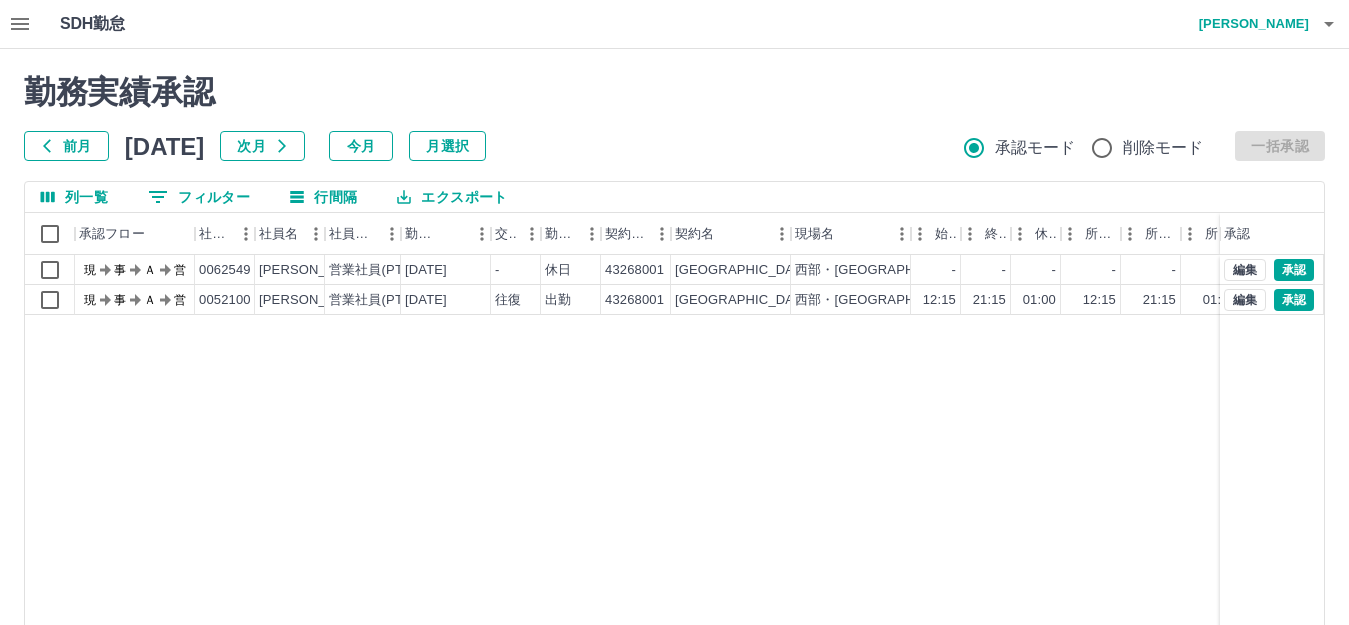 click at bounding box center [20, 24] 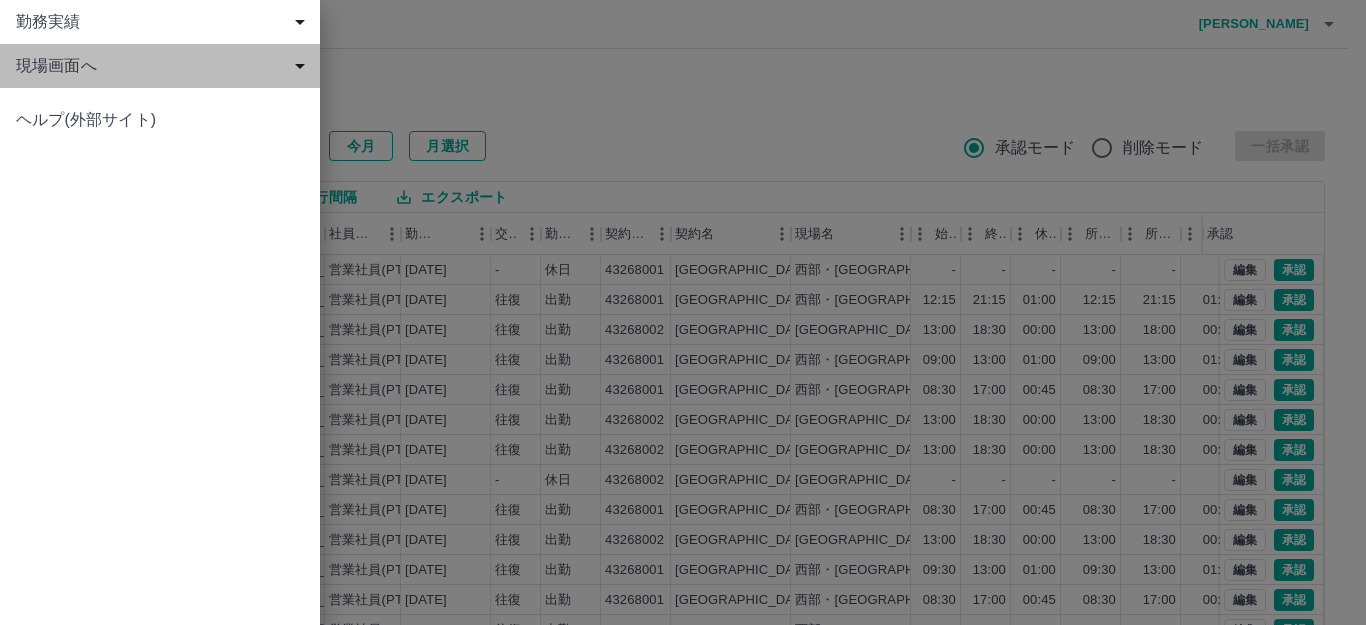 click on "現場画面へ" at bounding box center (164, 66) 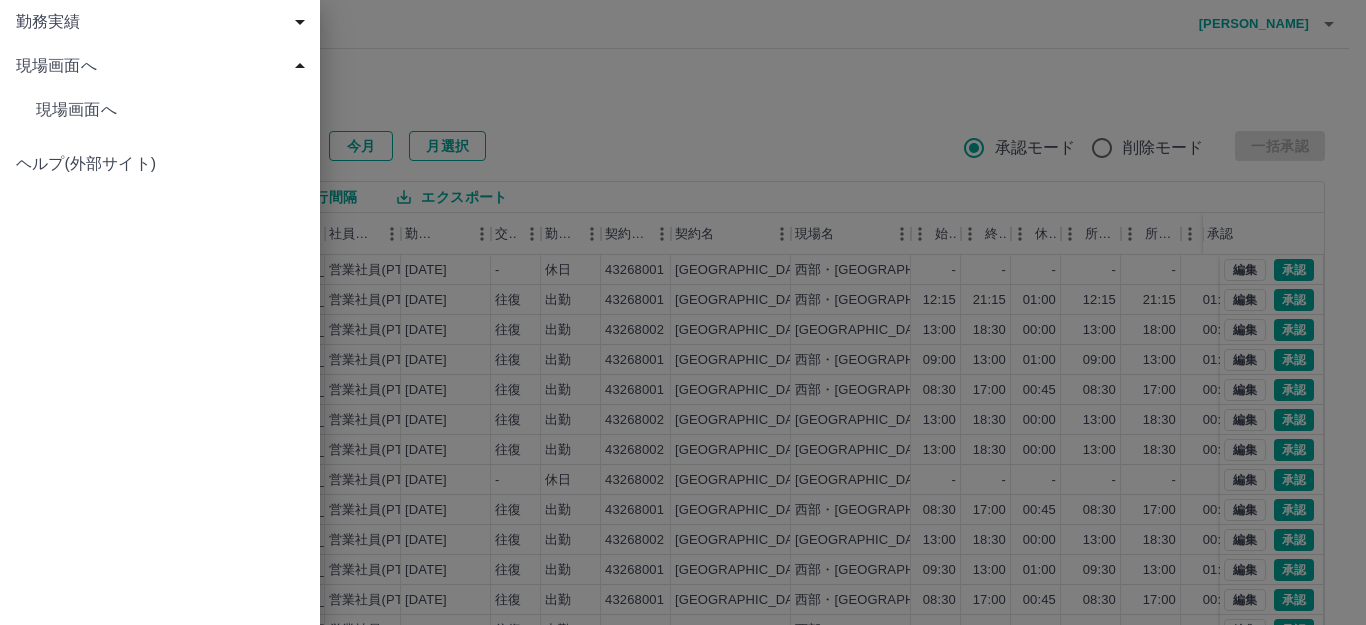 click on "現場画面へ" at bounding box center (170, 110) 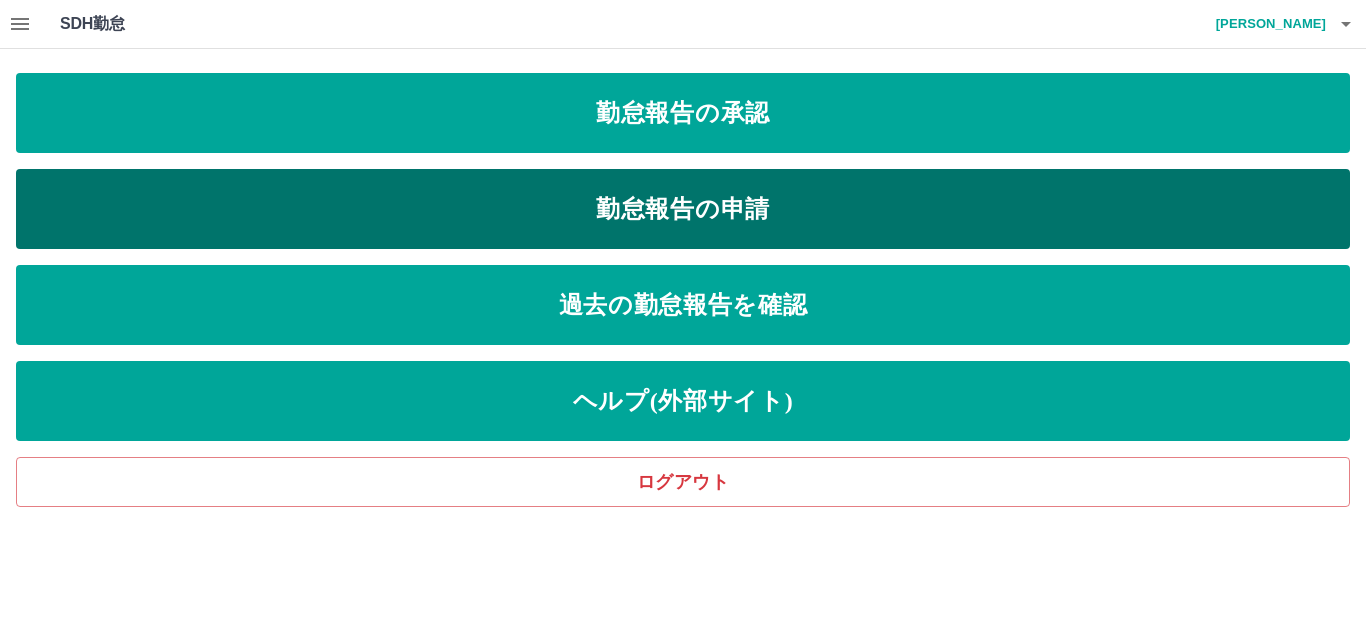 click on "勤怠報告の申請" at bounding box center [683, 209] 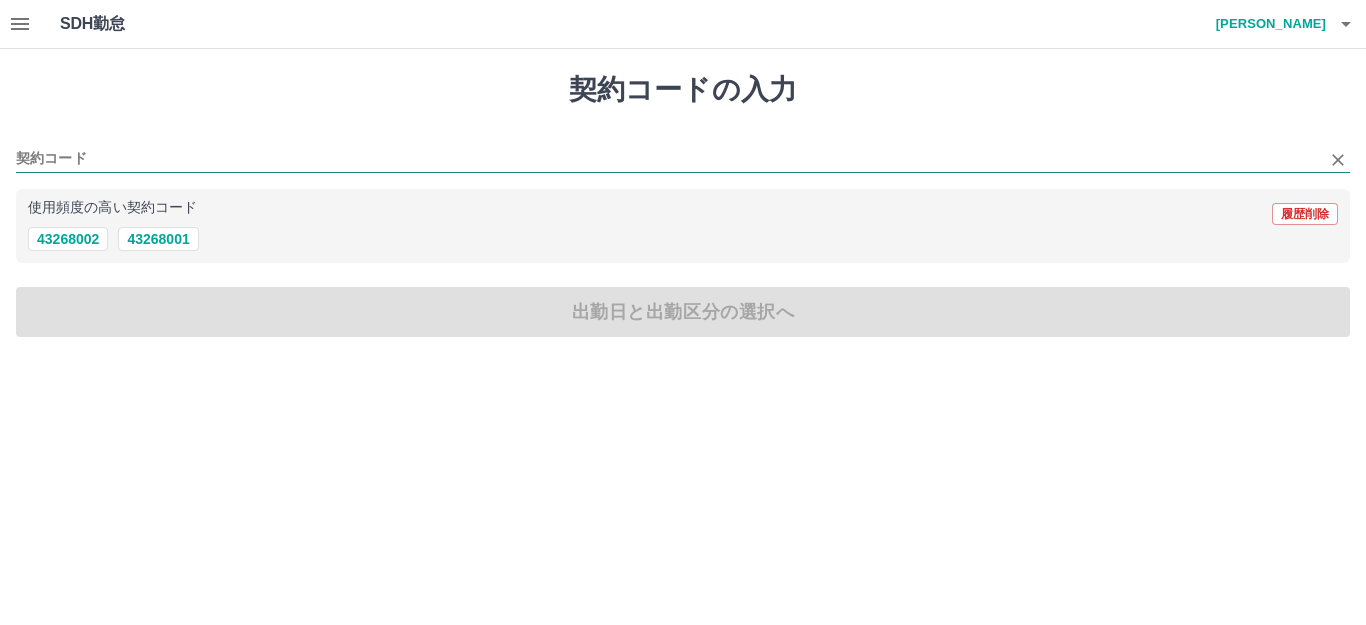 click on "契約コード" at bounding box center [668, 159] 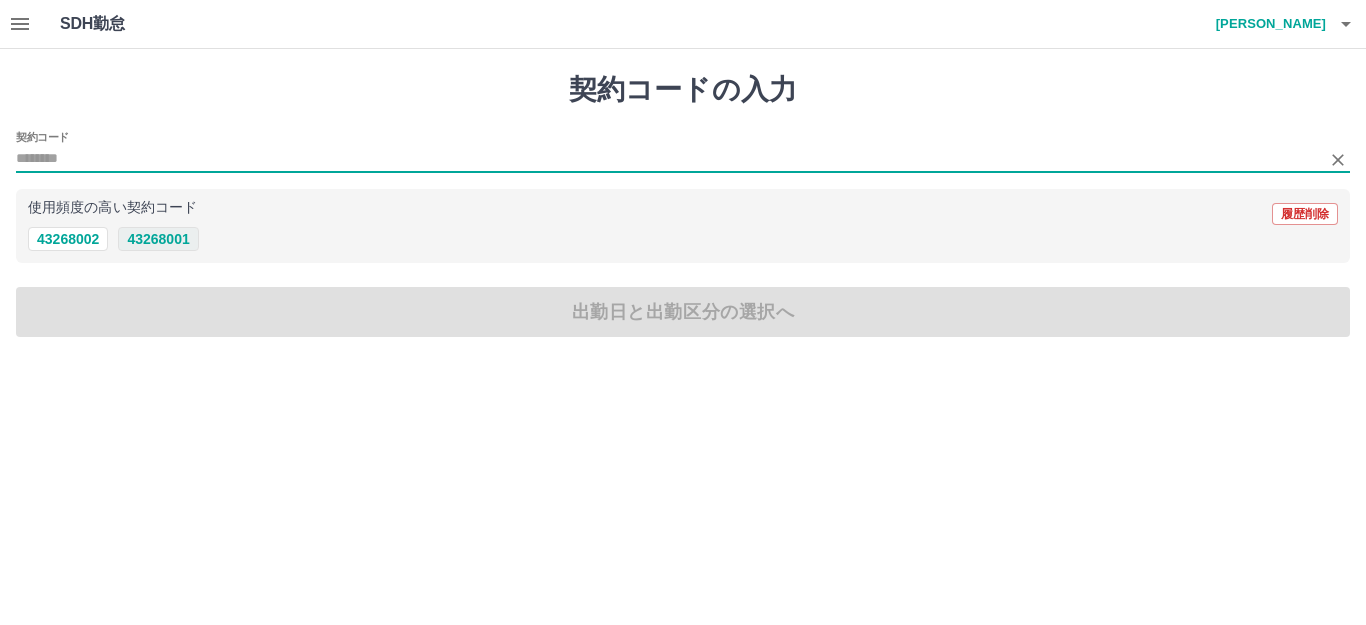 click on "43268001" at bounding box center [158, 239] 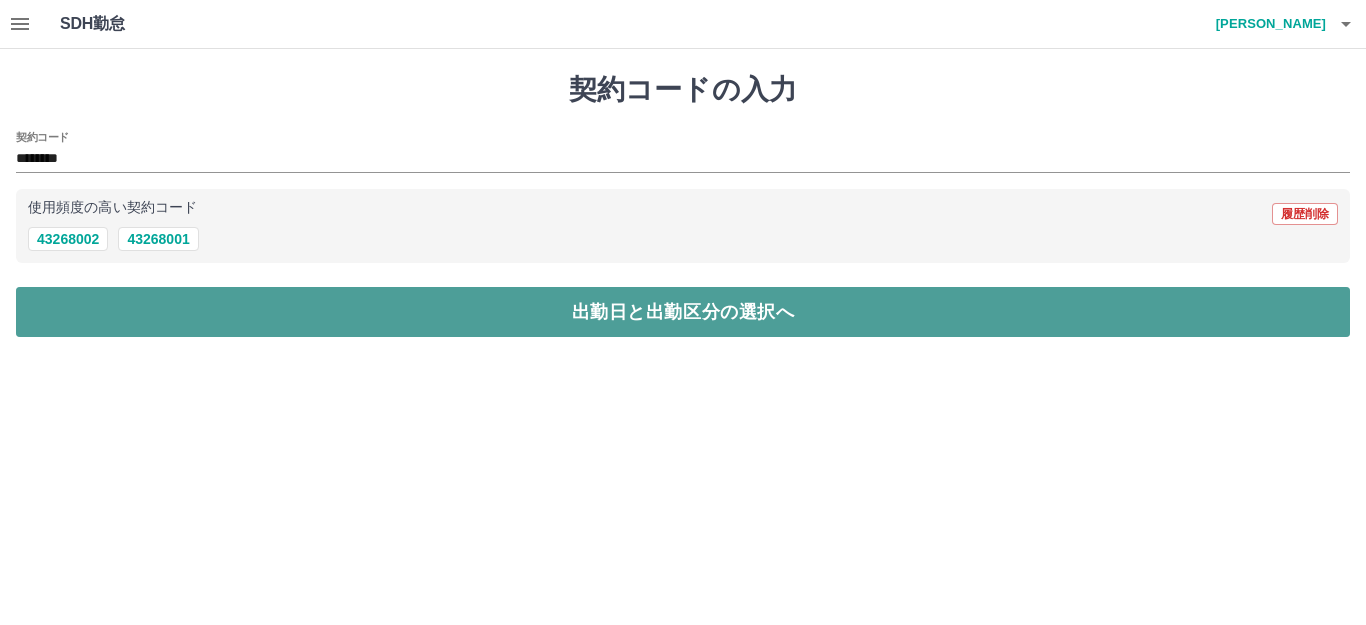 click on "出勤日と出勤区分の選択へ" at bounding box center (683, 312) 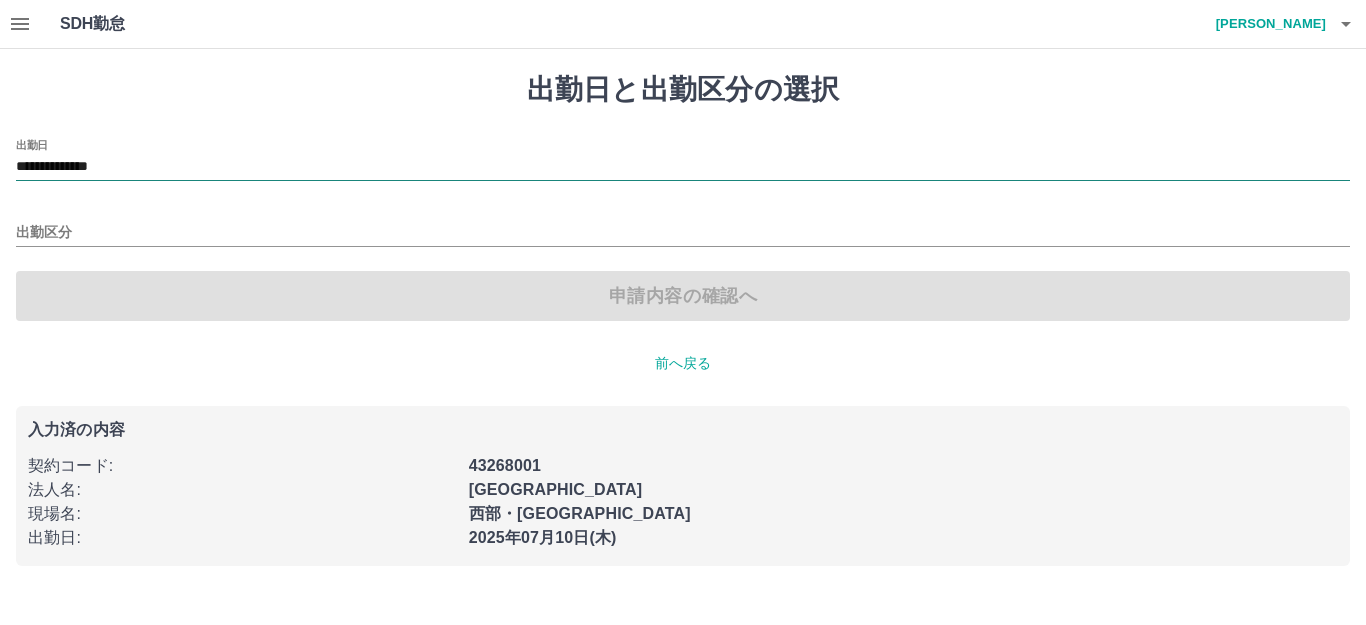 click on "**********" at bounding box center [683, 167] 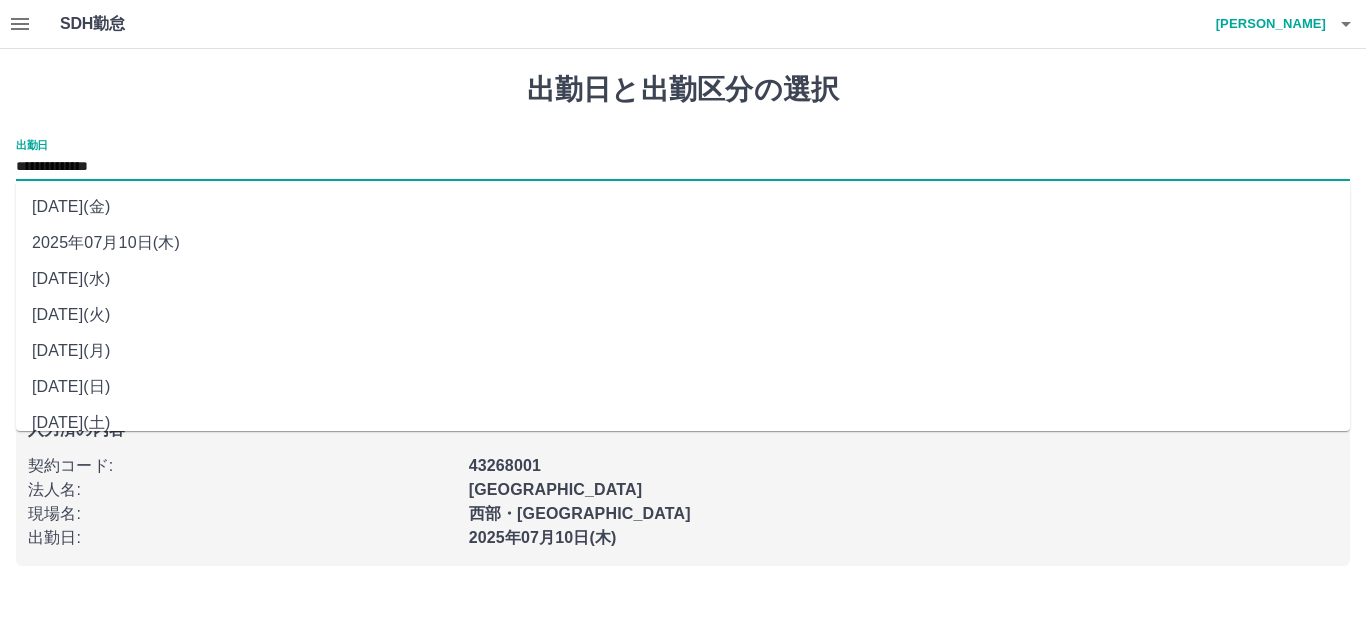 click on "[DATE](金)" at bounding box center [683, 207] 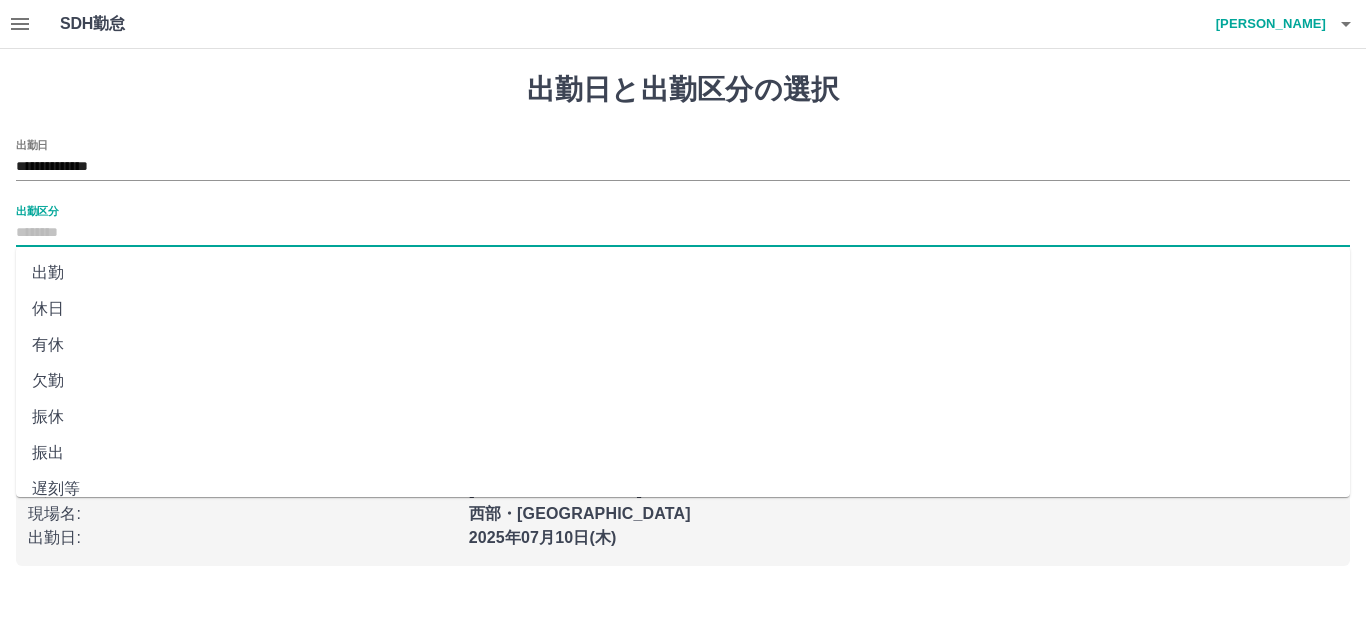 click on "出勤区分" at bounding box center (683, 233) 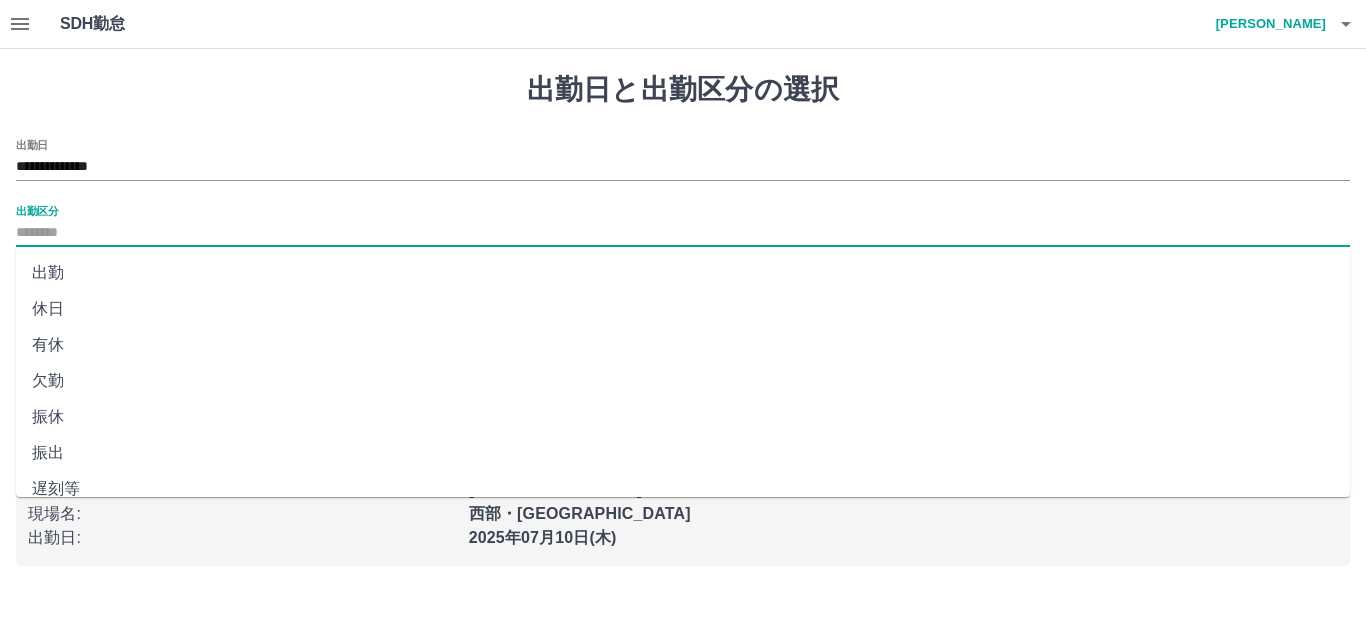 click on "出勤" at bounding box center [683, 273] 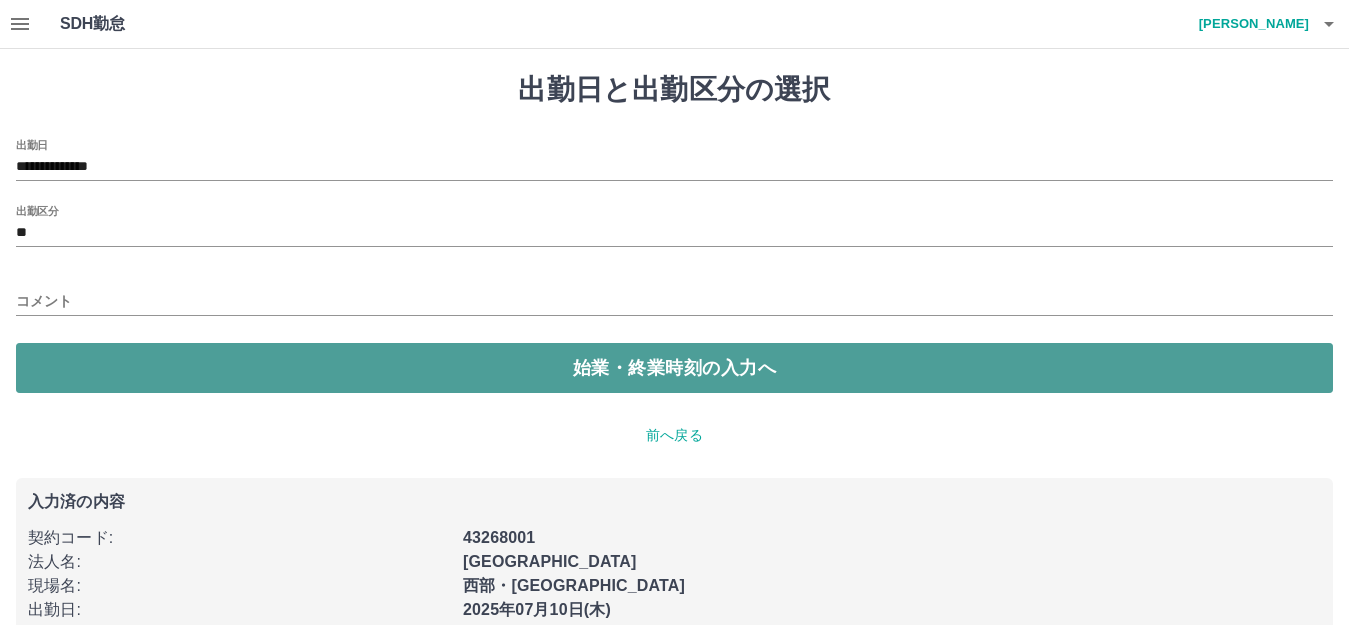 click on "始業・終業時刻の入力へ" at bounding box center [674, 368] 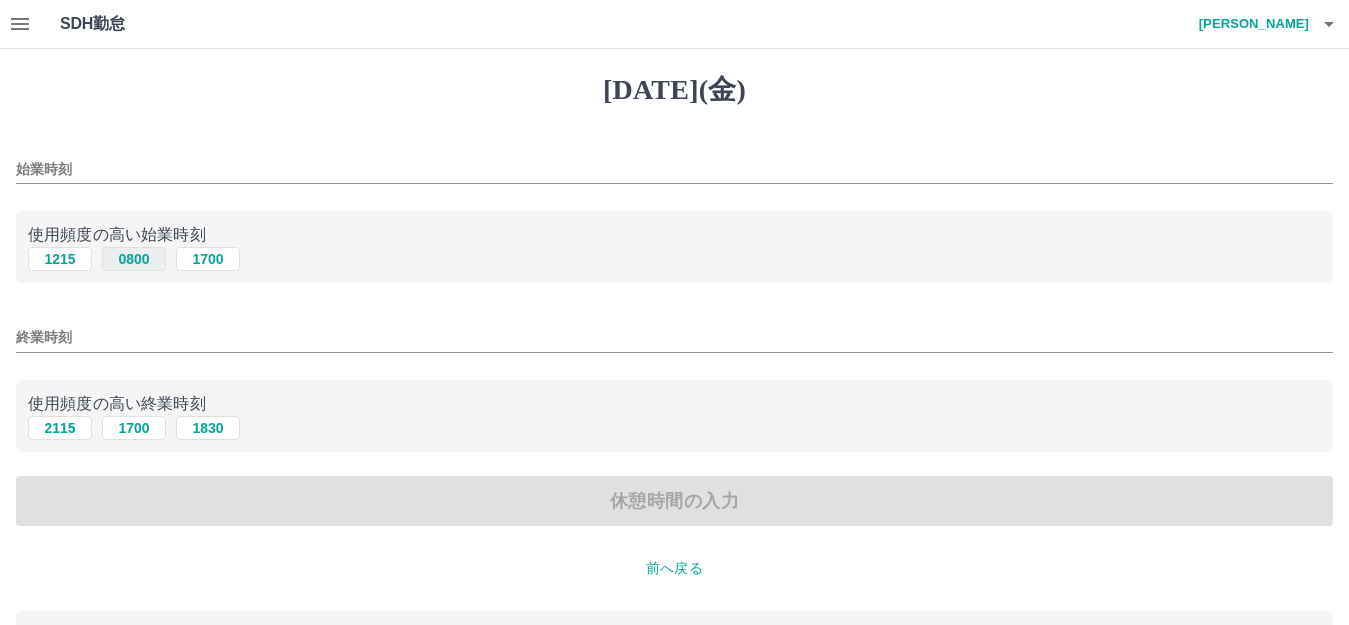 click on "0800" at bounding box center (134, 259) 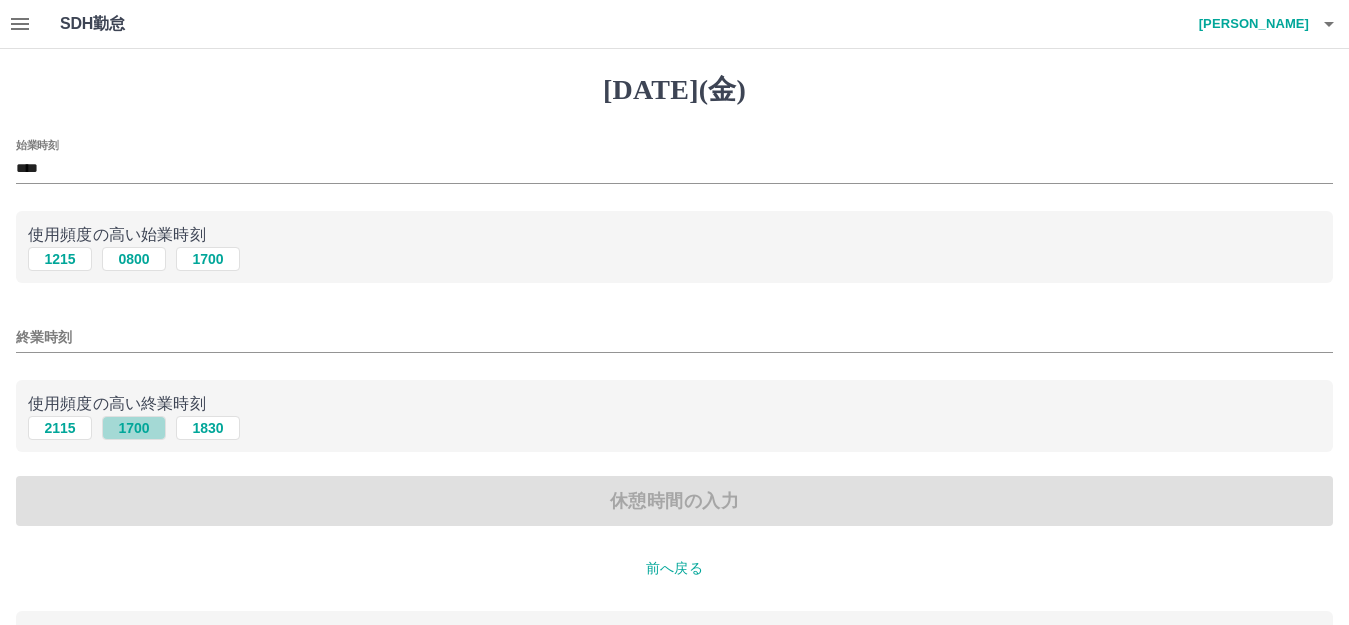 click on "1700" at bounding box center [134, 428] 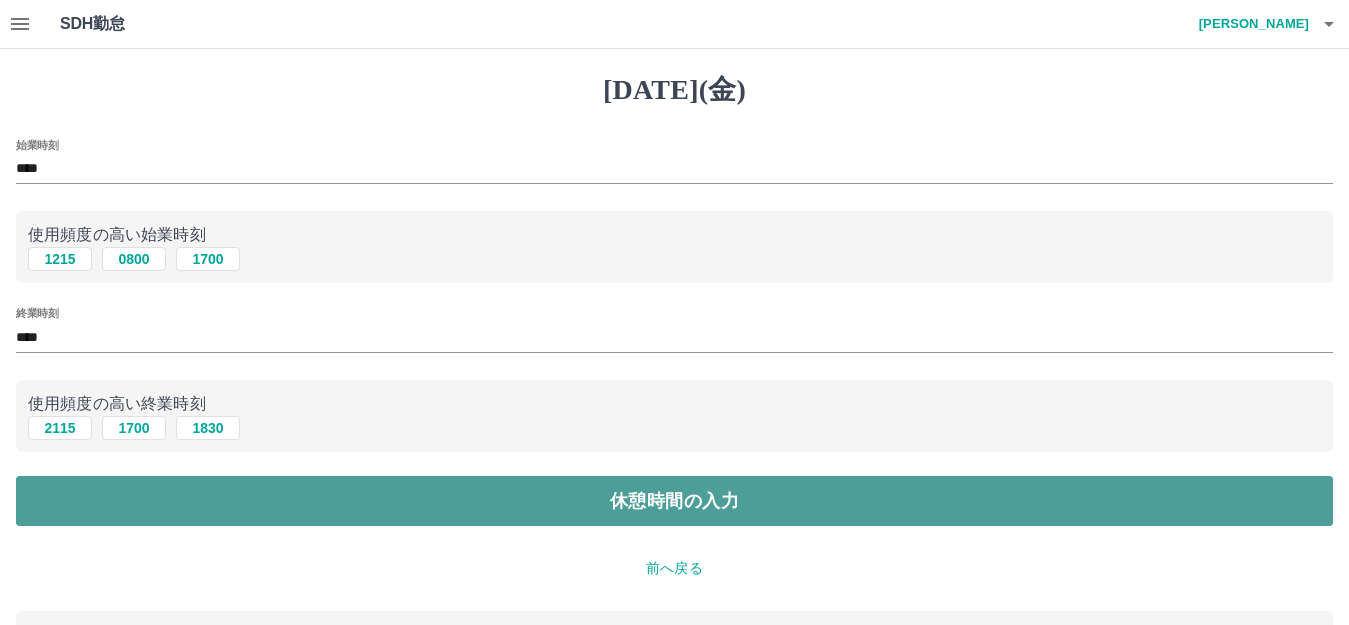 click on "休憩時間の入力" at bounding box center [674, 501] 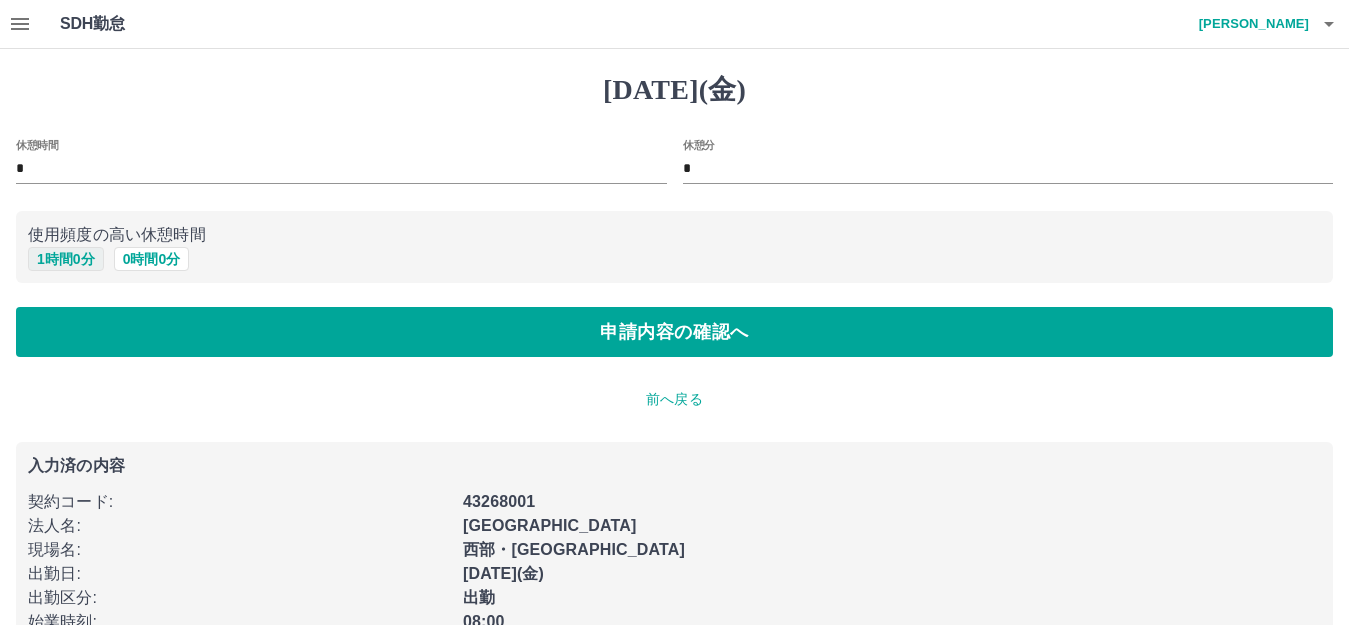 click on "1 時間 0 分" at bounding box center (66, 259) 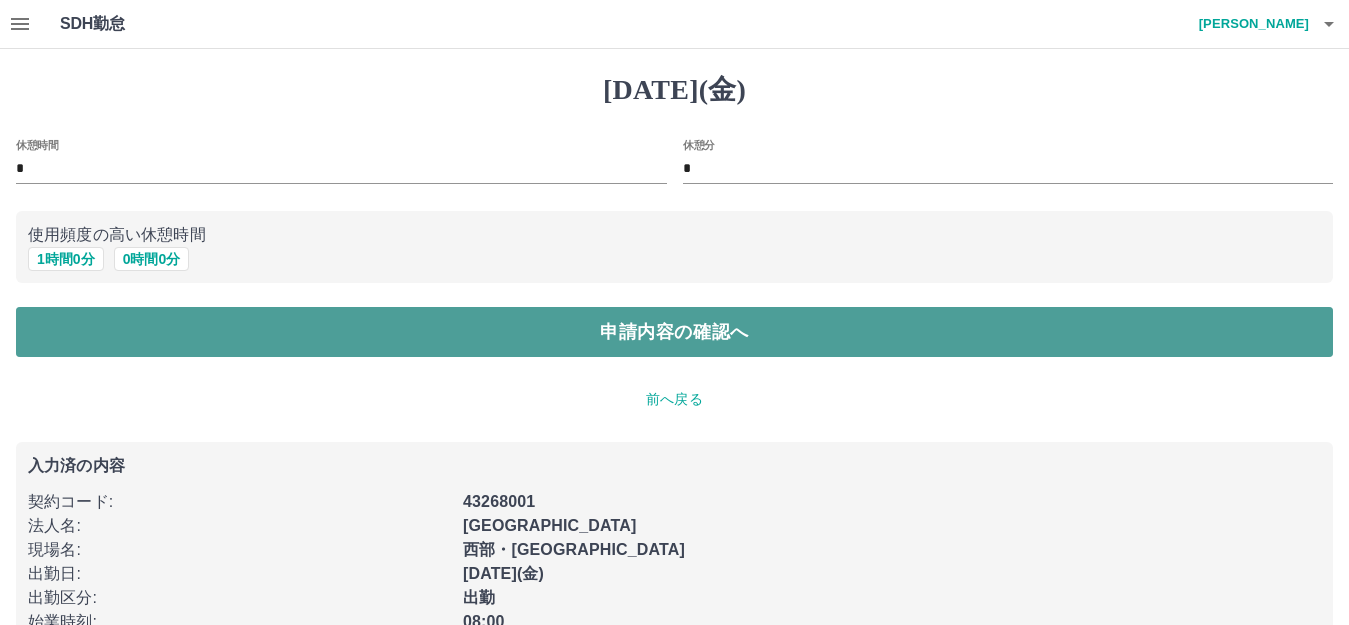 click on "申請内容の確認へ" at bounding box center (674, 332) 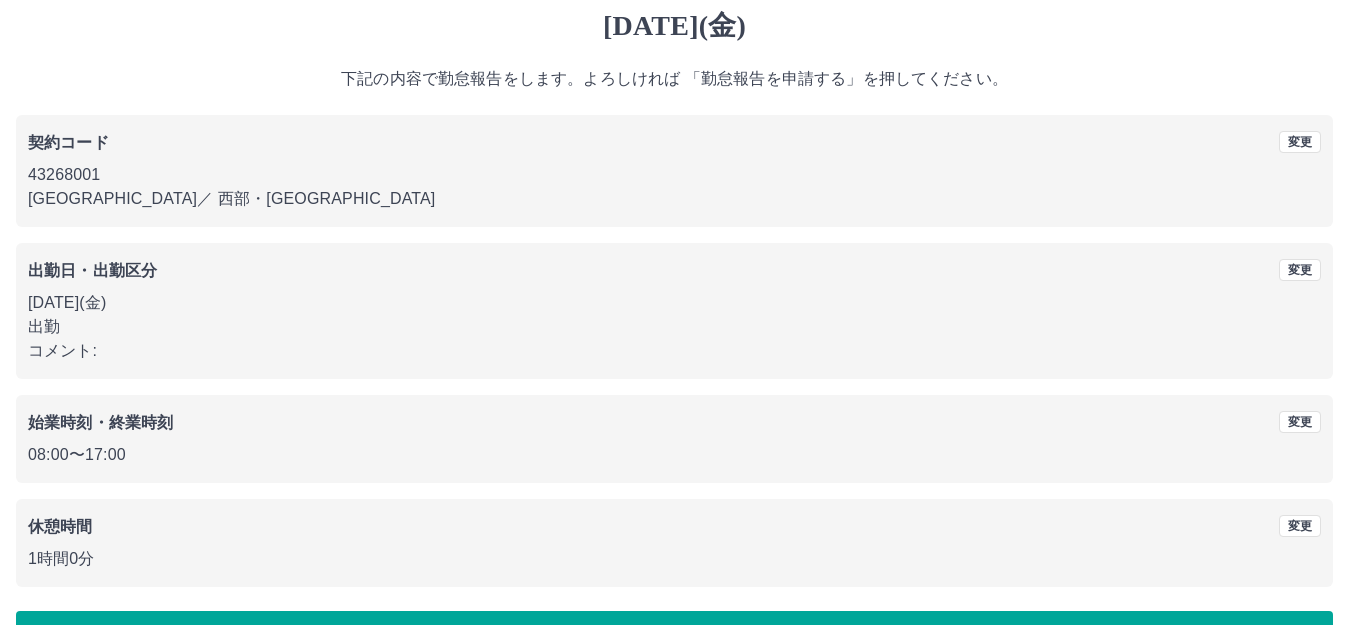 scroll, scrollTop: 124, scrollLeft: 0, axis: vertical 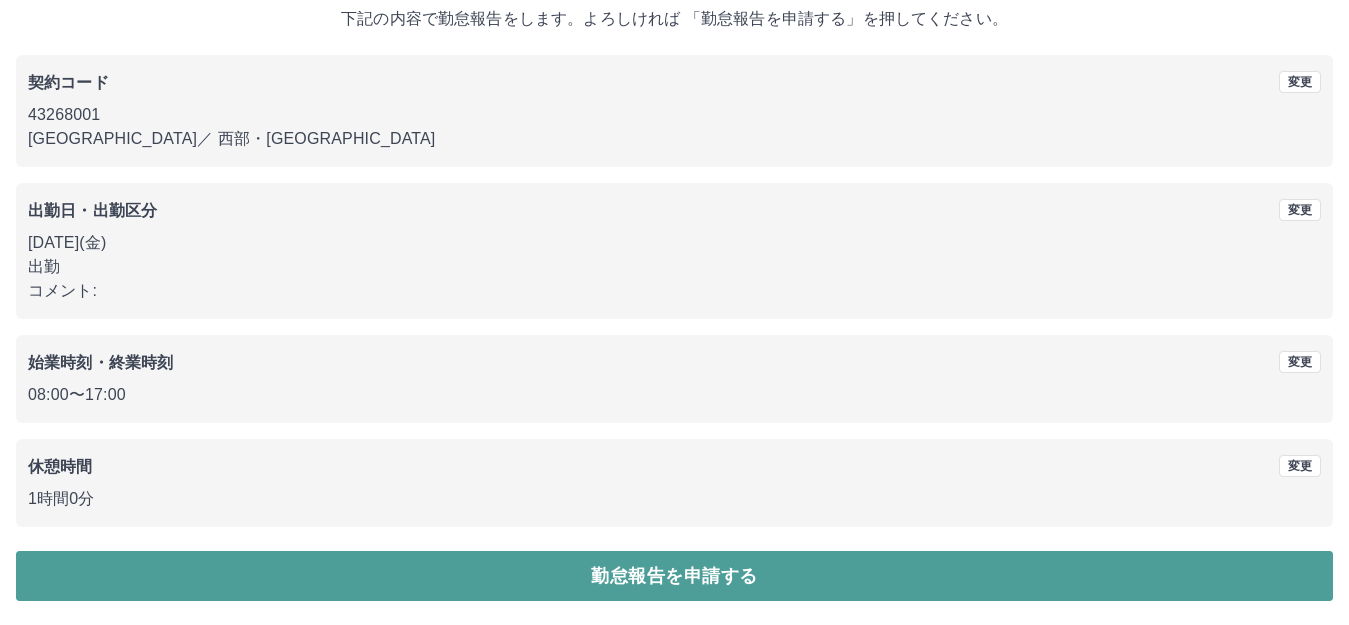click on "勤怠報告を申請する" at bounding box center [674, 576] 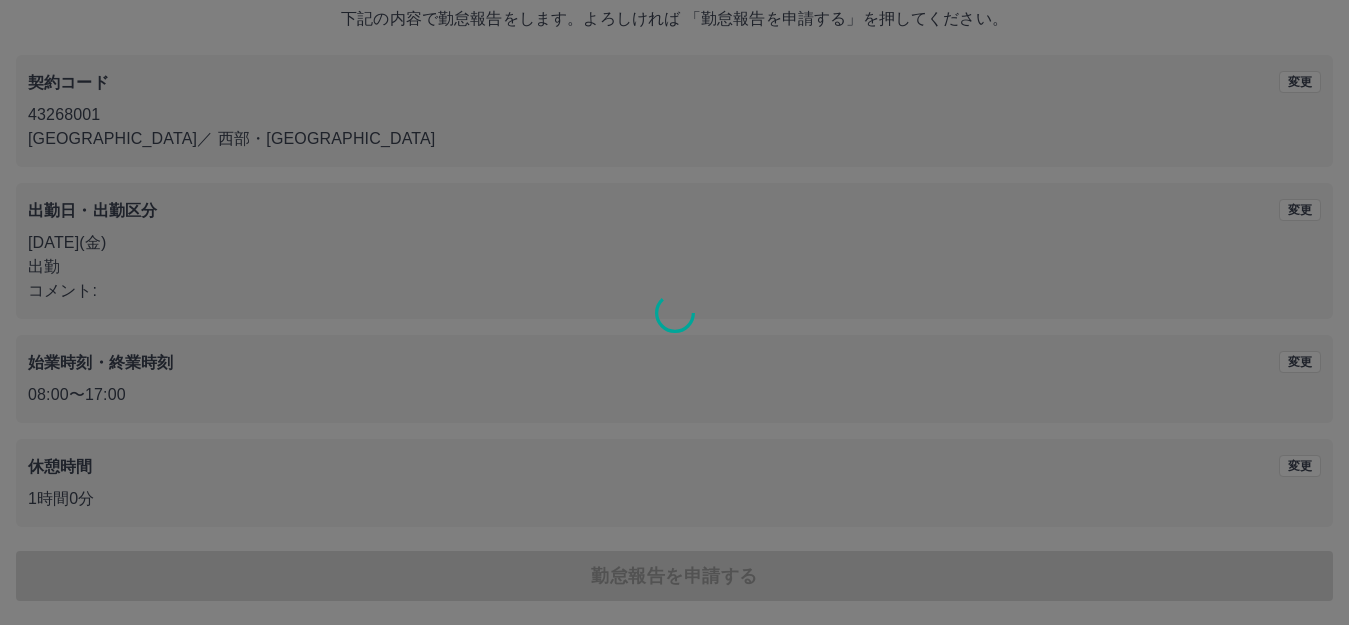 scroll, scrollTop: 0, scrollLeft: 0, axis: both 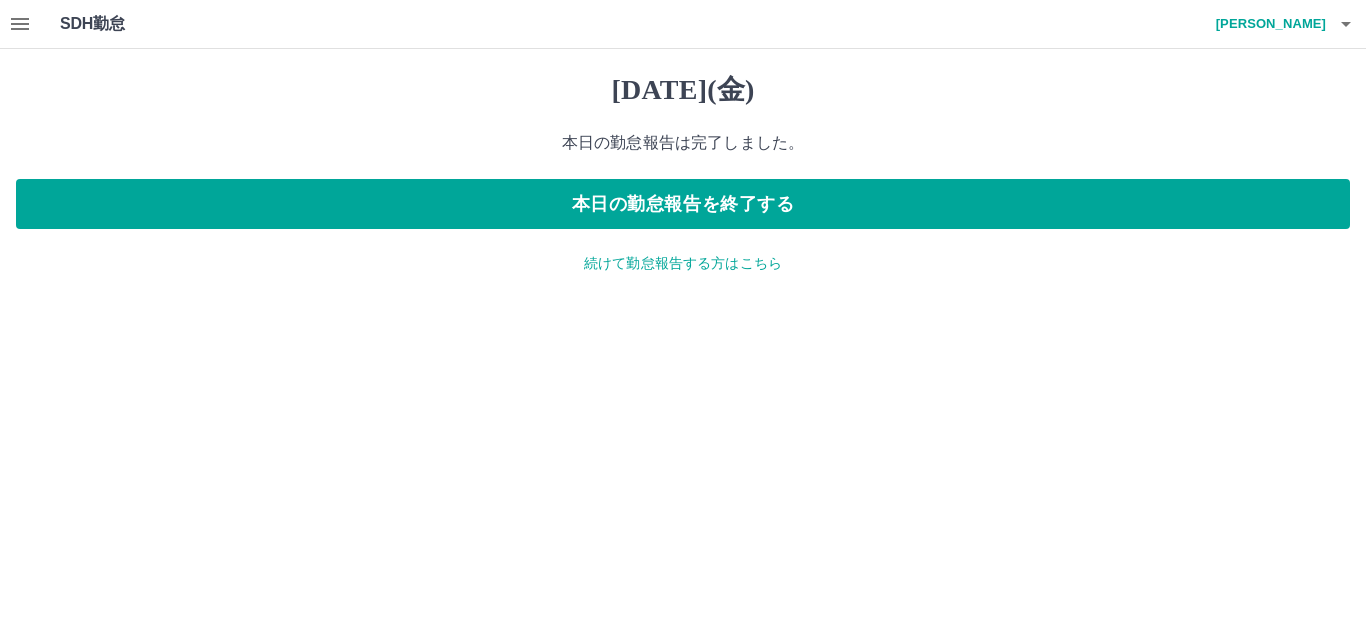 click 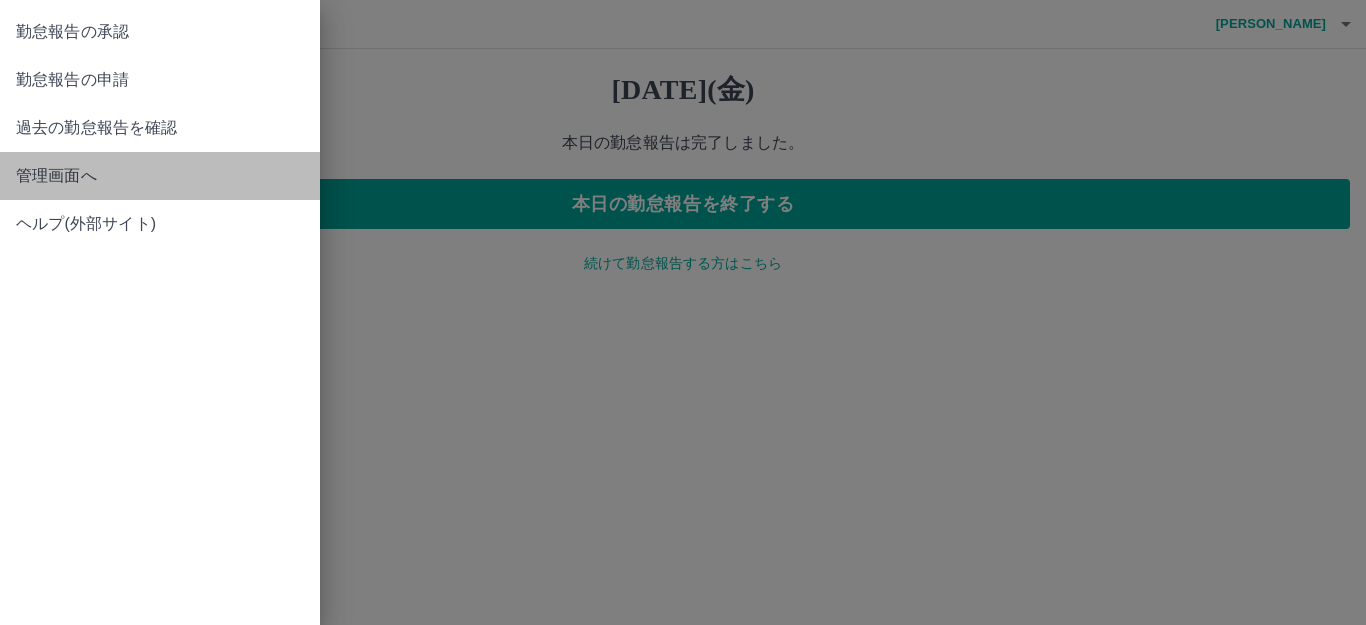 drag, startPoint x: 60, startPoint y: 173, endPoint x: 75, endPoint y: 170, distance: 15.297058 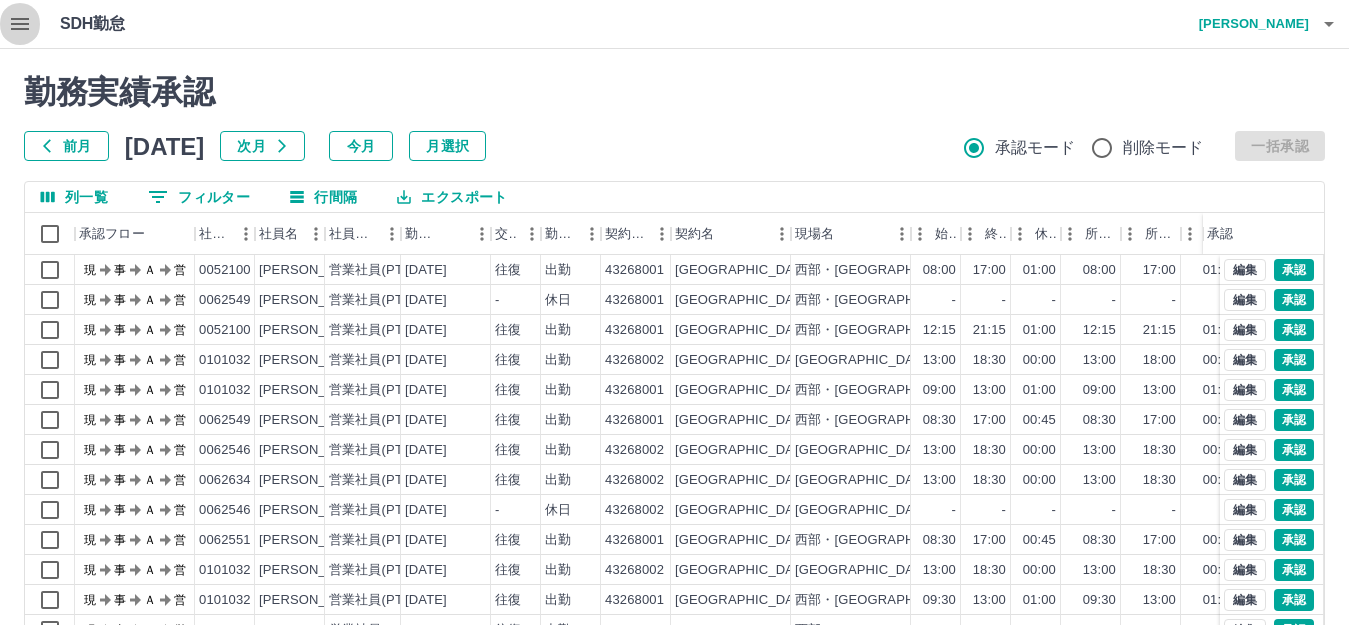 click 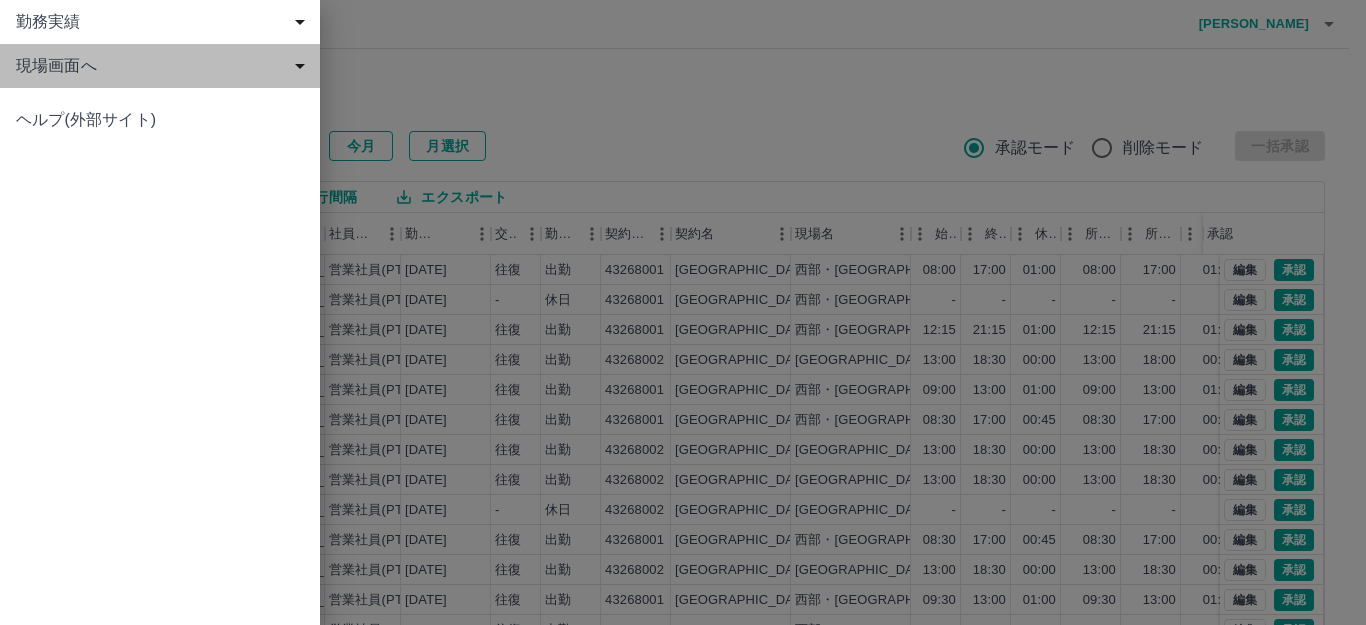 click on "現場画面へ" at bounding box center (164, 66) 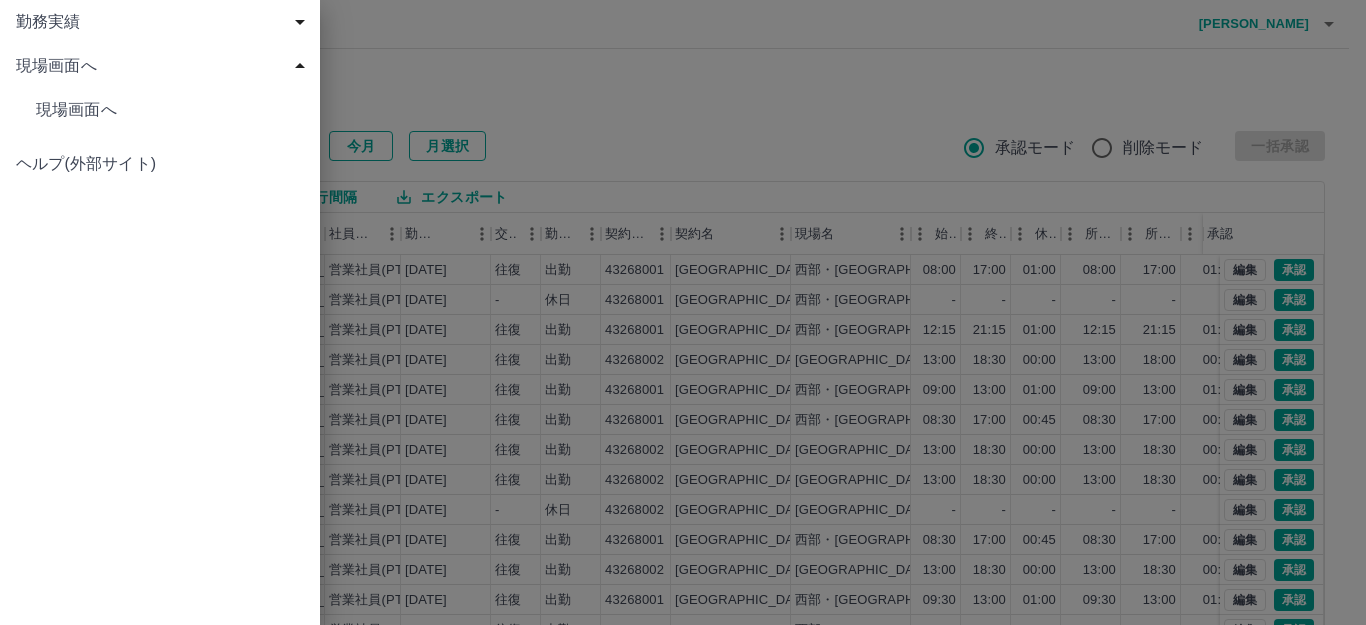 click on "現場画面へ" at bounding box center [170, 110] 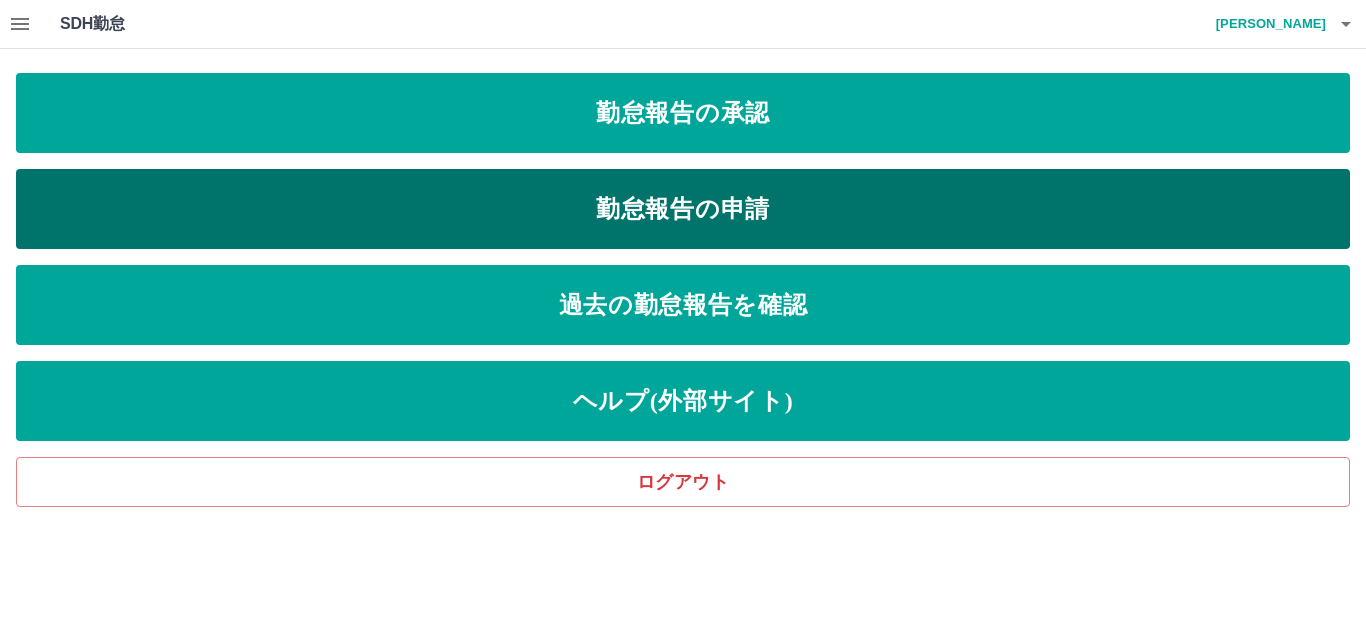 click on "勤怠報告の申請" at bounding box center [683, 209] 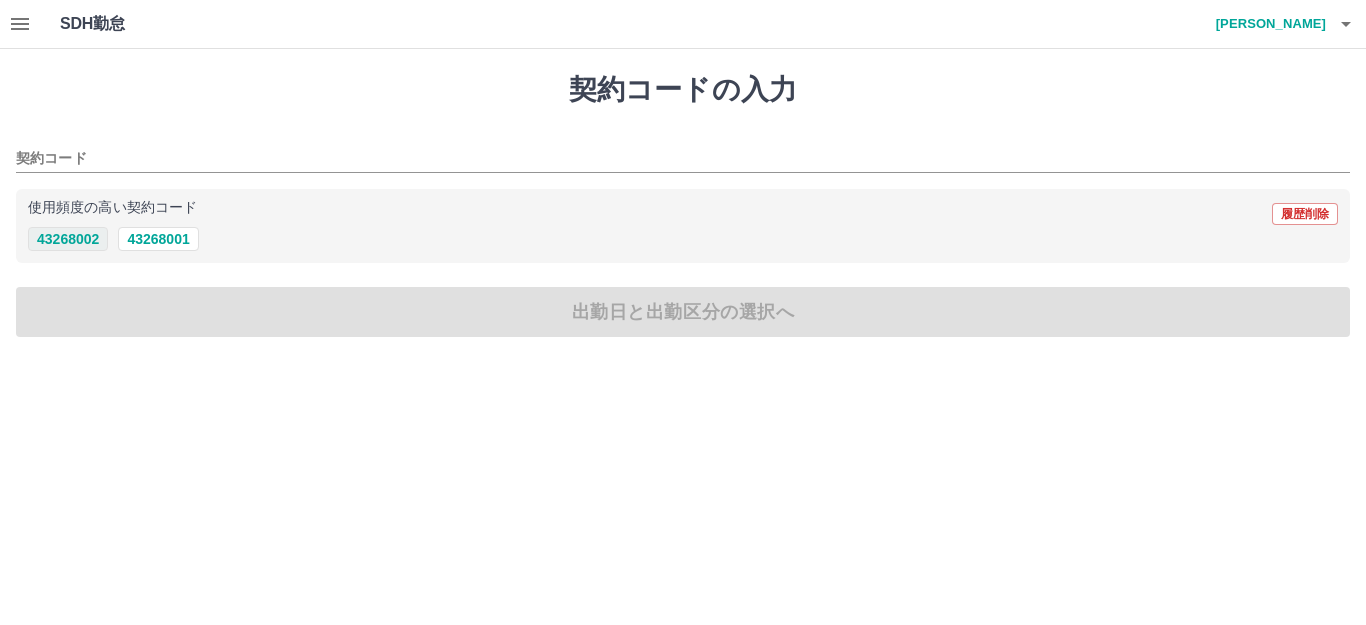 click on "43268002" at bounding box center (68, 239) 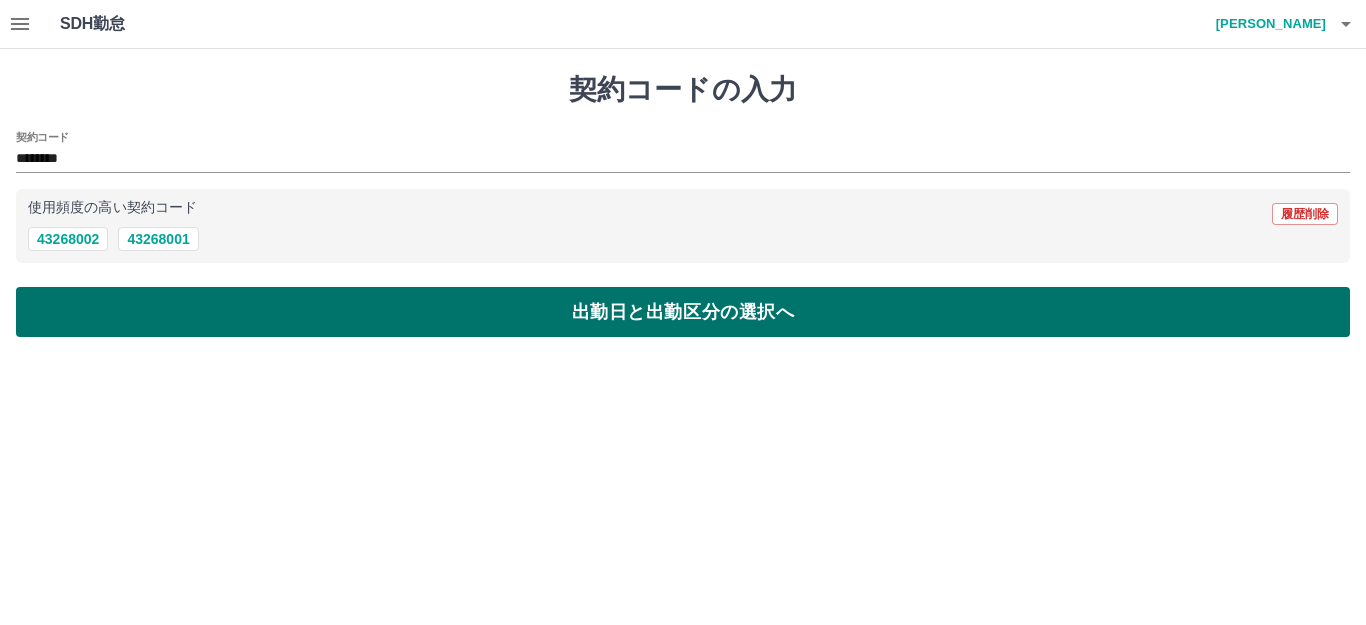 click on "出勤日と出勤区分の選択へ" at bounding box center (683, 312) 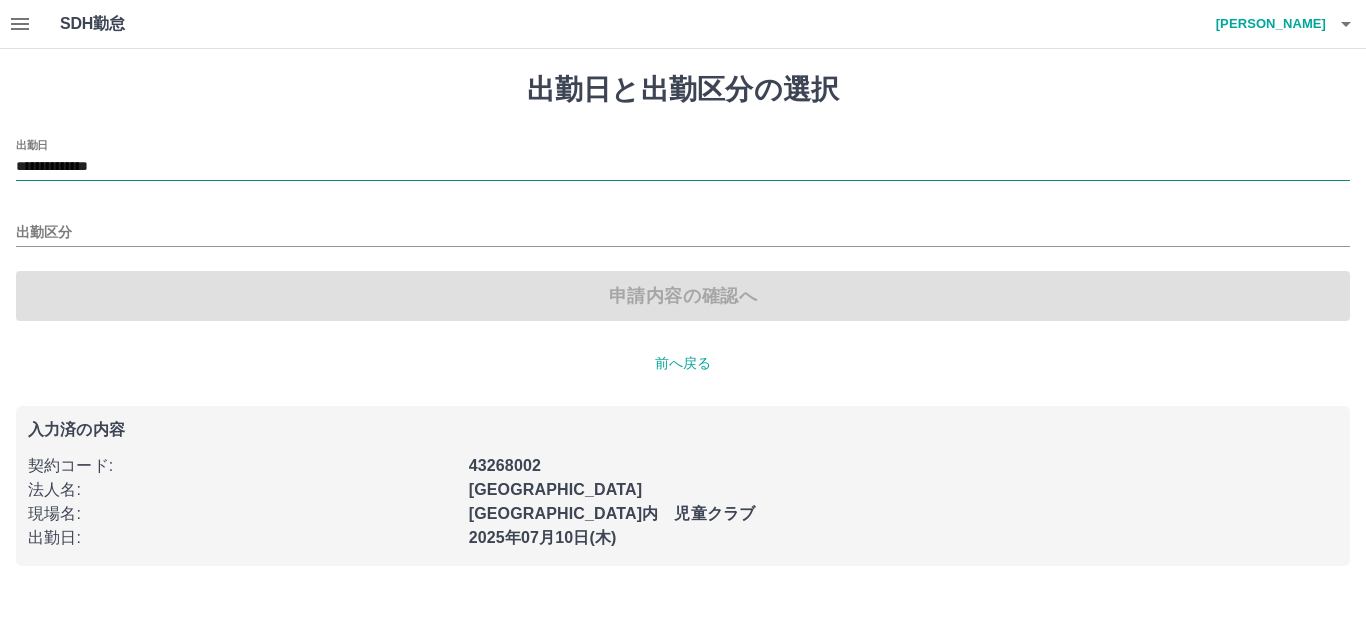 click on "**********" at bounding box center [683, 167] 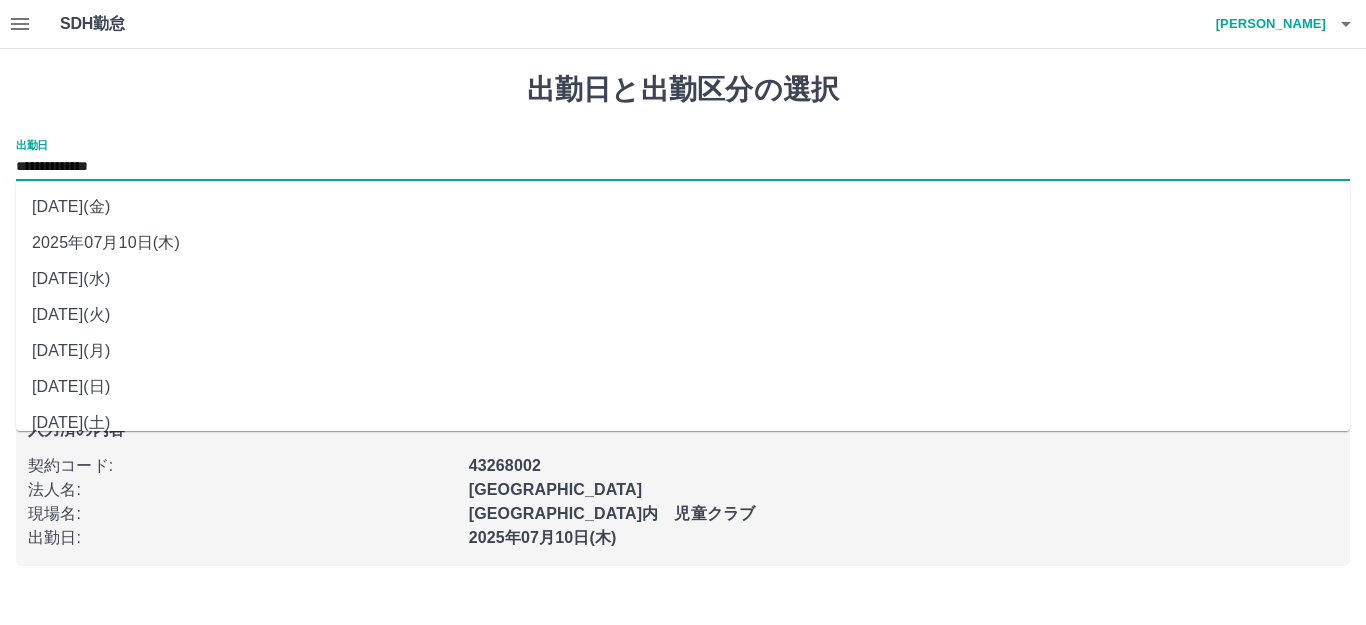 click on "[DATE](金)" at bounding box center (683, 207) 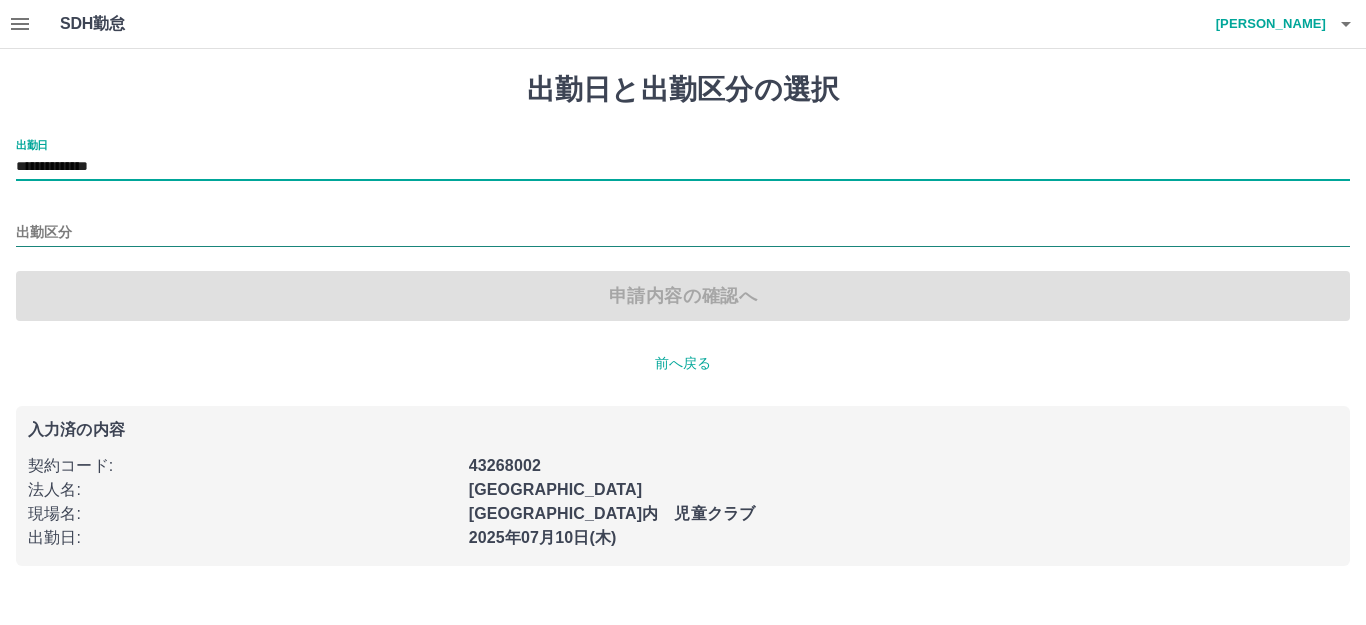 click on "出勤区分" at bounding box center (683, 233) 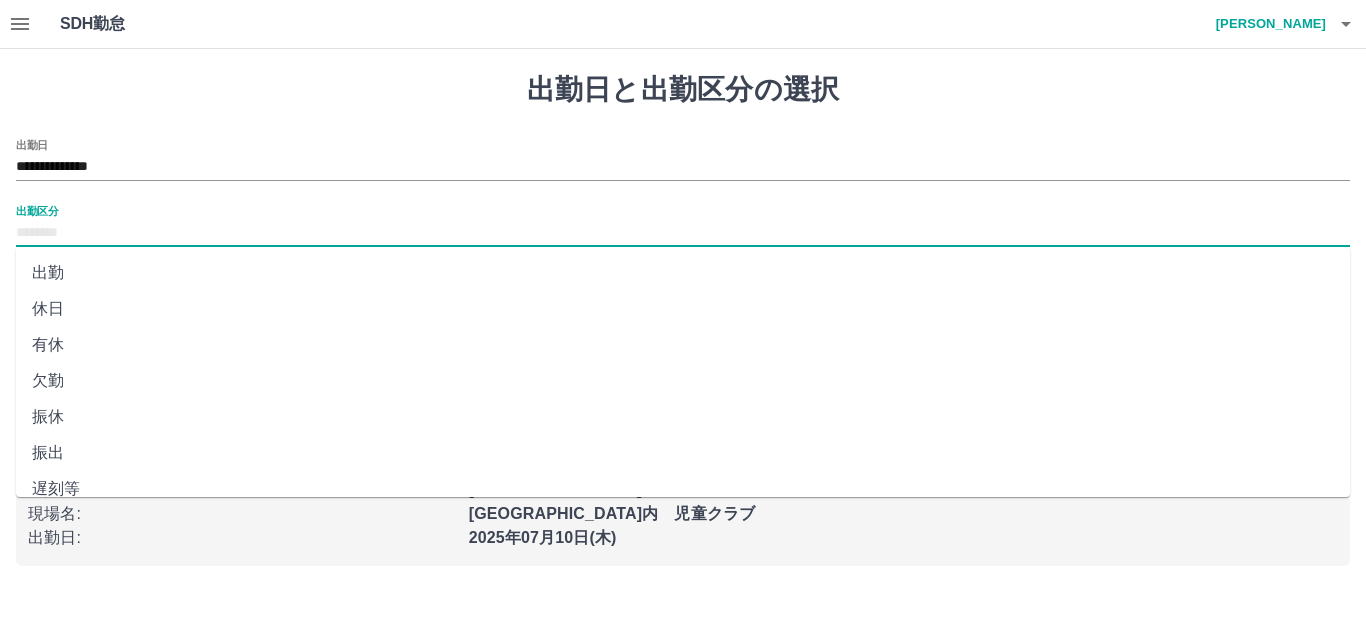 click on "出勤" at bounding box center [683, 273] 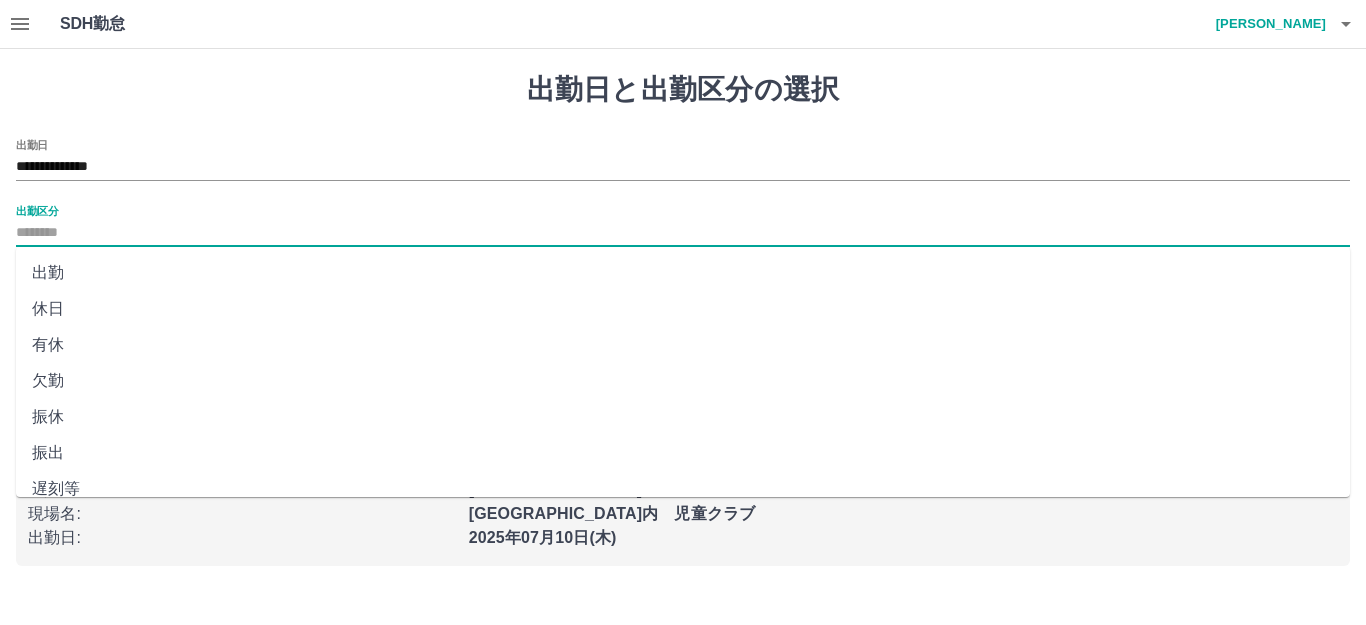 type on "**" 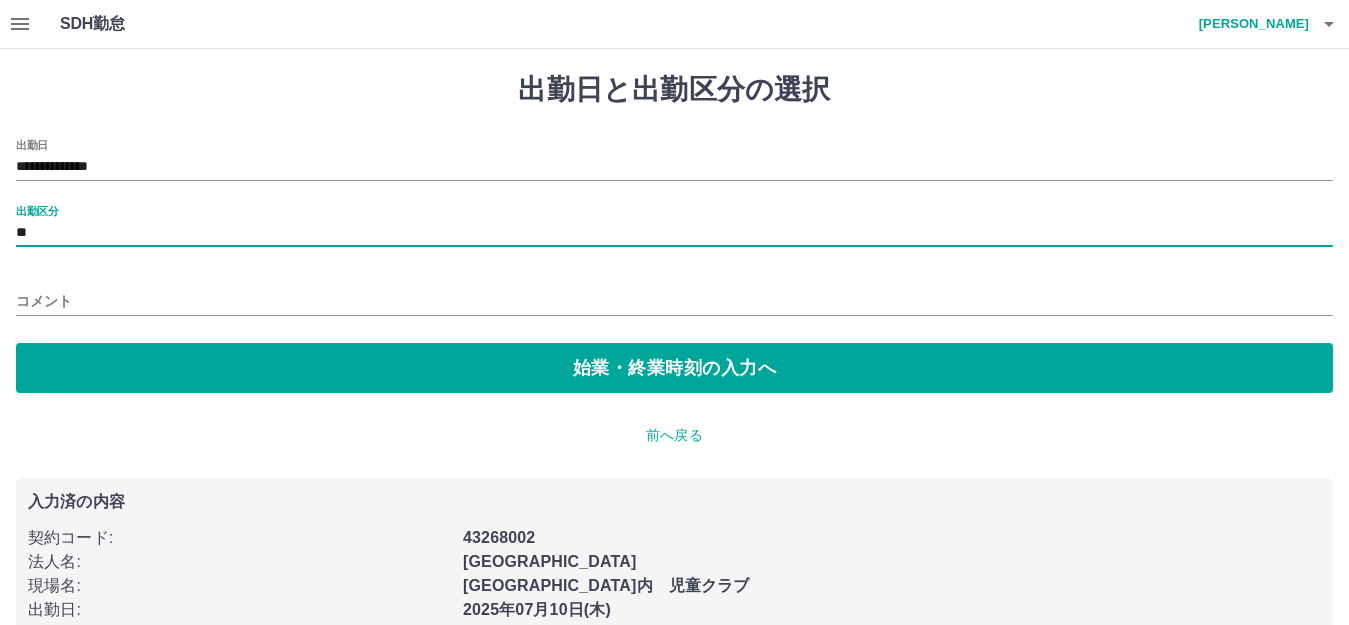 click on "コメント" at bounding box center (674, 301) 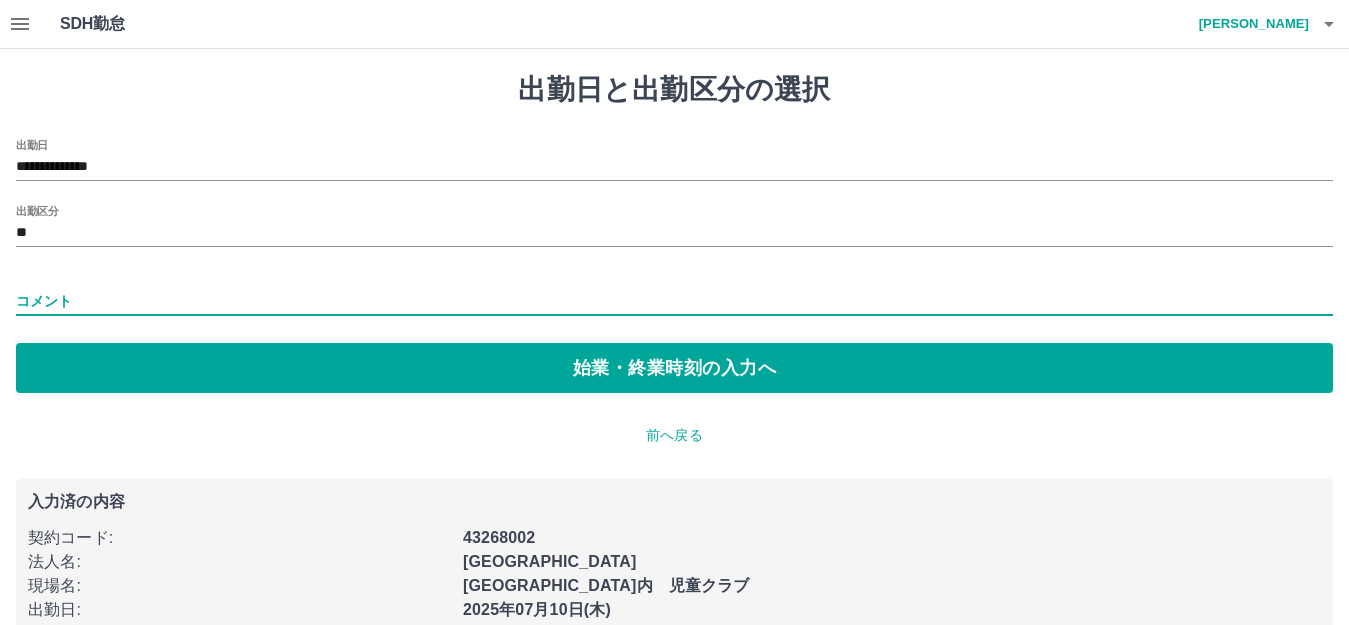 type on "*********" 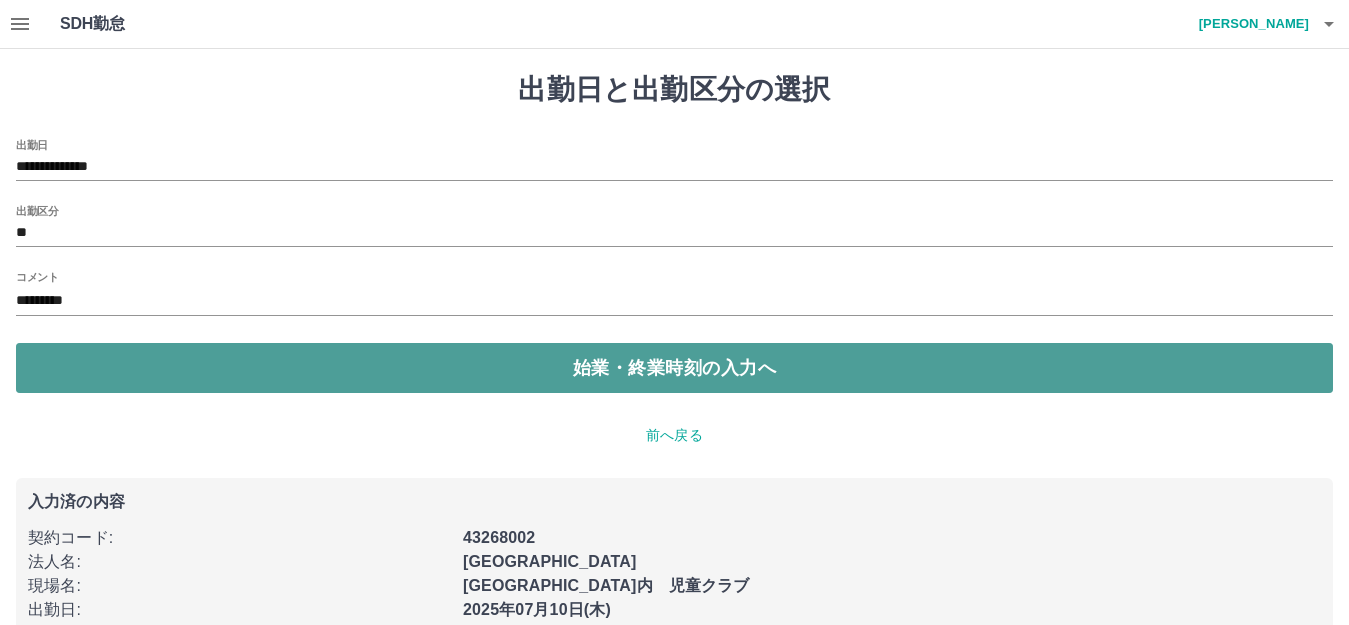 click on "始業・終業時刻の入力へ" at bounding box center (674, 368) 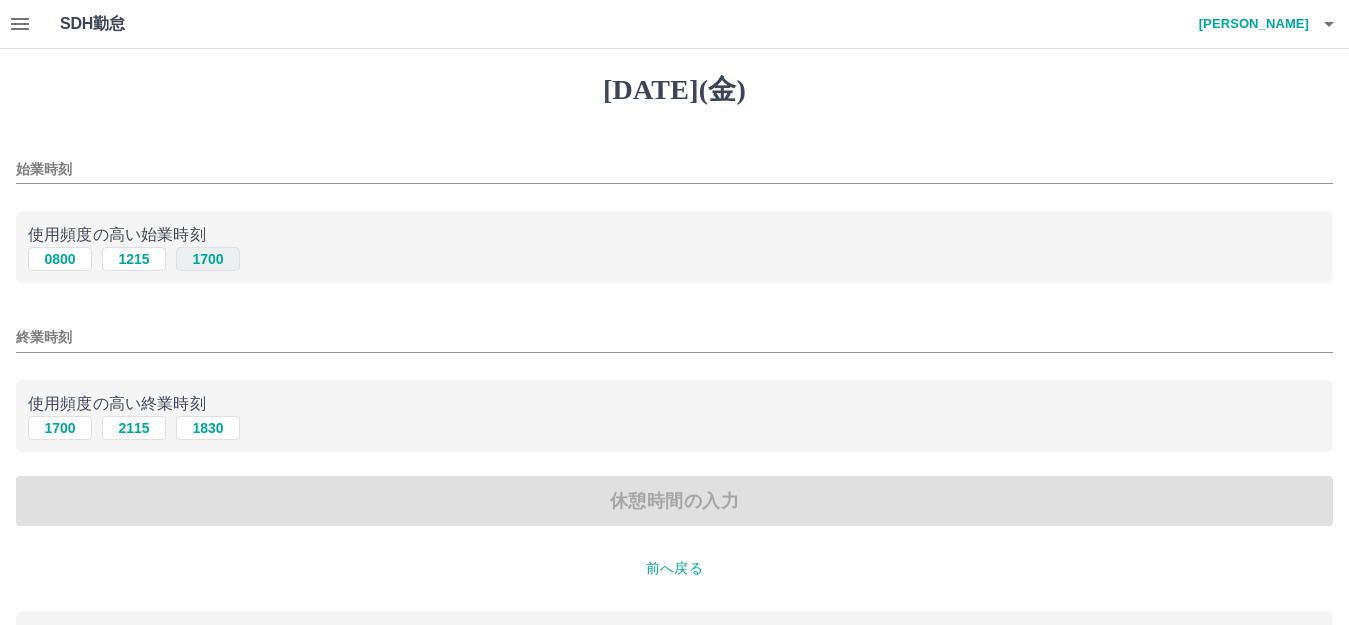 click on "1700" at bounding box center [208, 259] 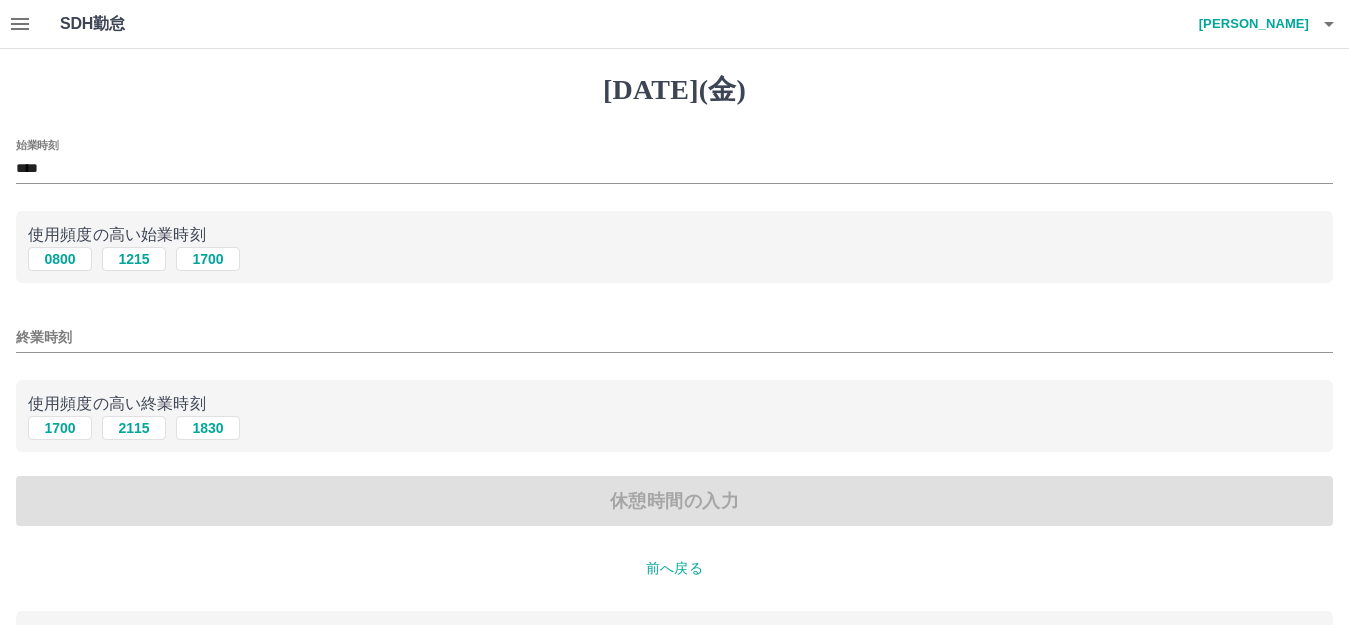 click on "終業時刻" at bounding box center (674, 337) 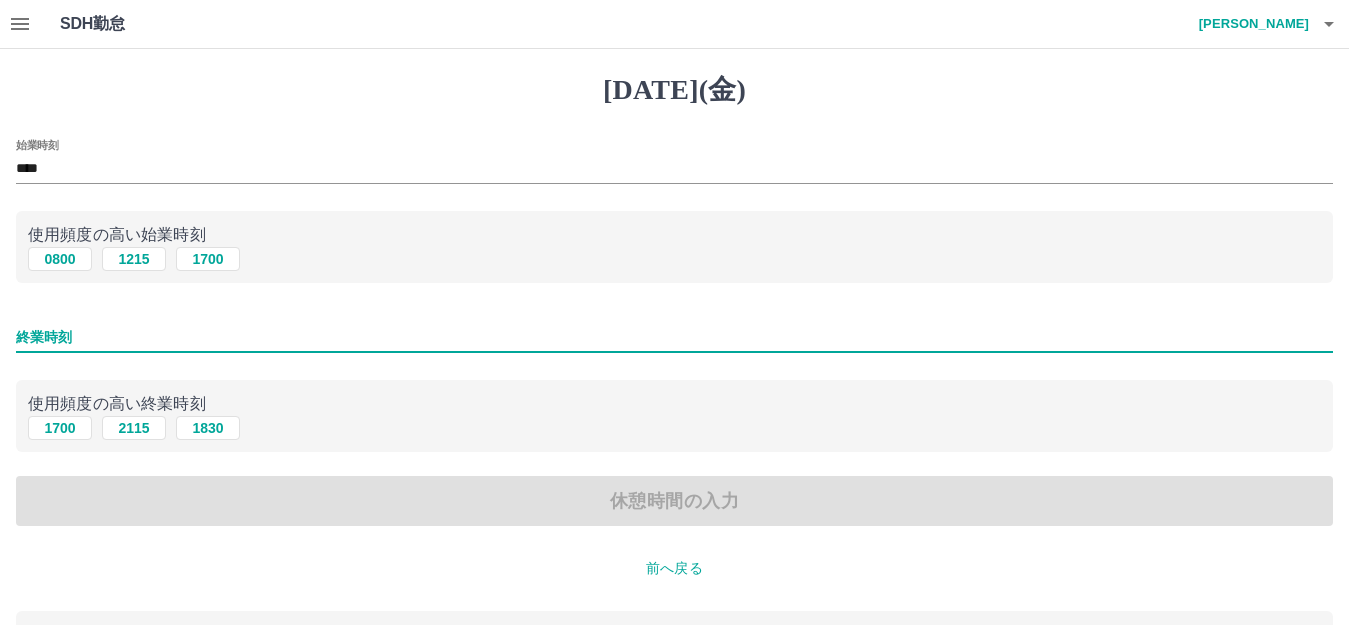 type on "****" 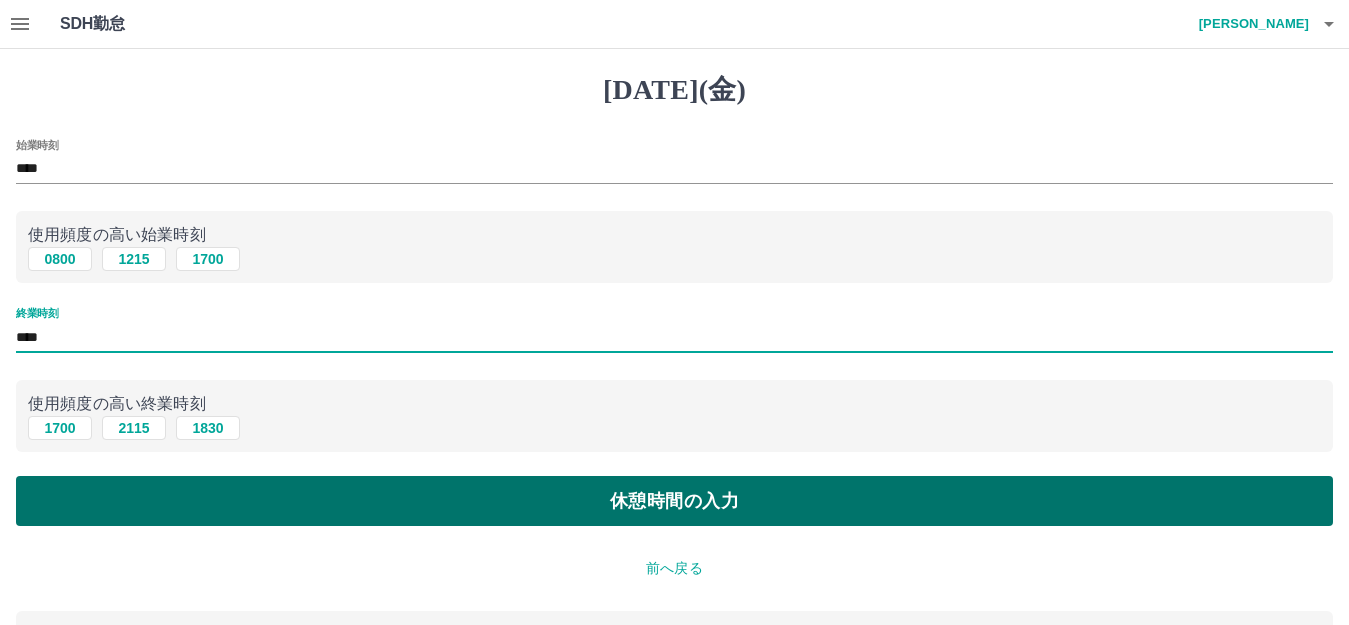 click on "休憩時間の入力" at bounding box center [674, 501] 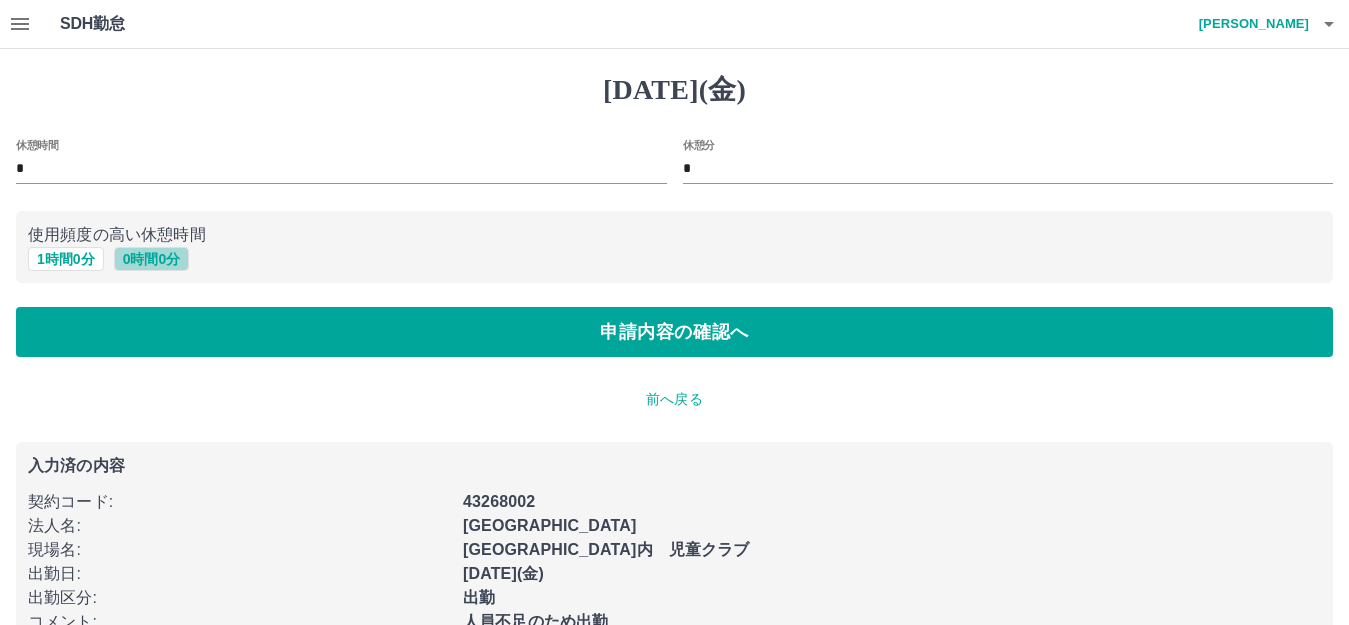 click on "0 時間 0 分" at bounding box center [152, 259] 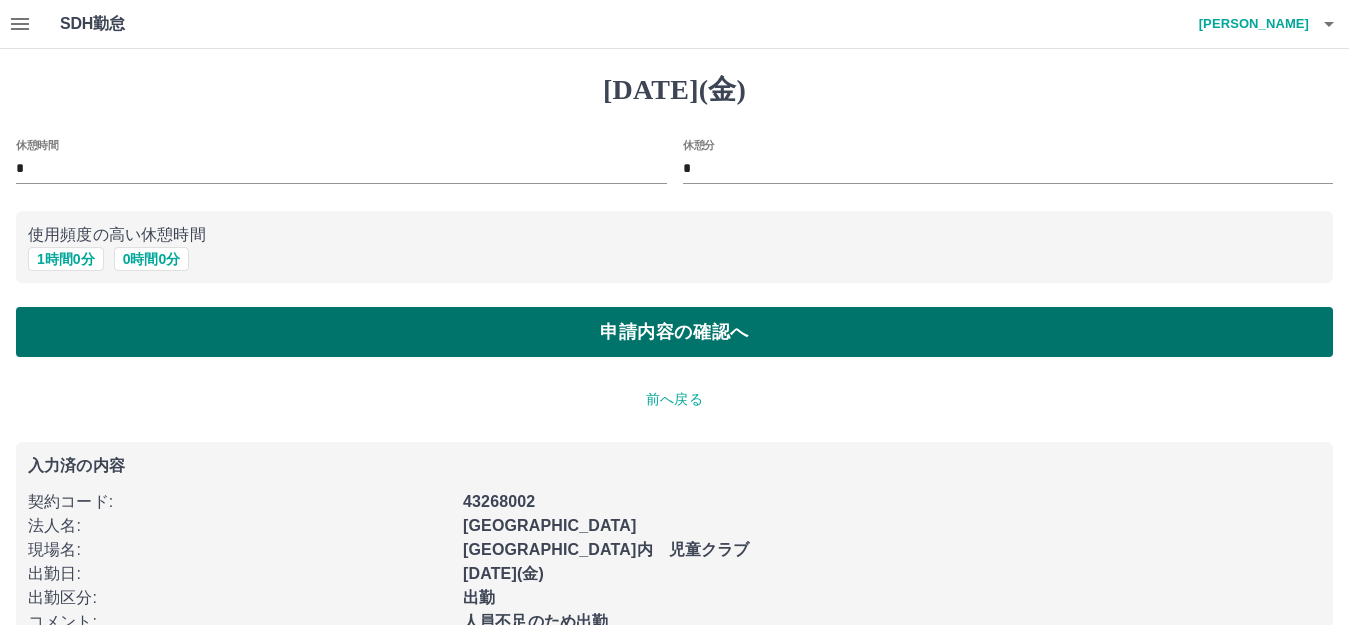 click on "申請内容の確認へ" at bounding box center (674, 332) 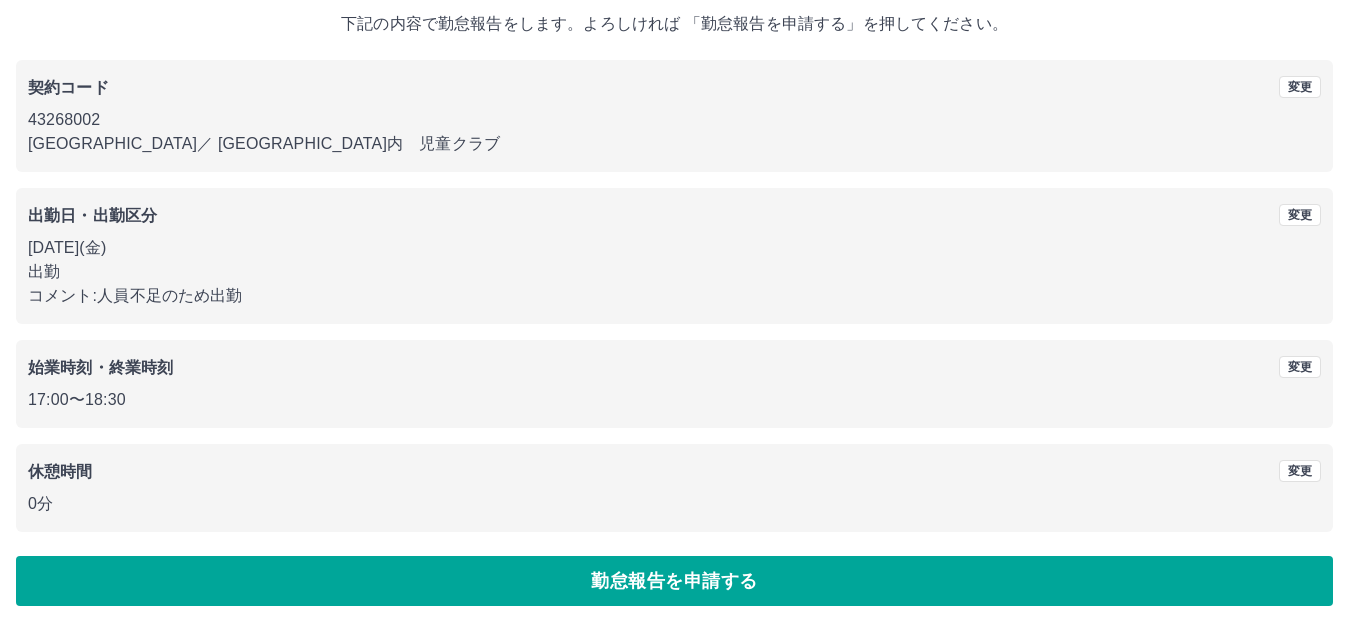 scroll, scrollTop: 124, scrollLeft: 0, axis: vertical 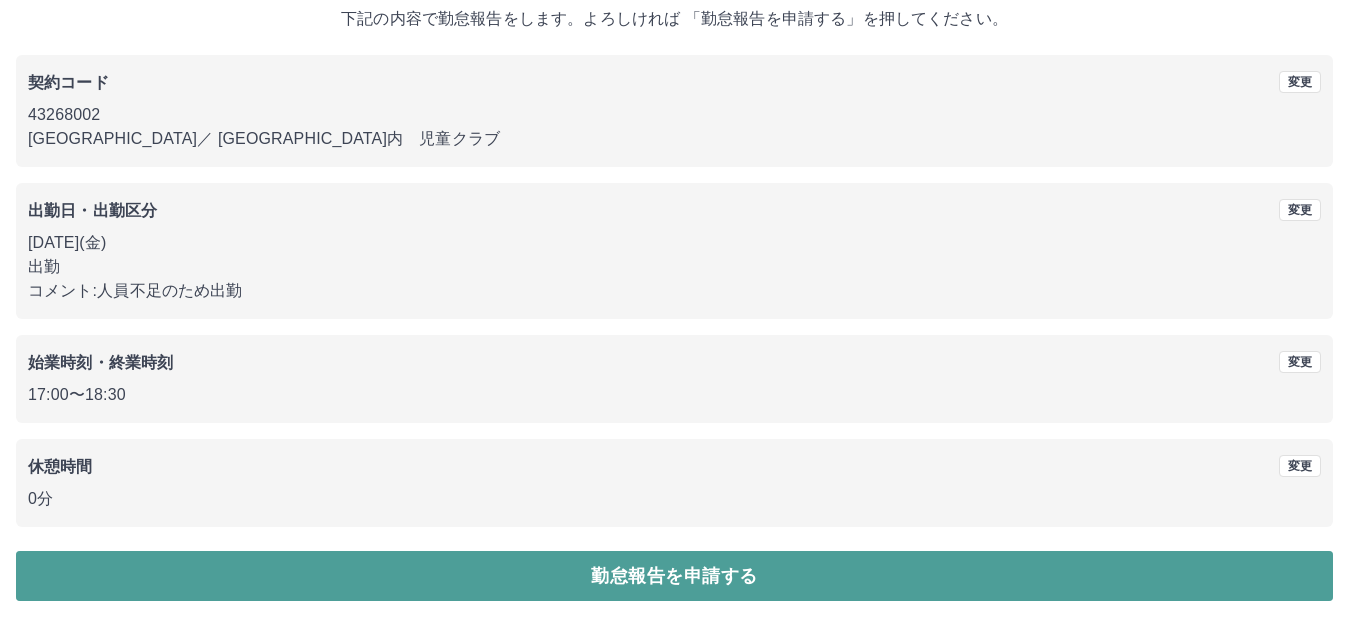 click on "勤怠報告を申請する" at bounding box center [674, 576] 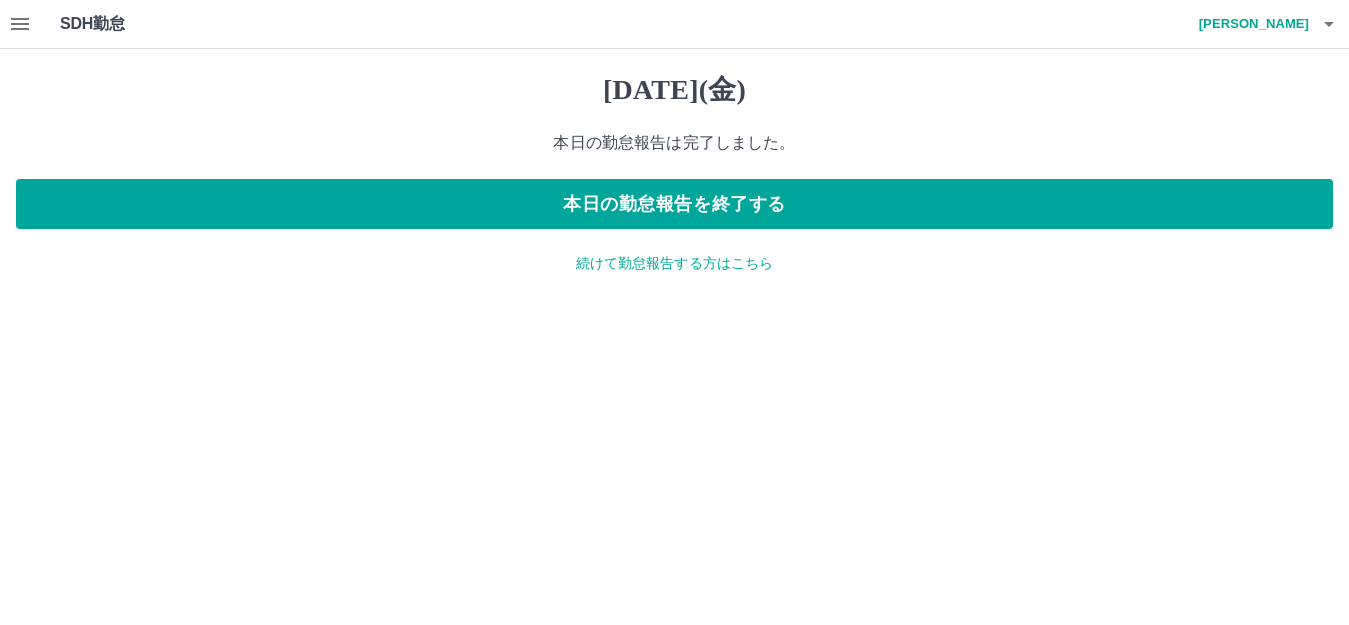 scroll, scrollTop: 0, scrollLeft: 0, axis: both 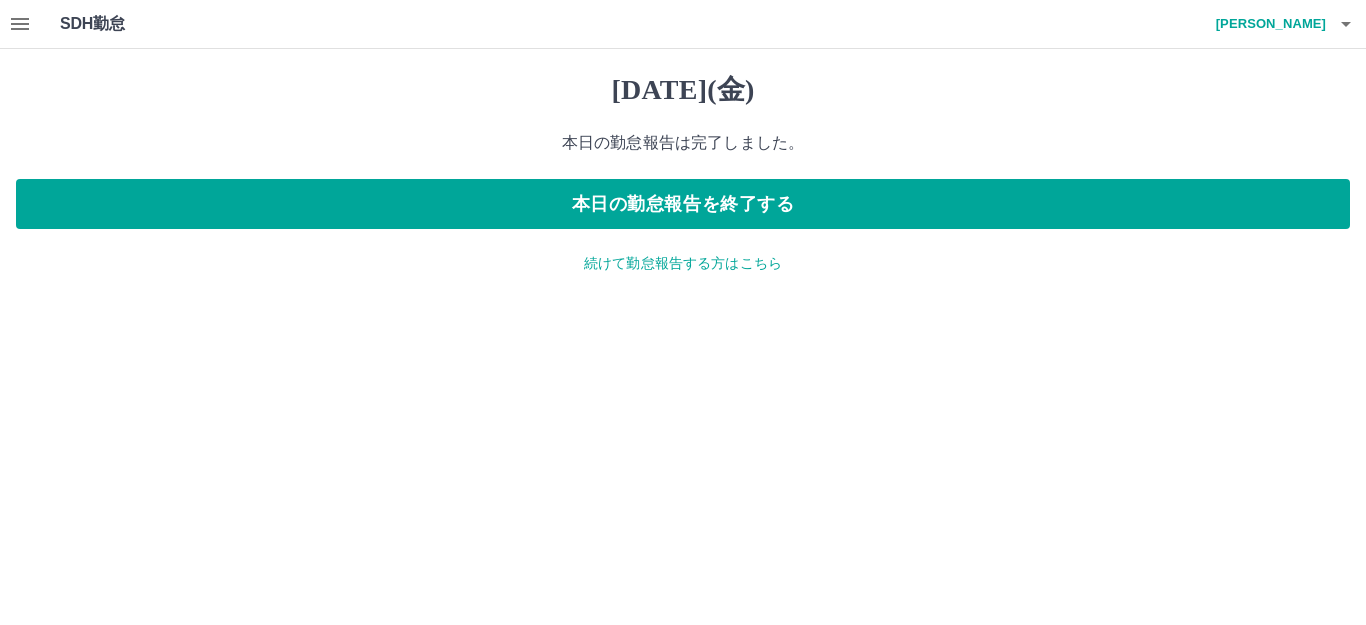 click 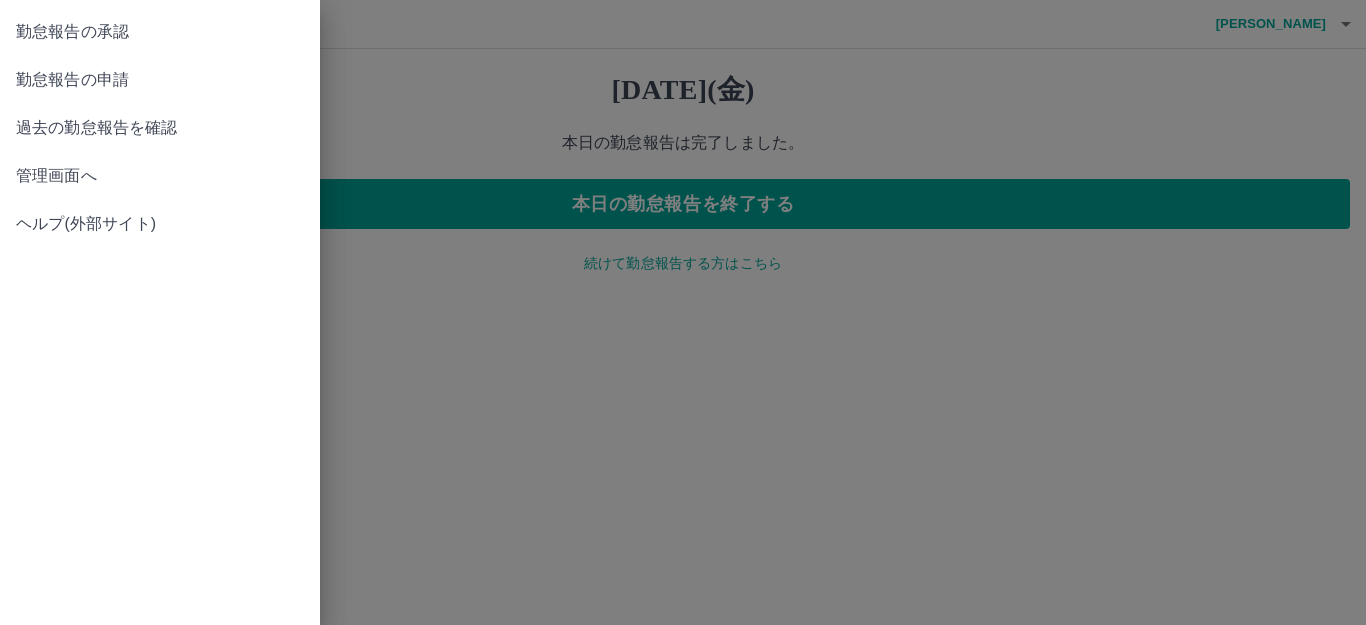 click on "勤怠報告の申請" at bounding box center [160, 80] 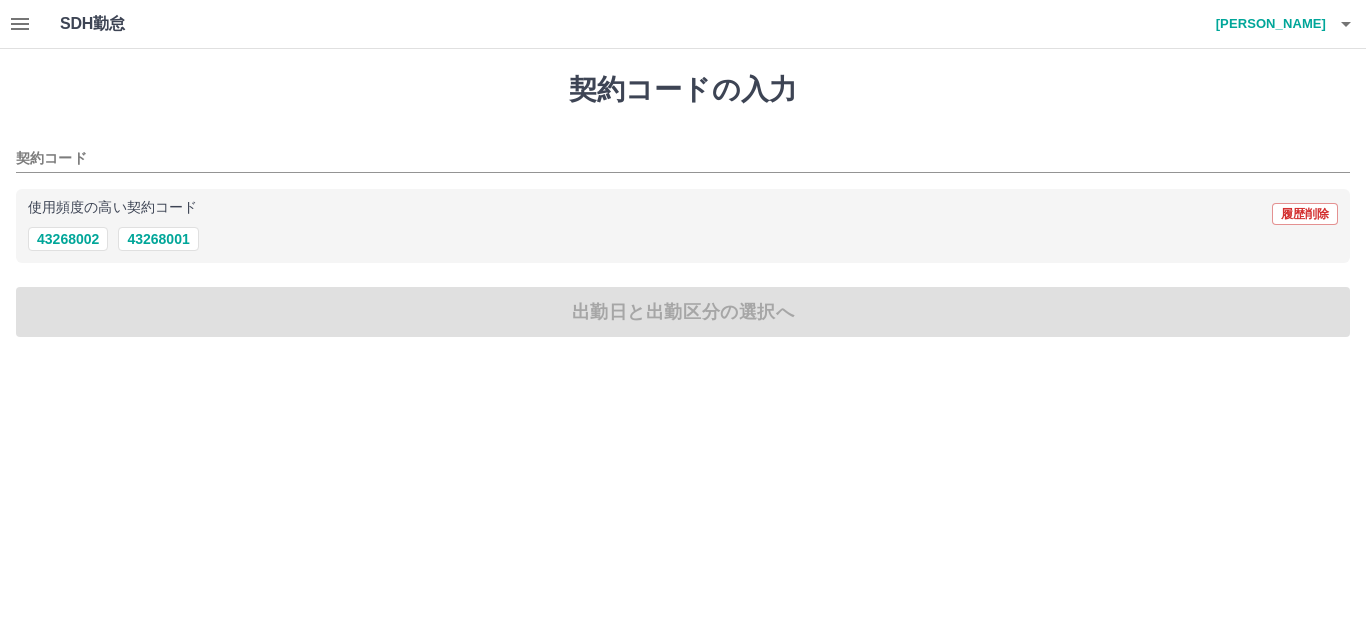 click 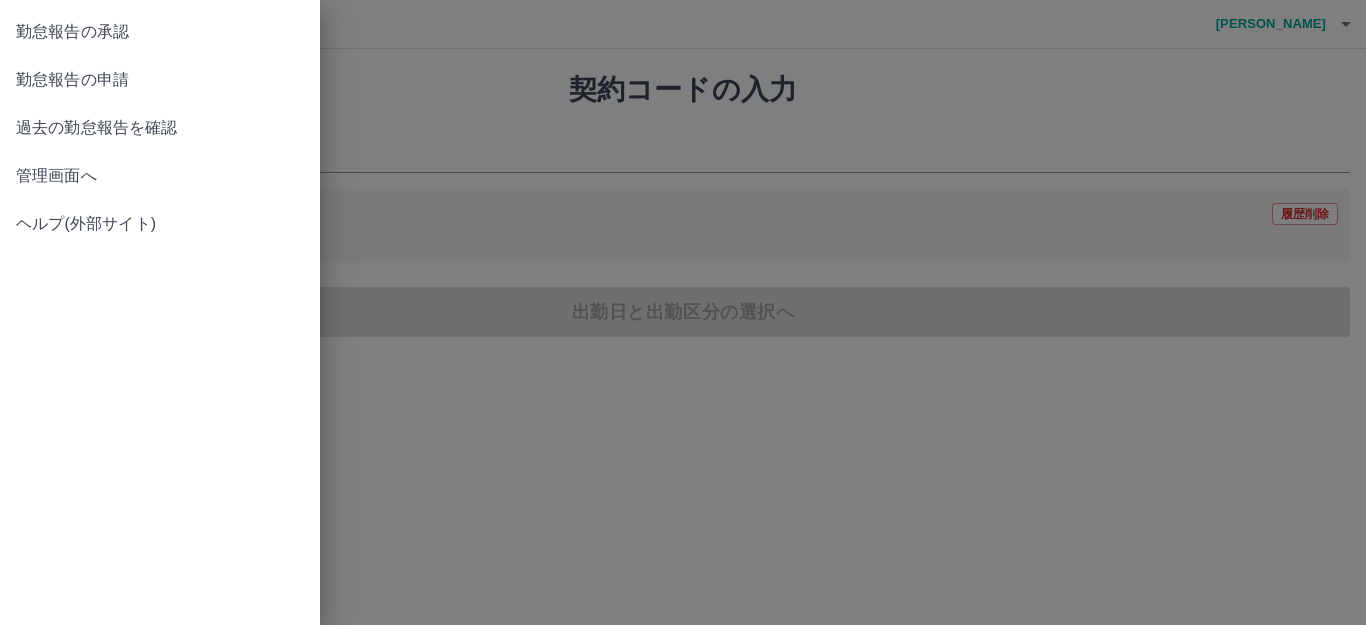 click on "勤怠報告の承認" at bounding box center [160, 32] 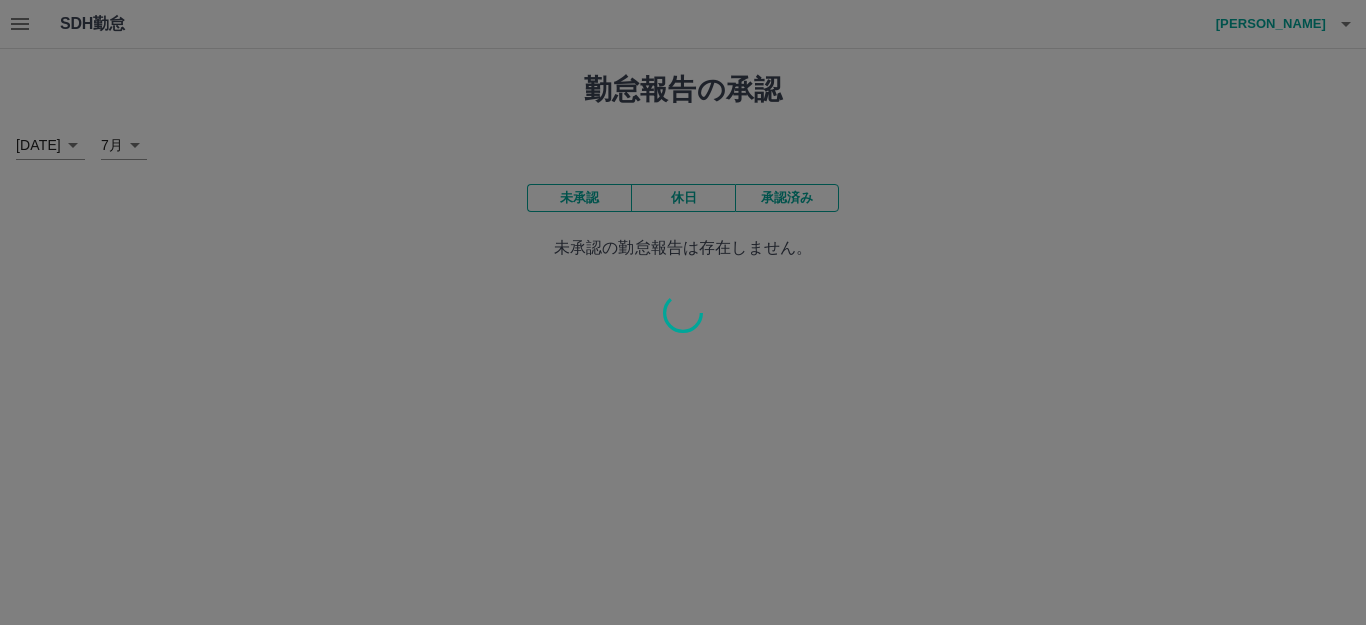 click at bounding box center (683, 312) 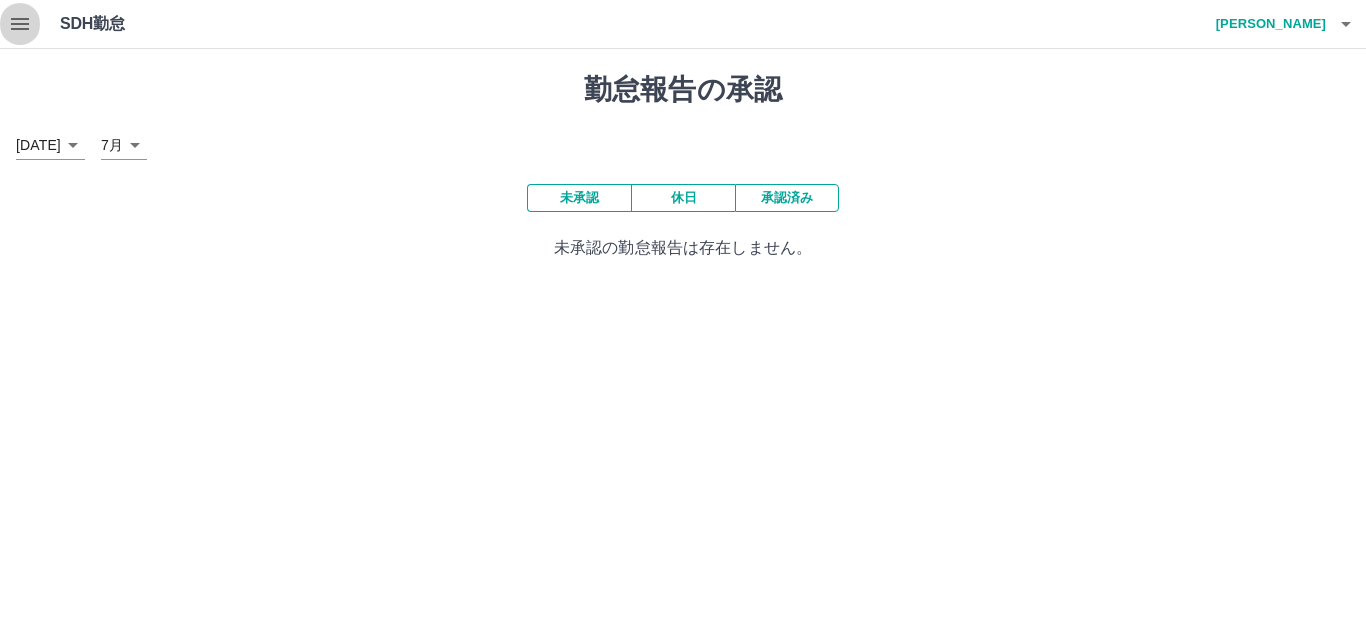 click 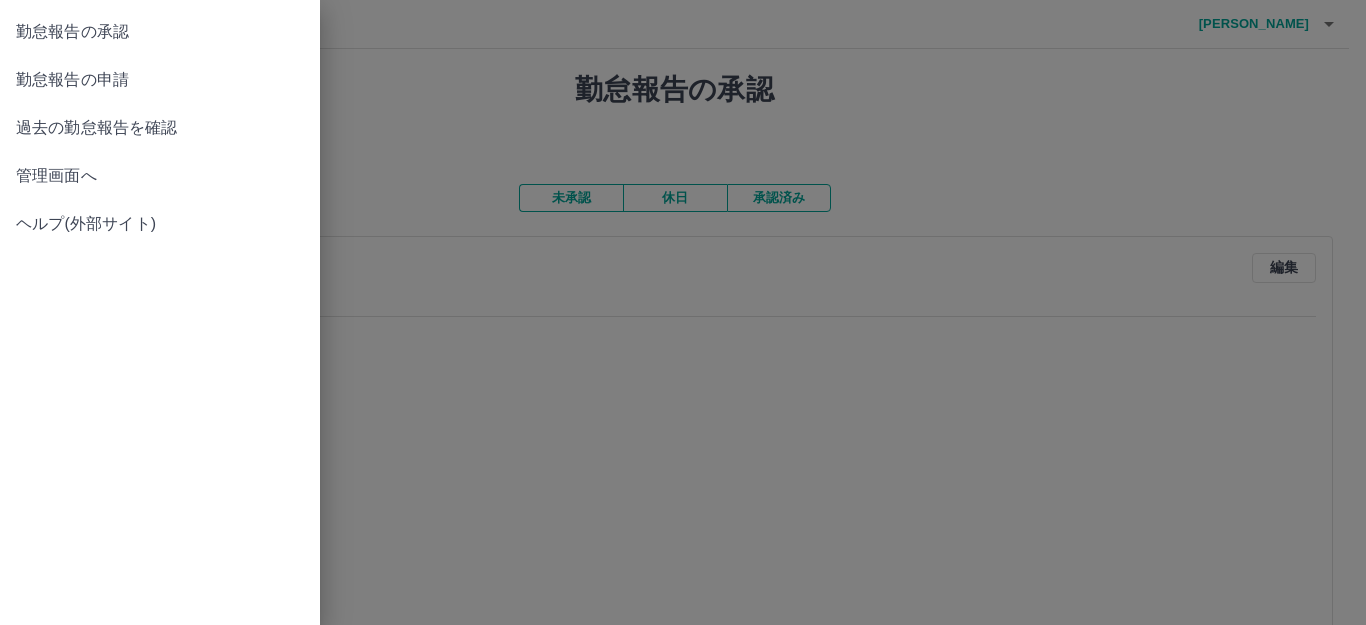 click on "管理画面へ" at bounding box center [160, 176] 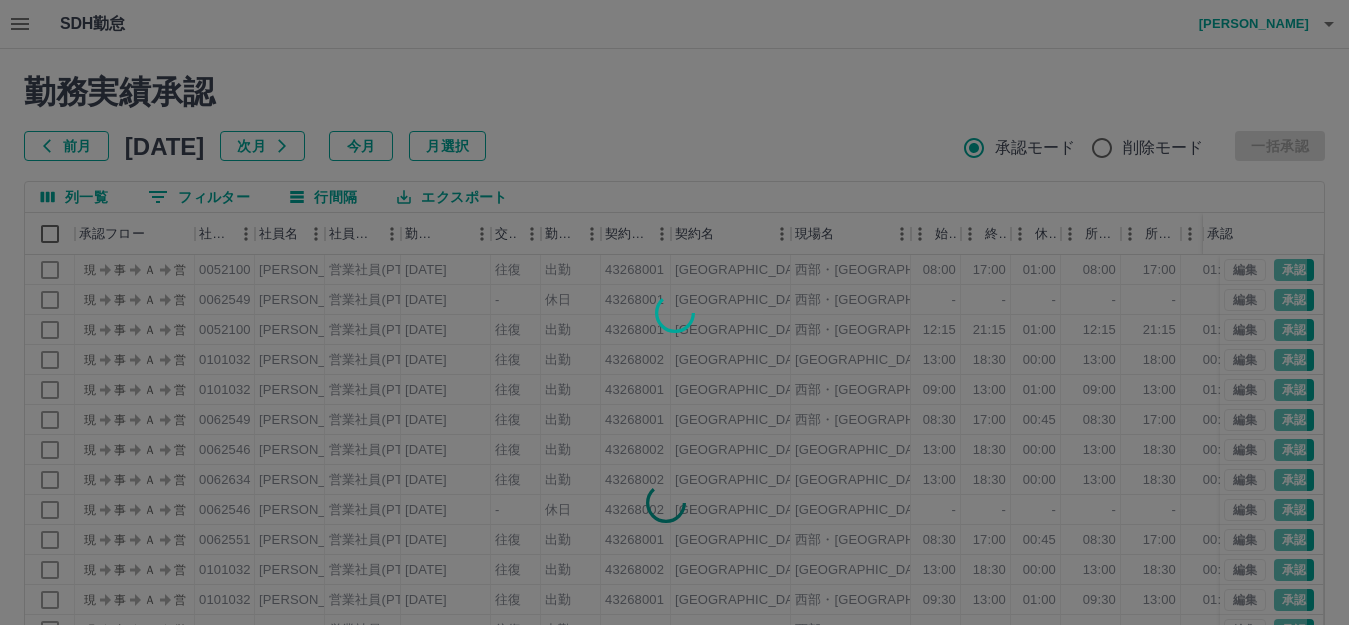 click at bounding box center [674, 312] 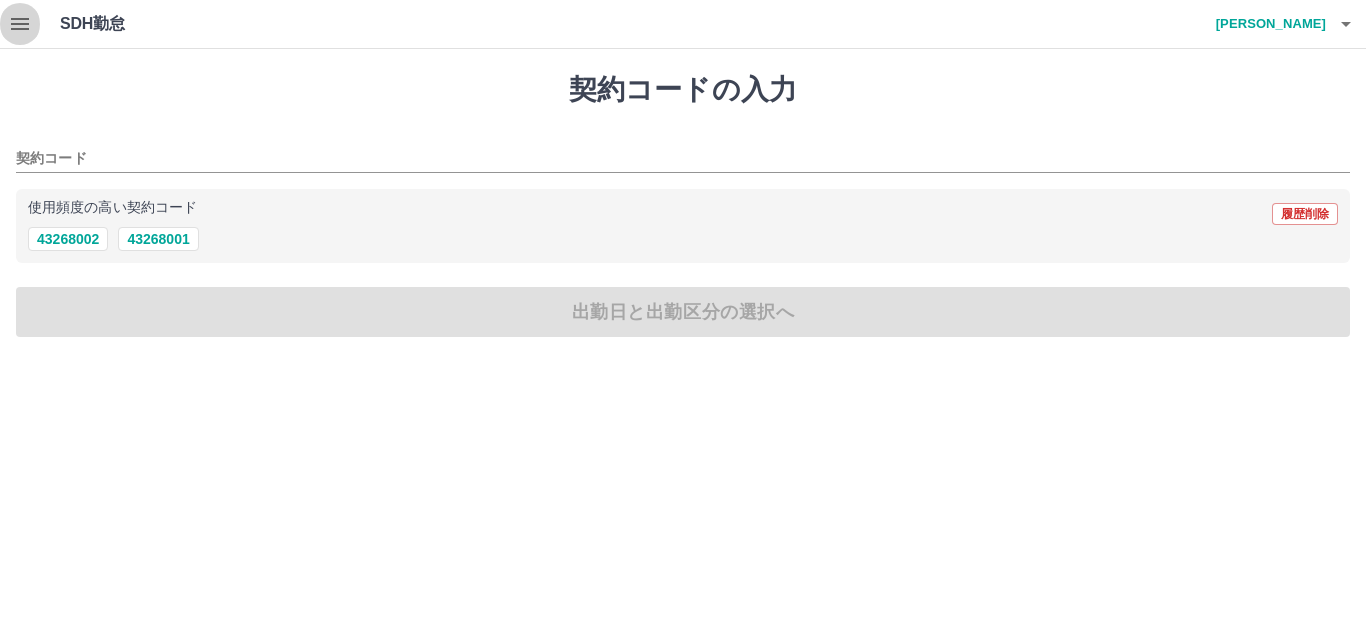 click 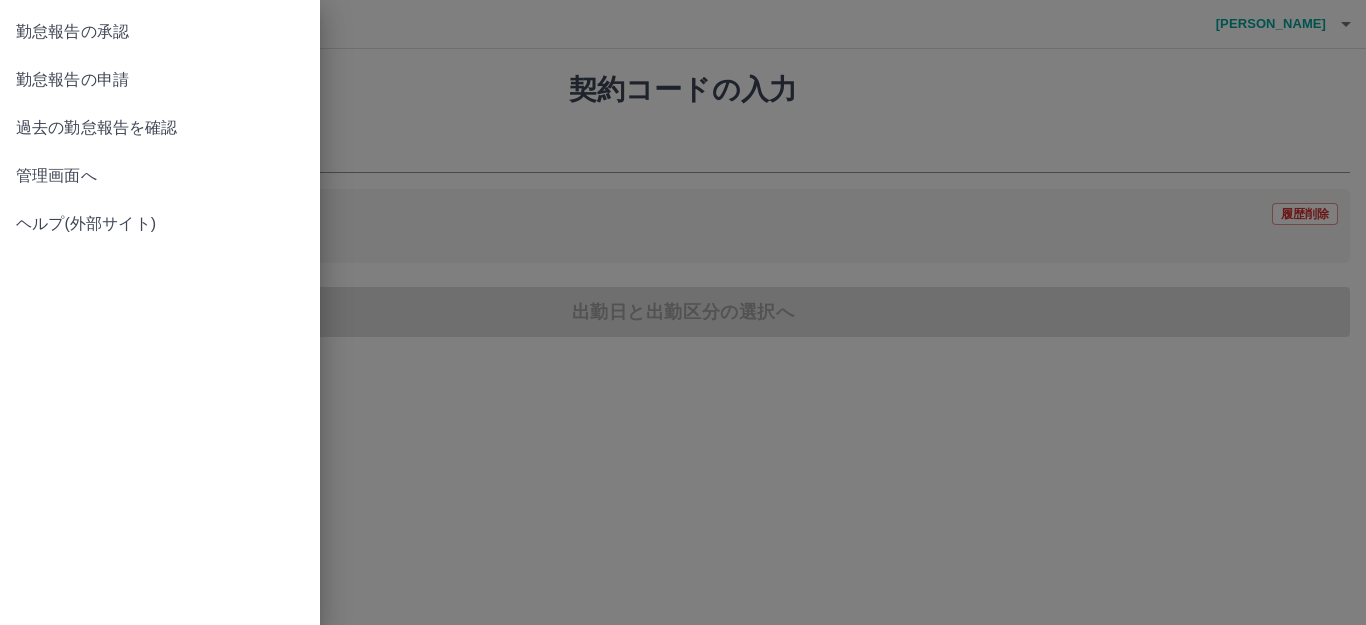 click on "管理画面へ" at bounding box center (160, 176) 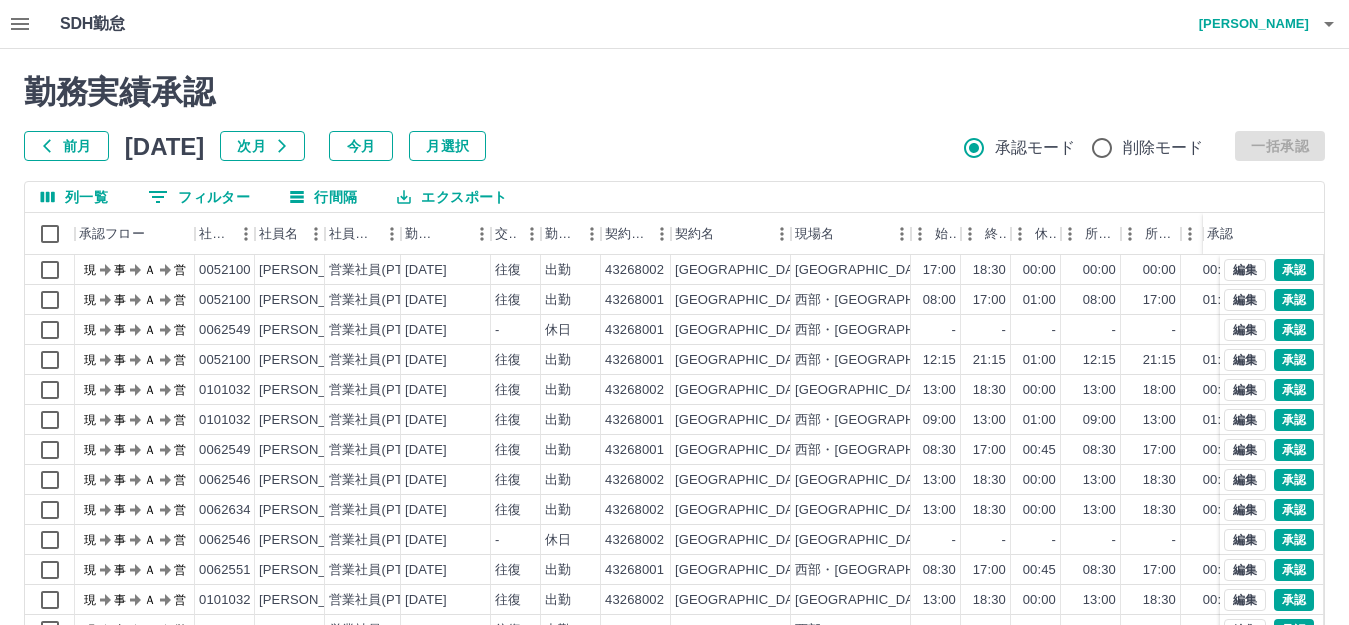 click 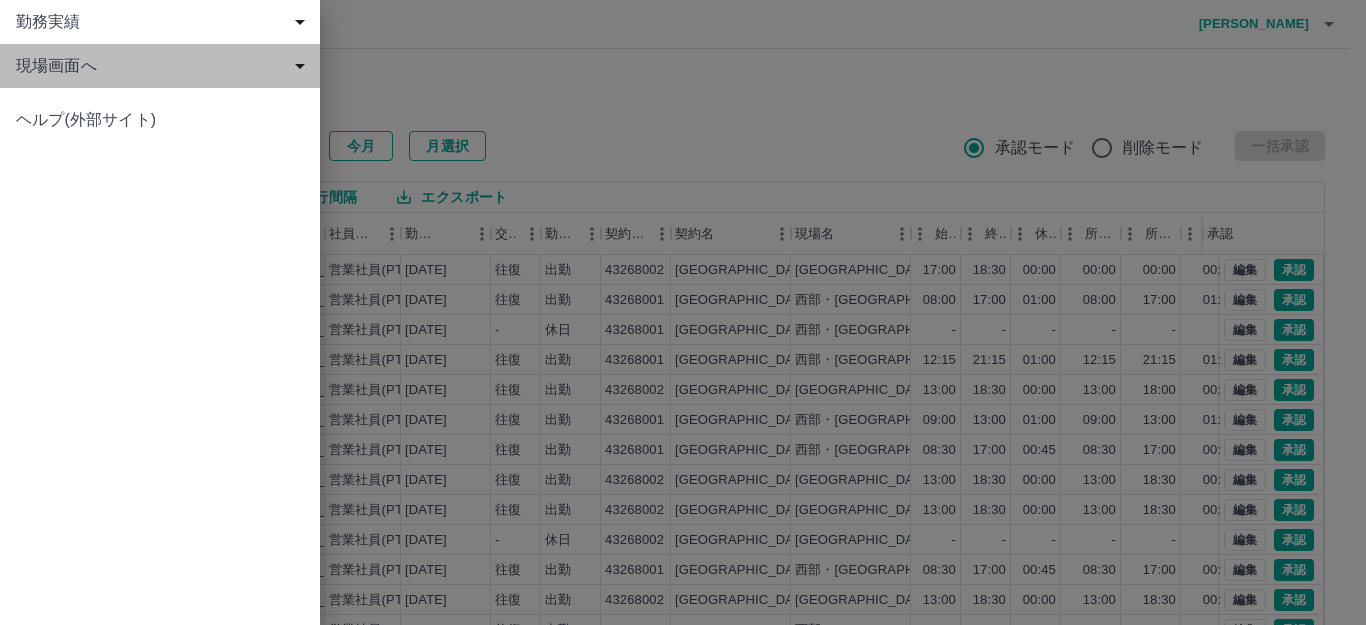 click on "現場画面へ" at bounding box center (164, 66) 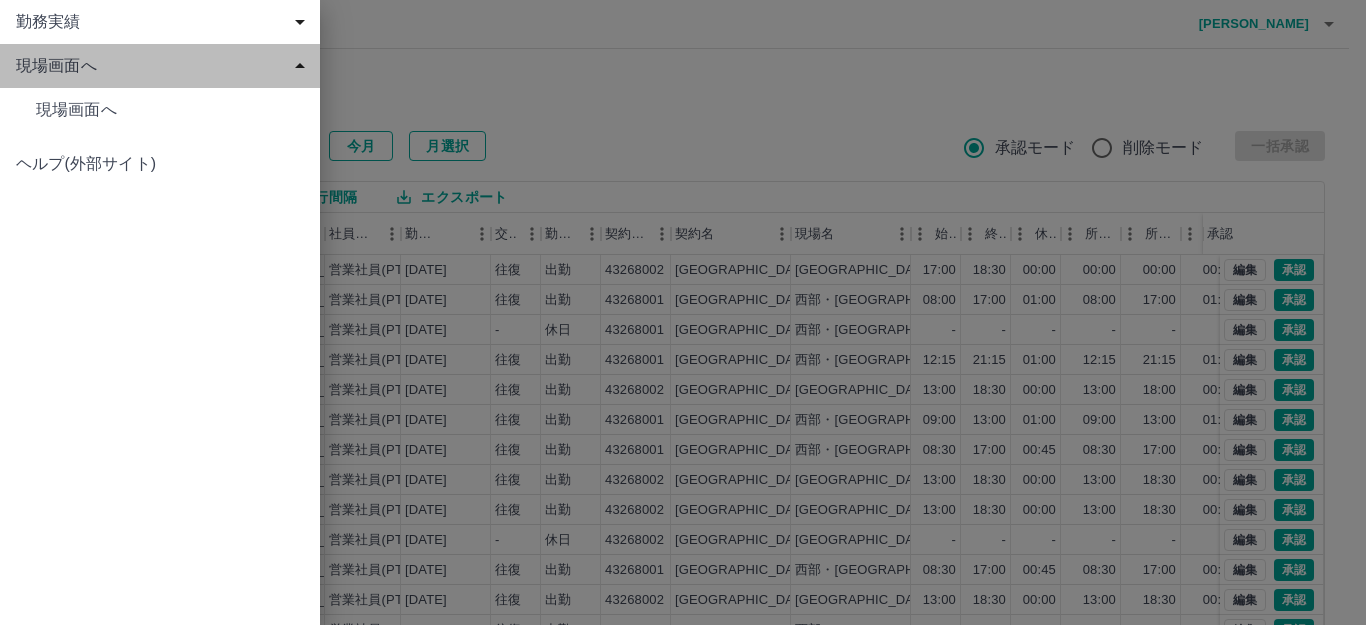 click on "現場画面へ" at bounding box center [164, 66] 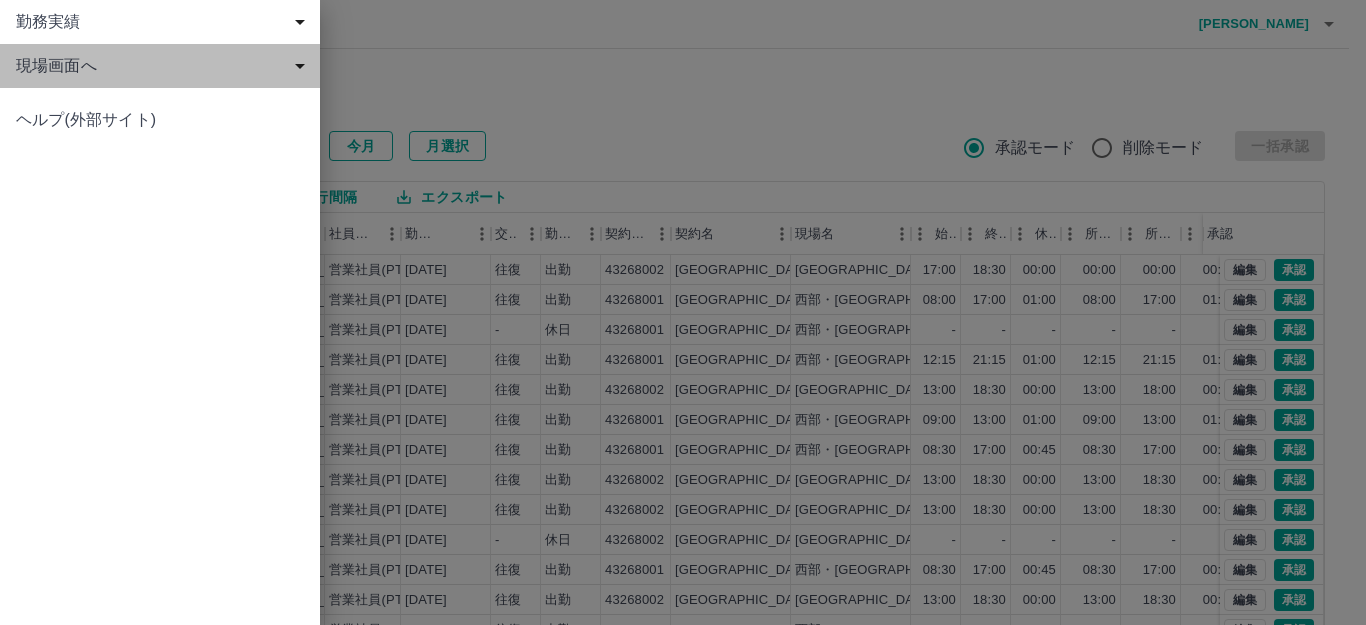 click on "現場画面へ" at bounding box center [164, 66] 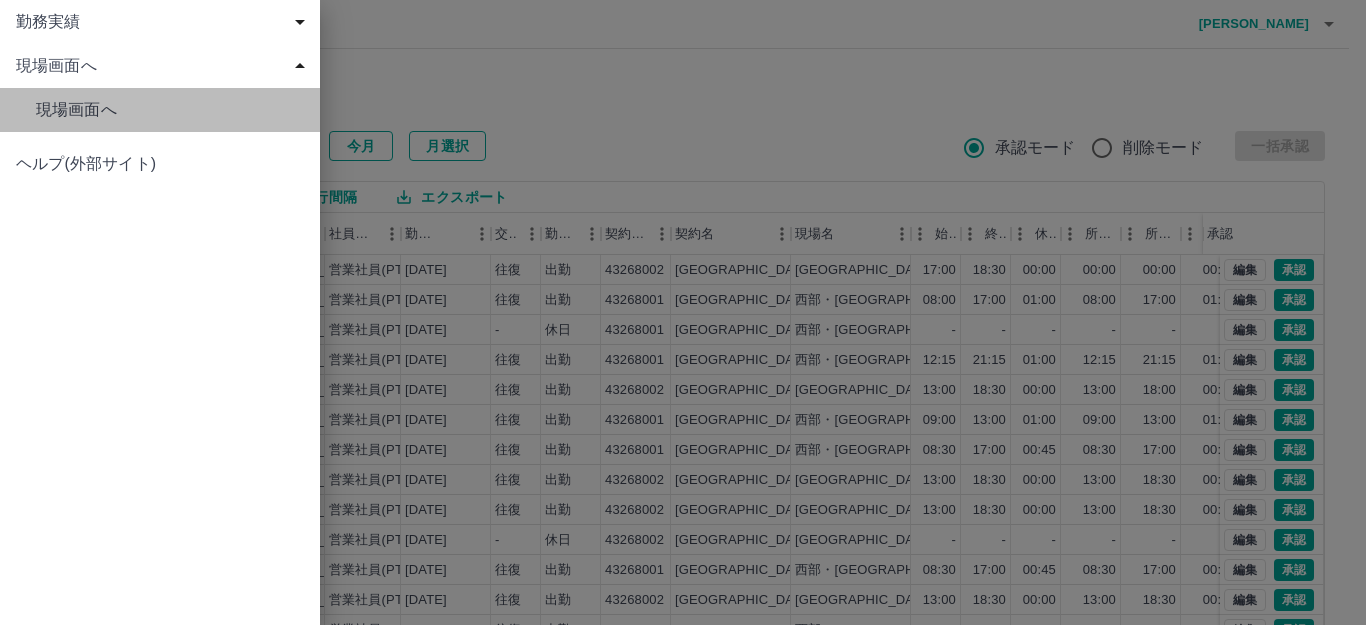 click on "現場画面へ" at bounding box center [170, 110] 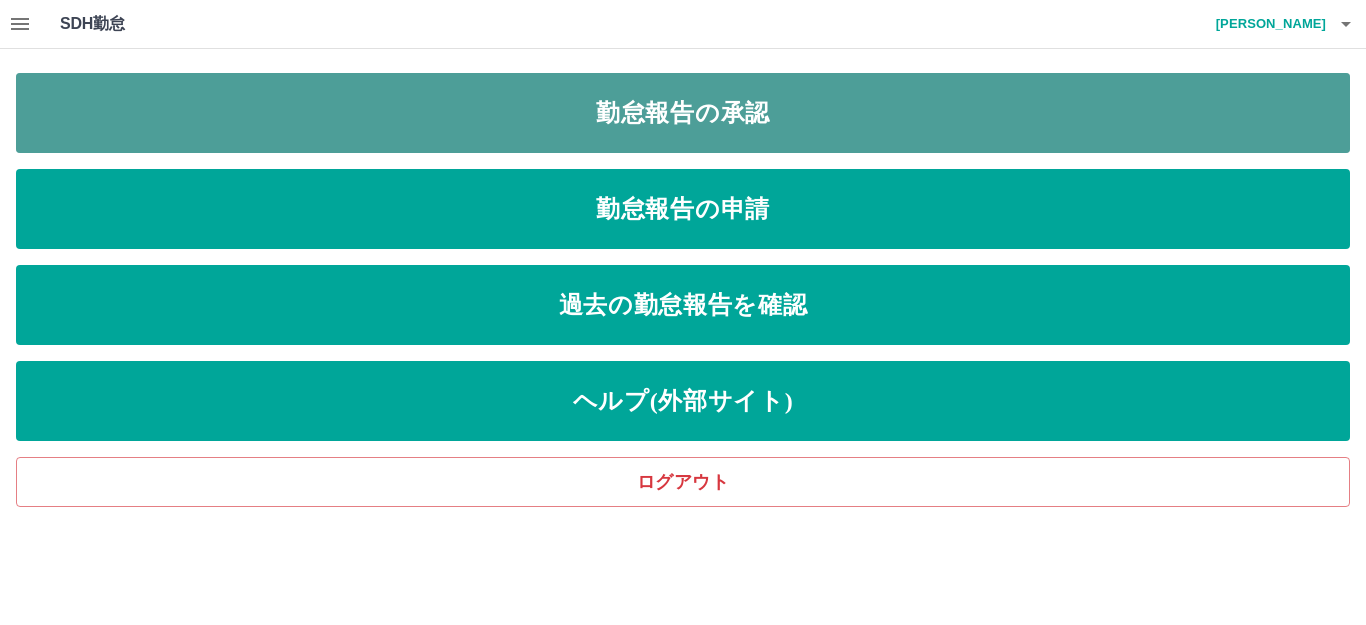 click on "勤怠報告の承認" at bounding box center (683, 113) 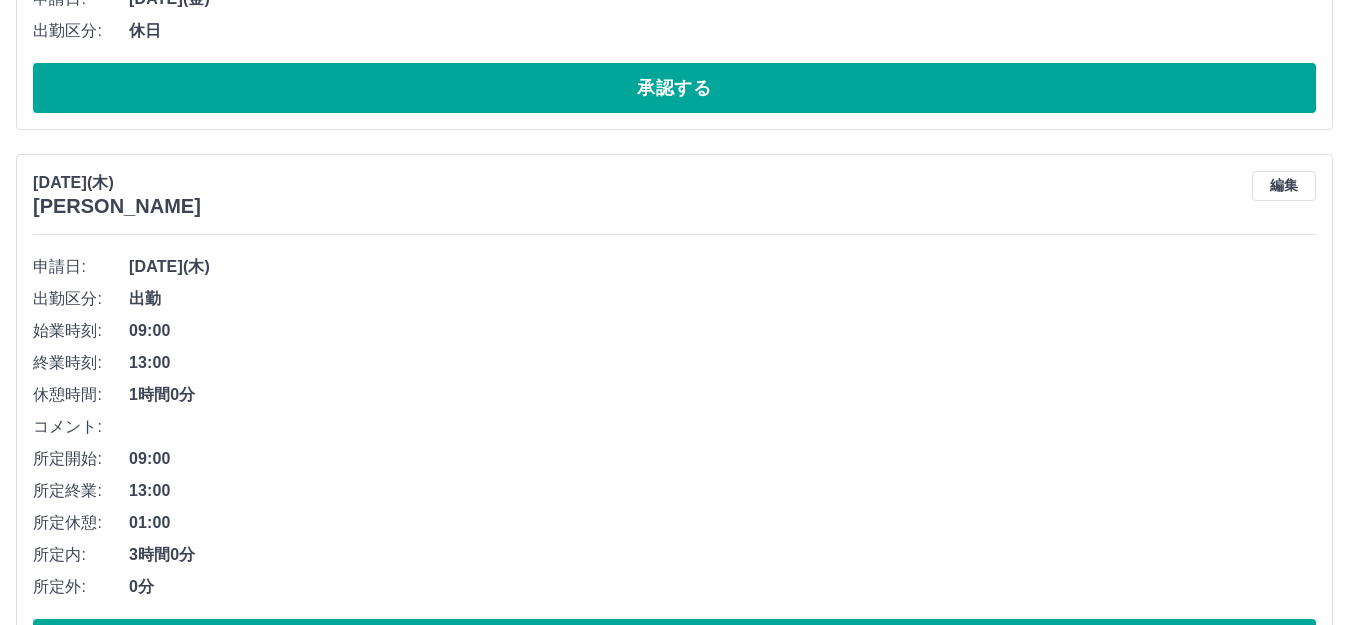 scroll, scrollTop: 1500, scrollLeft: 0, axis: vertical 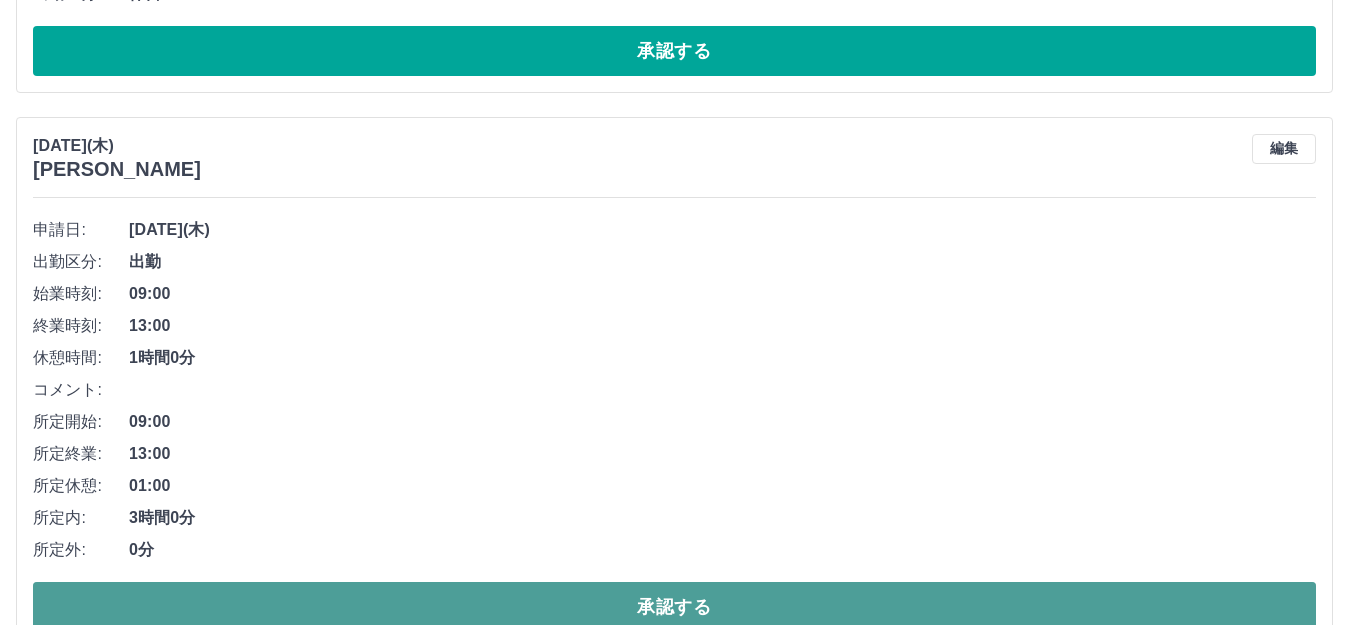 click on "承認する" at bounding box center [674, 607] 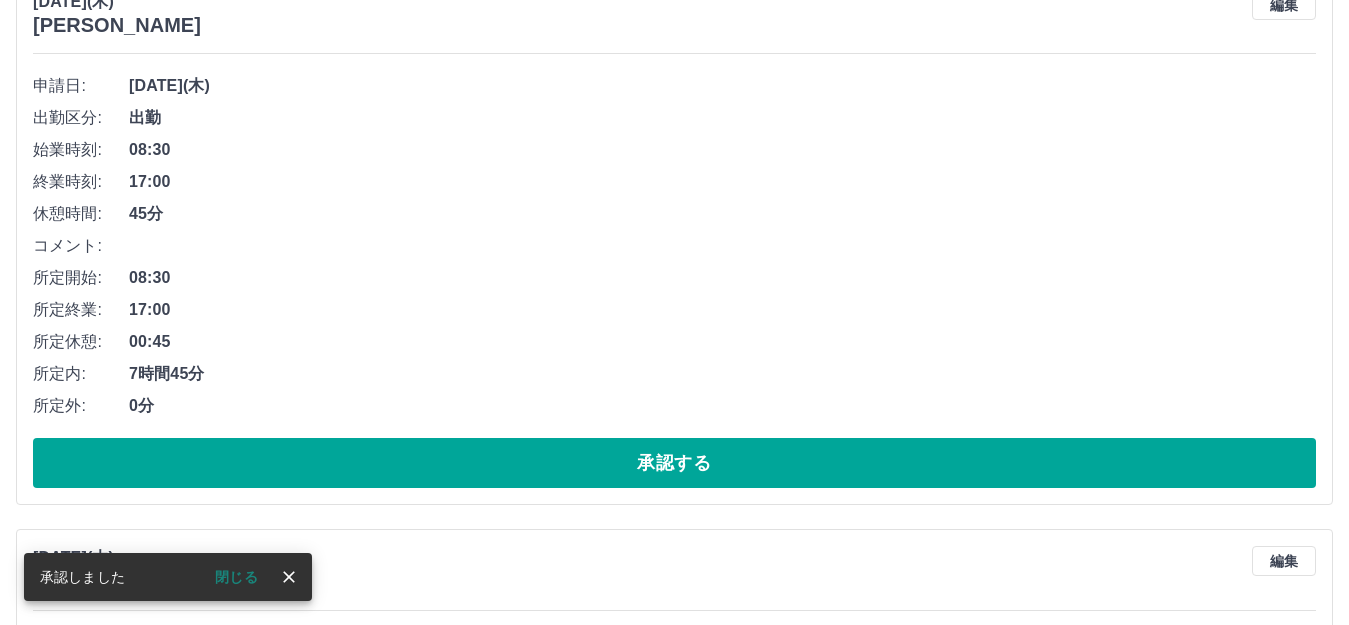 scroll, scrollTop: 1644, scrollLeft: 0, axis: vertical 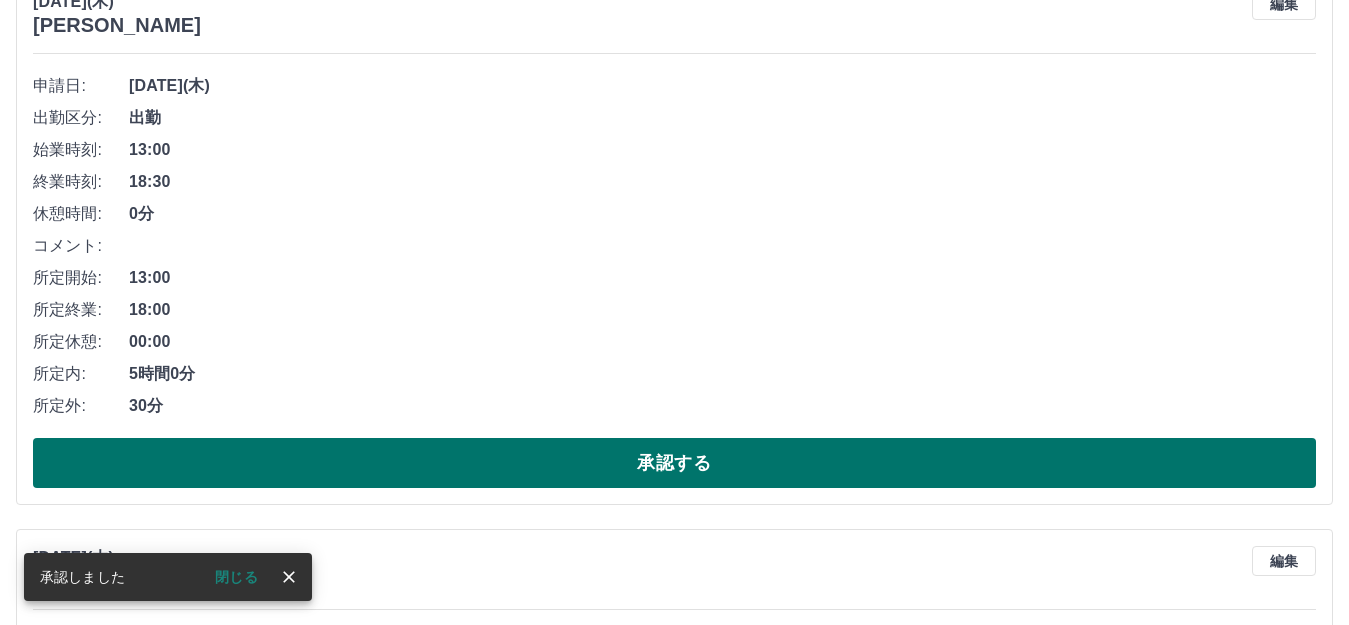 click on "承認する" at bounding box center (674, 463) 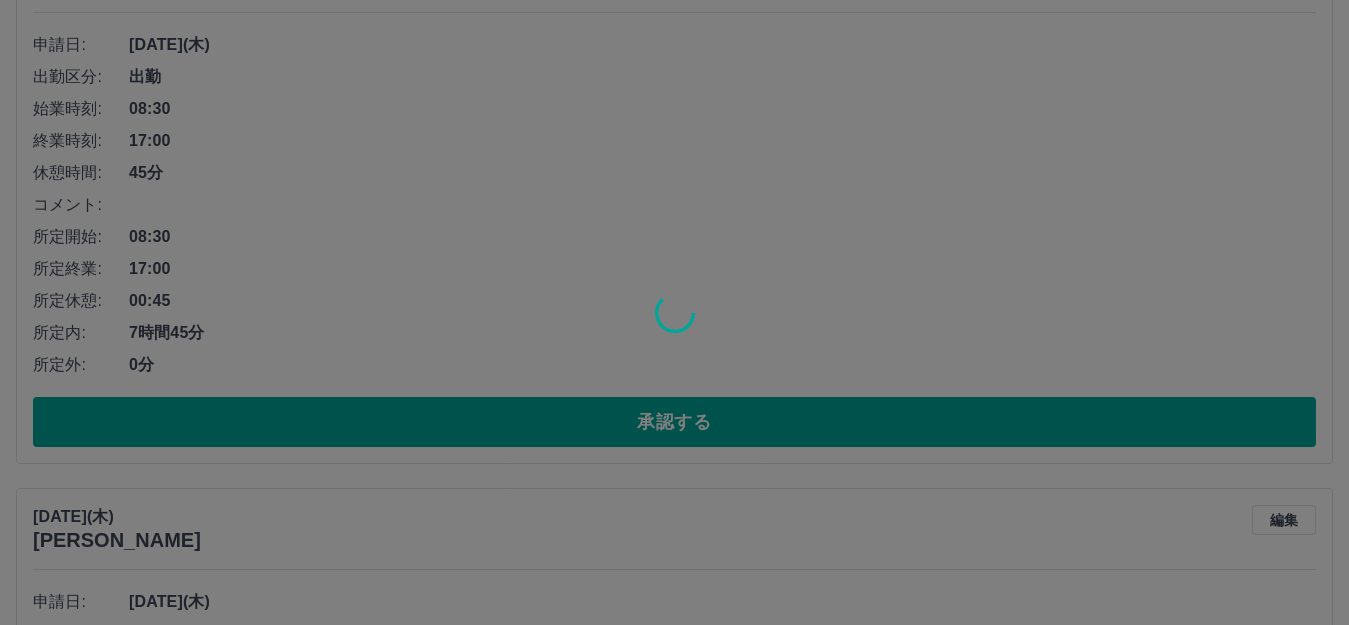 scroll, scrollTop: 2244, scrollLeft: 0, axis: vertical 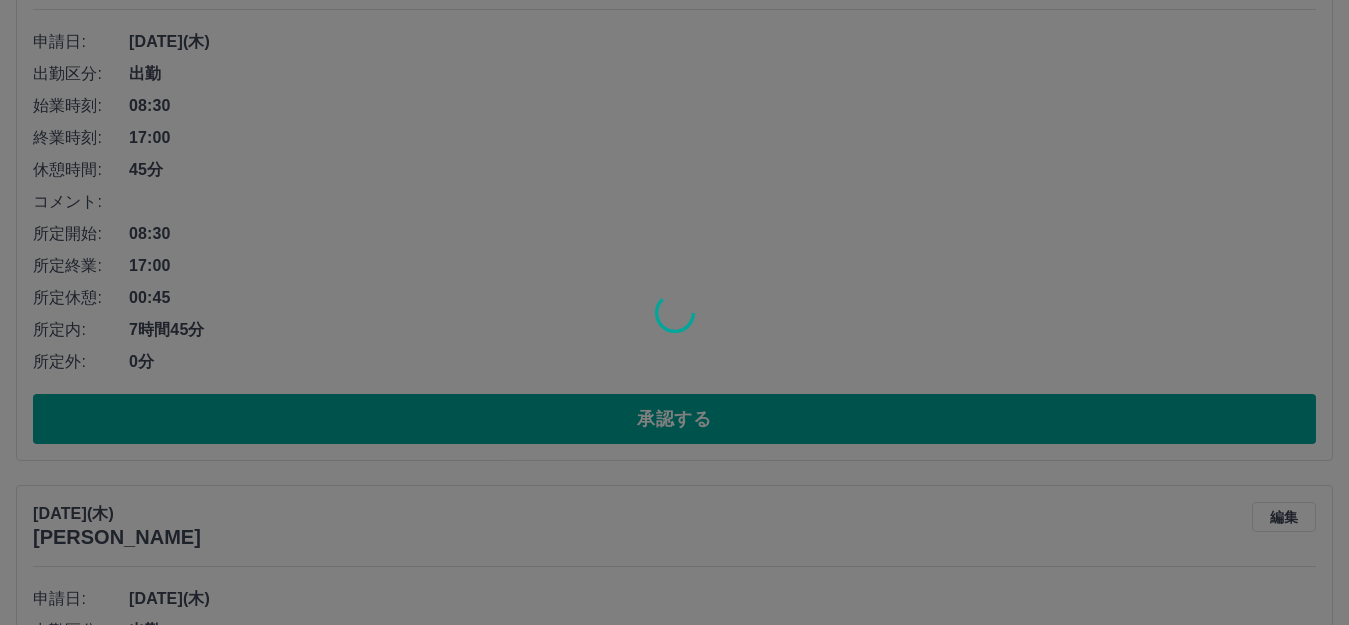 click at bounding box center (674, 312) 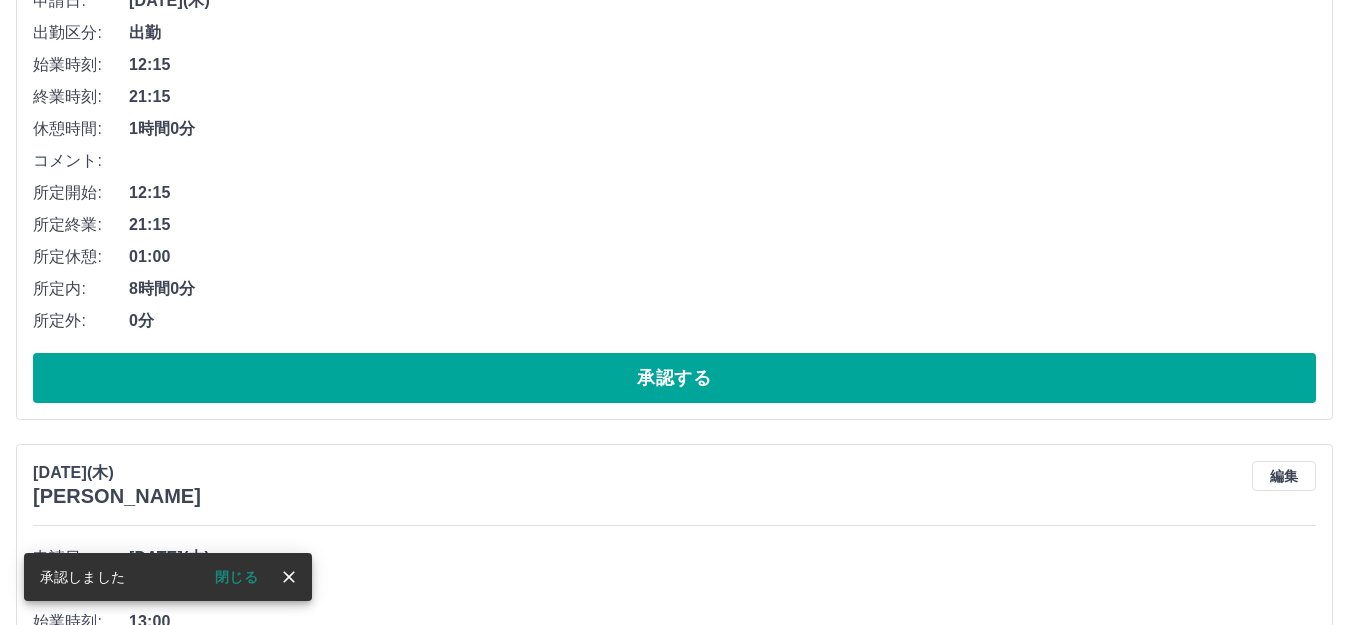 scroll, scrollTop: 2288, scrollLeft: 0, axis: vertical 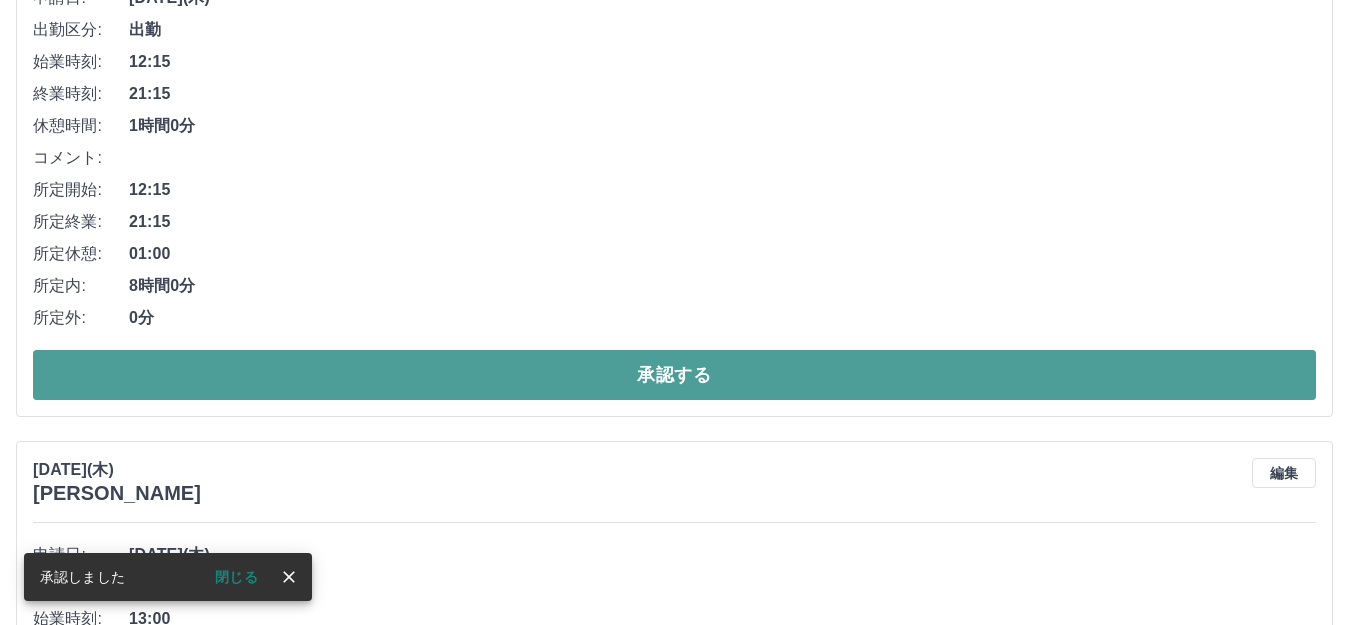 click on "承認する" at bounding box center [674, 375] 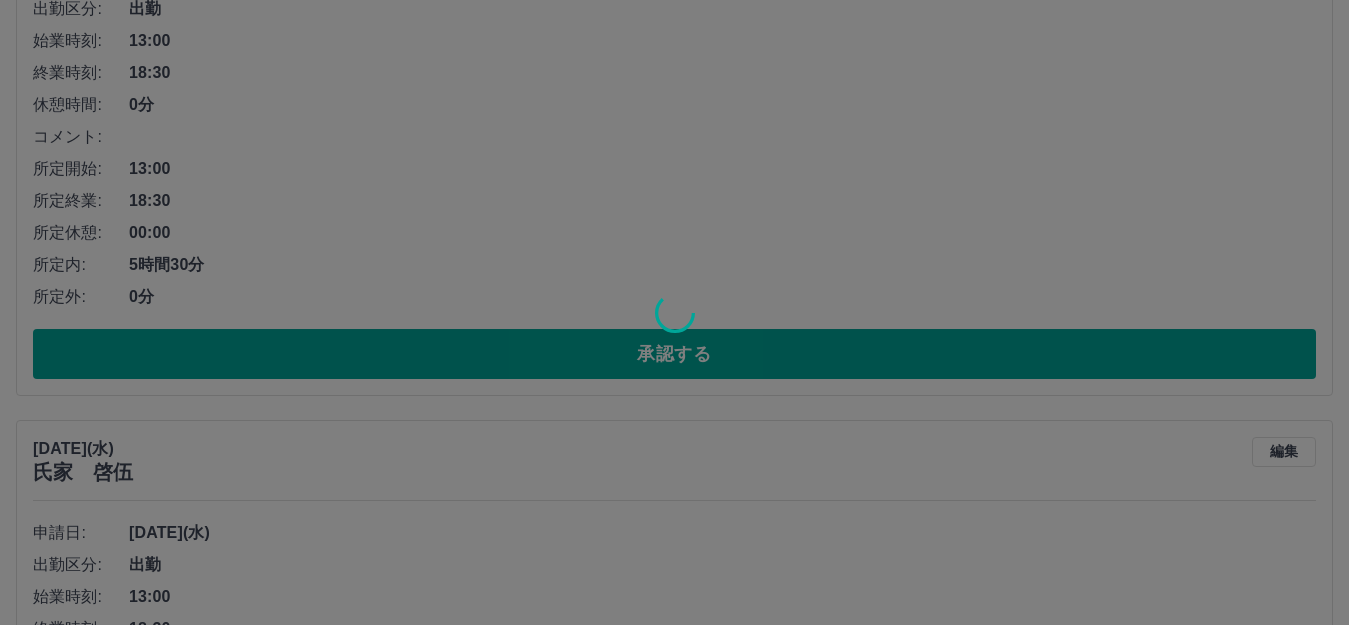 scroll, scrollTop: 2888, scrollLeft: 0, axis: vertical 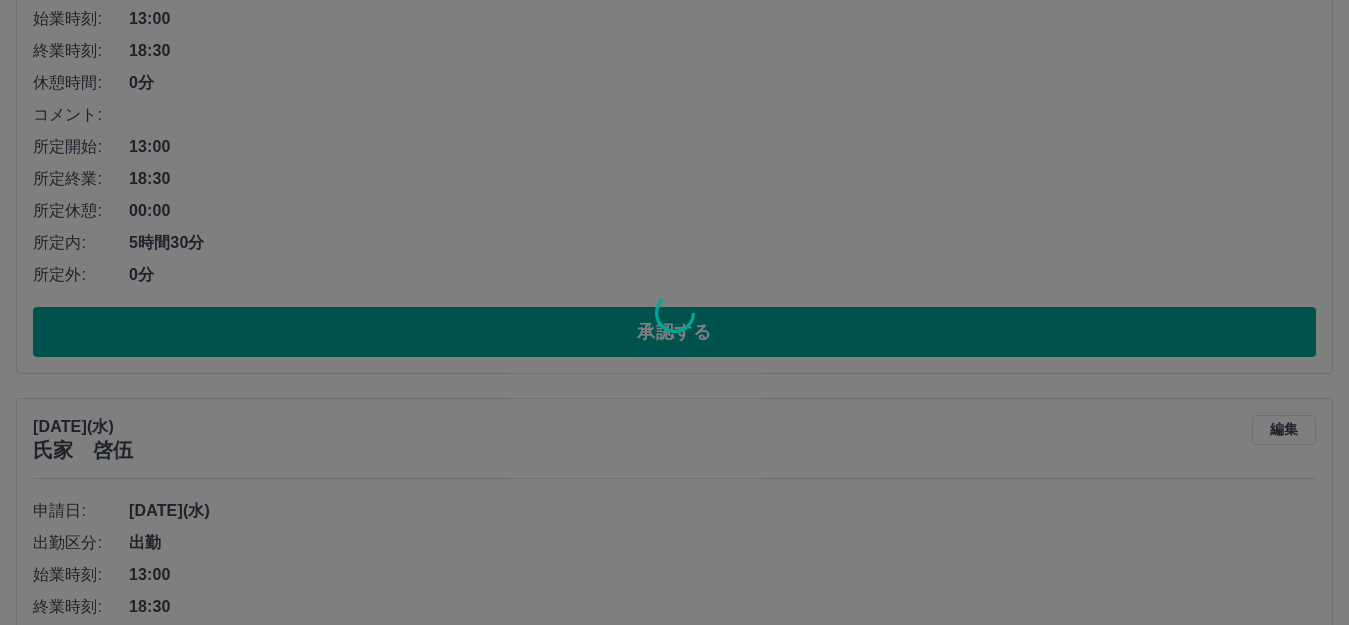 click at bounding box center (674, 312) 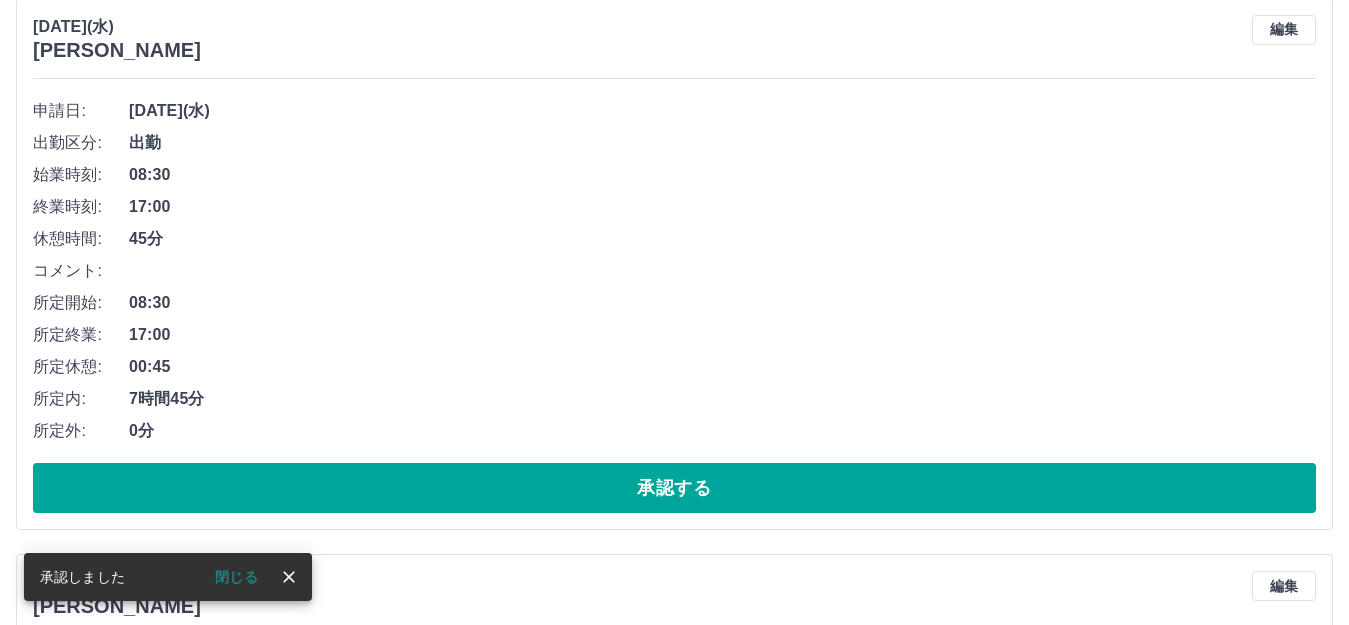 scroll, scrollTop: 2731, scrollLeft: 0, axis: vertical 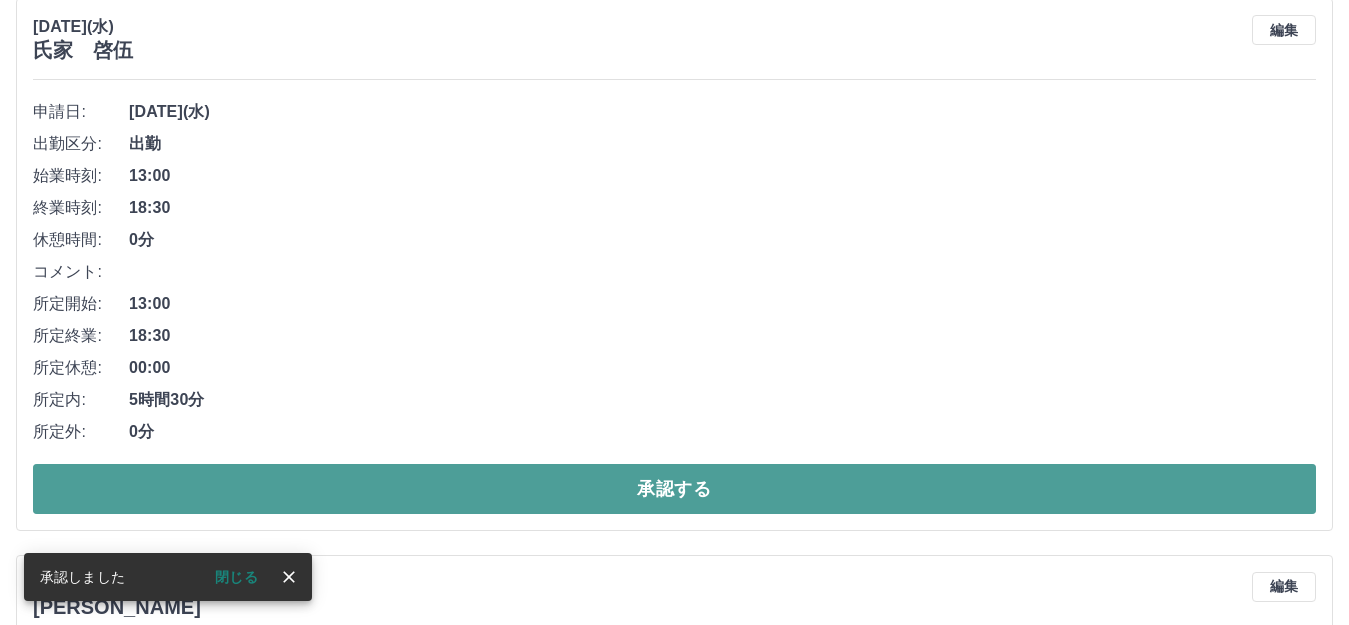 click on "承認する" at bounding box center [674, 489] 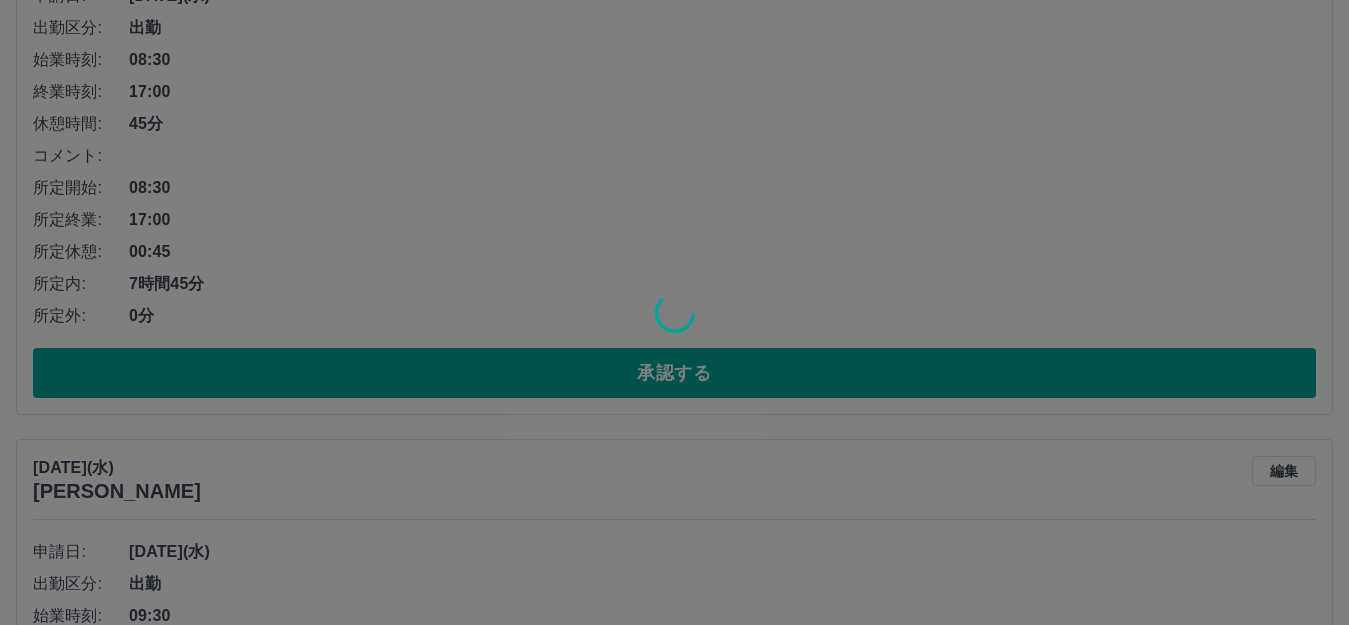 scroll, scrollTop: 3431, scrollLeft: 0, axis: vertical 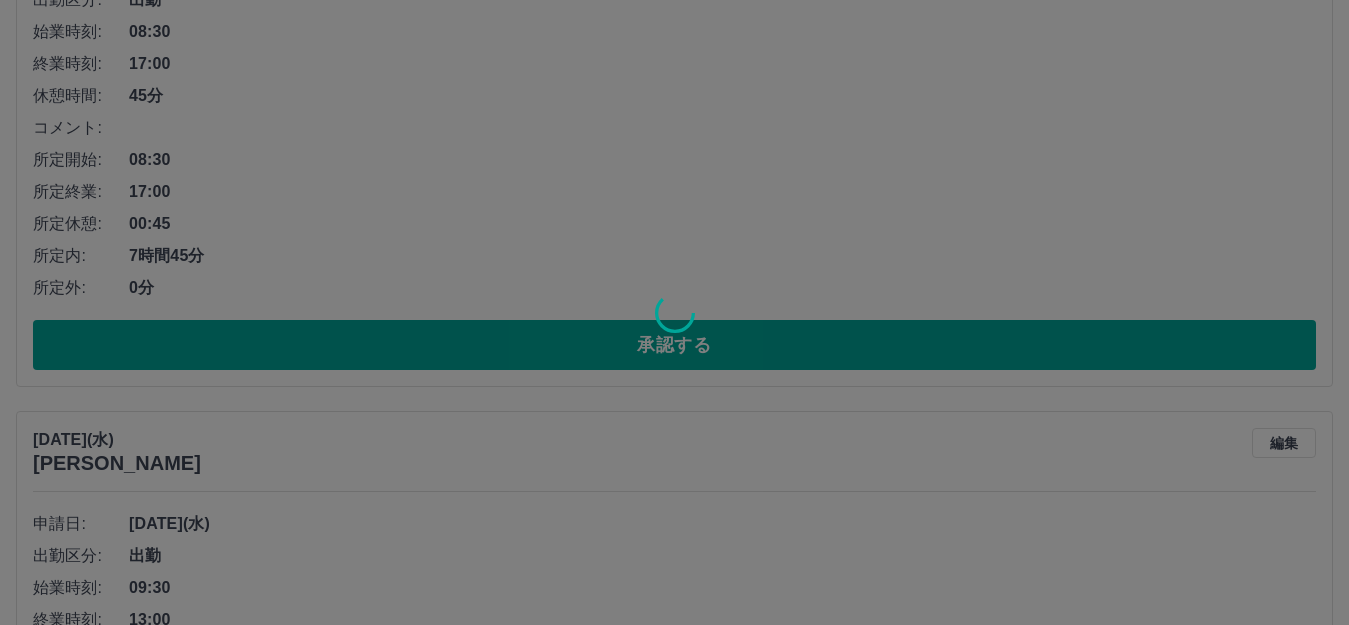 click at bounding box center [674, 312] 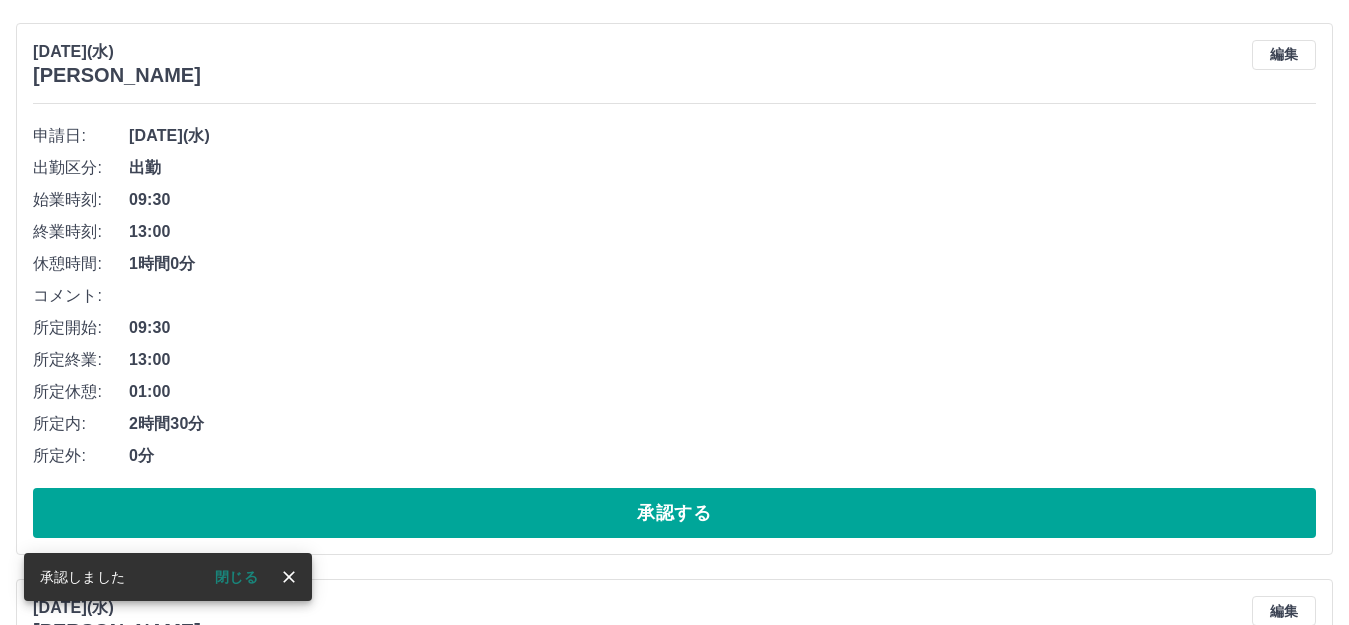scroll, scrollTop: 3275, scrollLeft: 0, axis: vertical 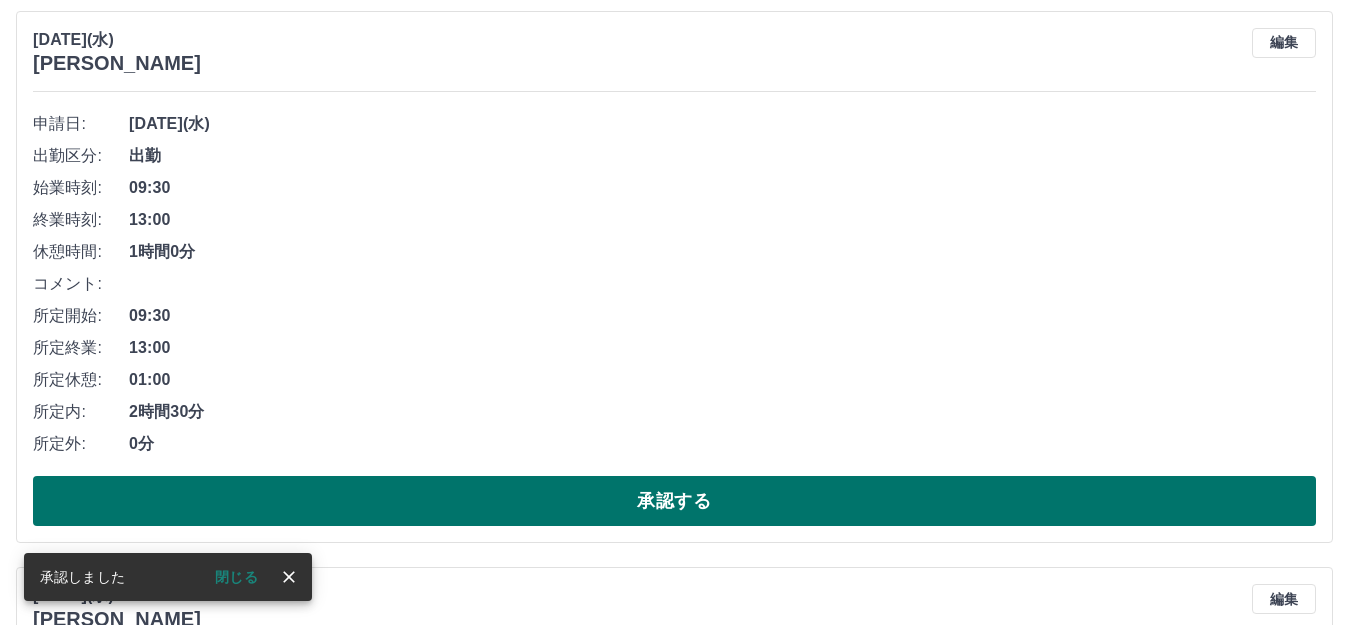 click on "承認する" at bounding box center [674, 501] 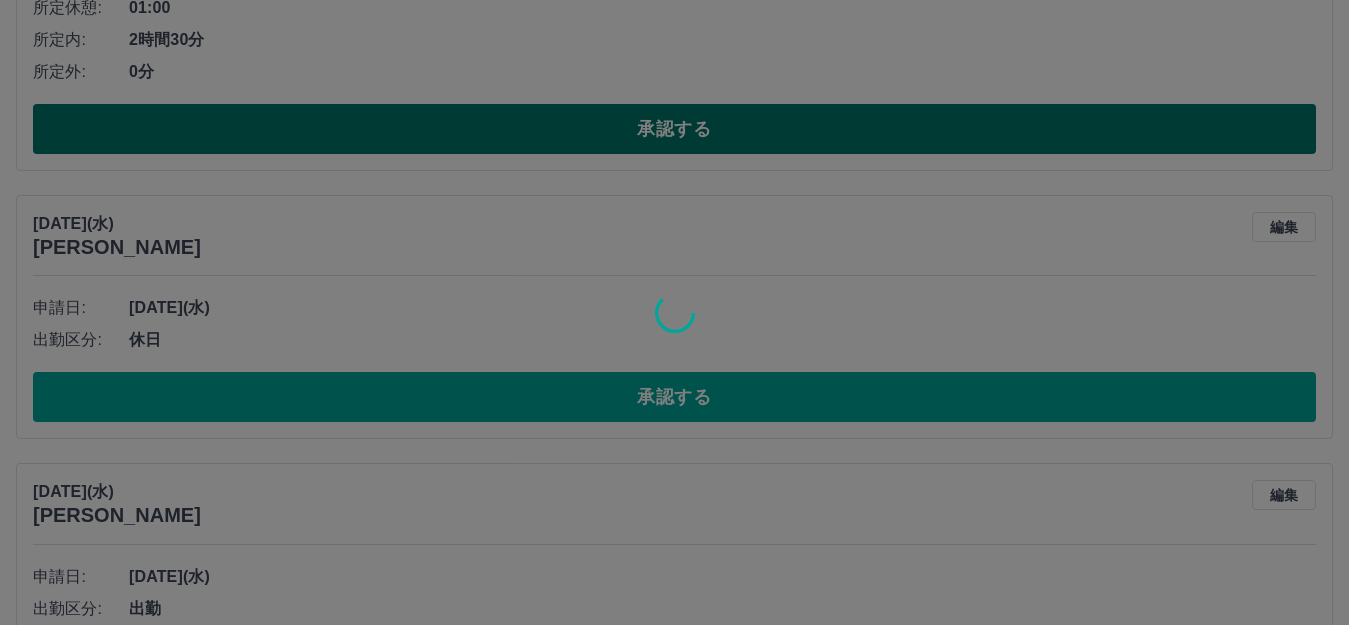 scroll, scrollTop: 3675, scrollLeft: 0, axis: vertical 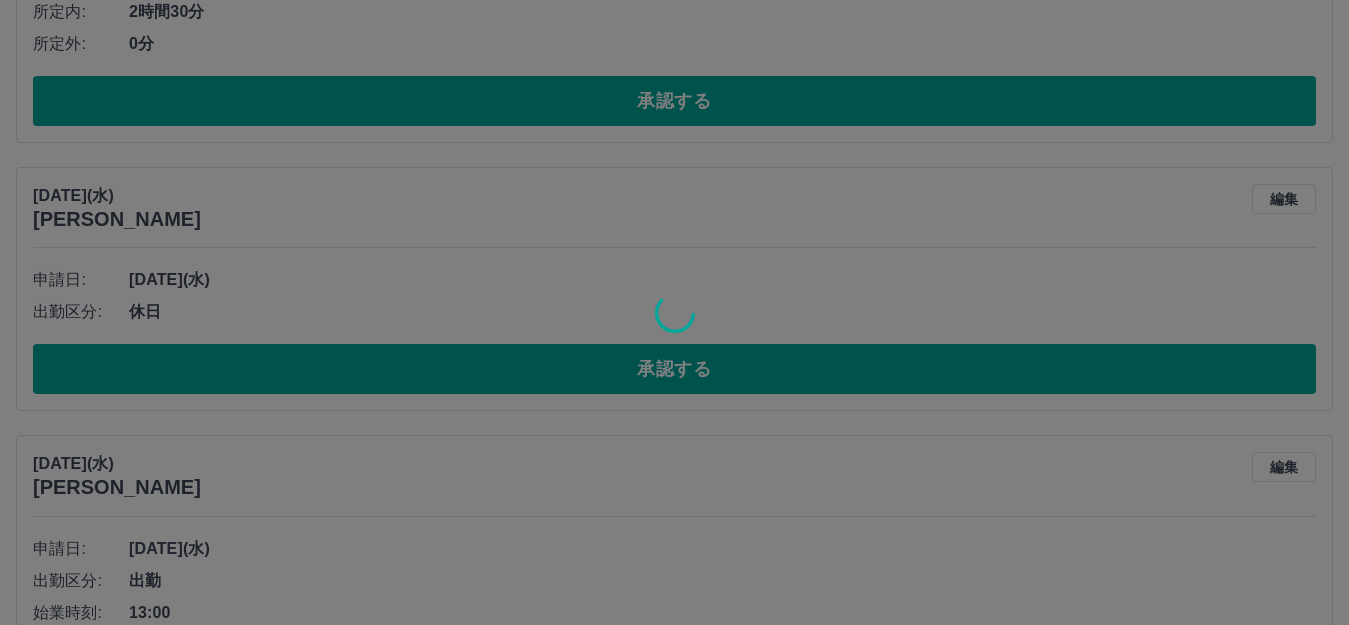 click at bounding box center (674, 312) 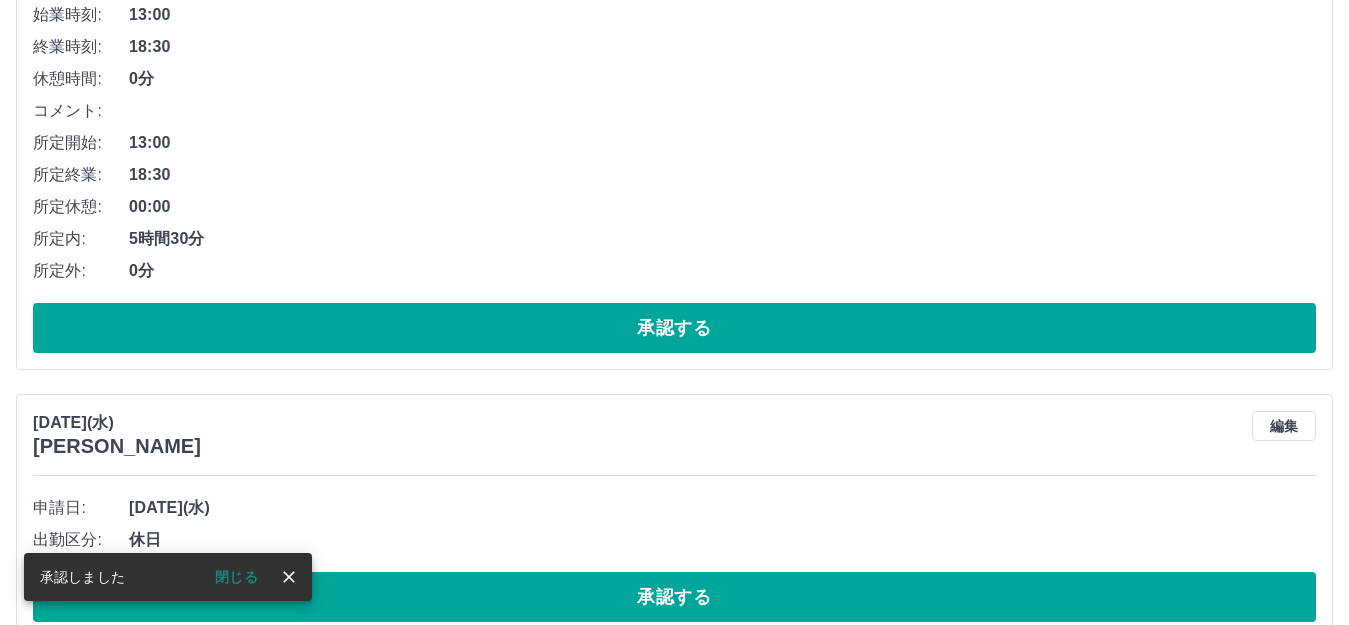 scroll, scrollTop: 3719, scrollLeft: 0, axis: vertical 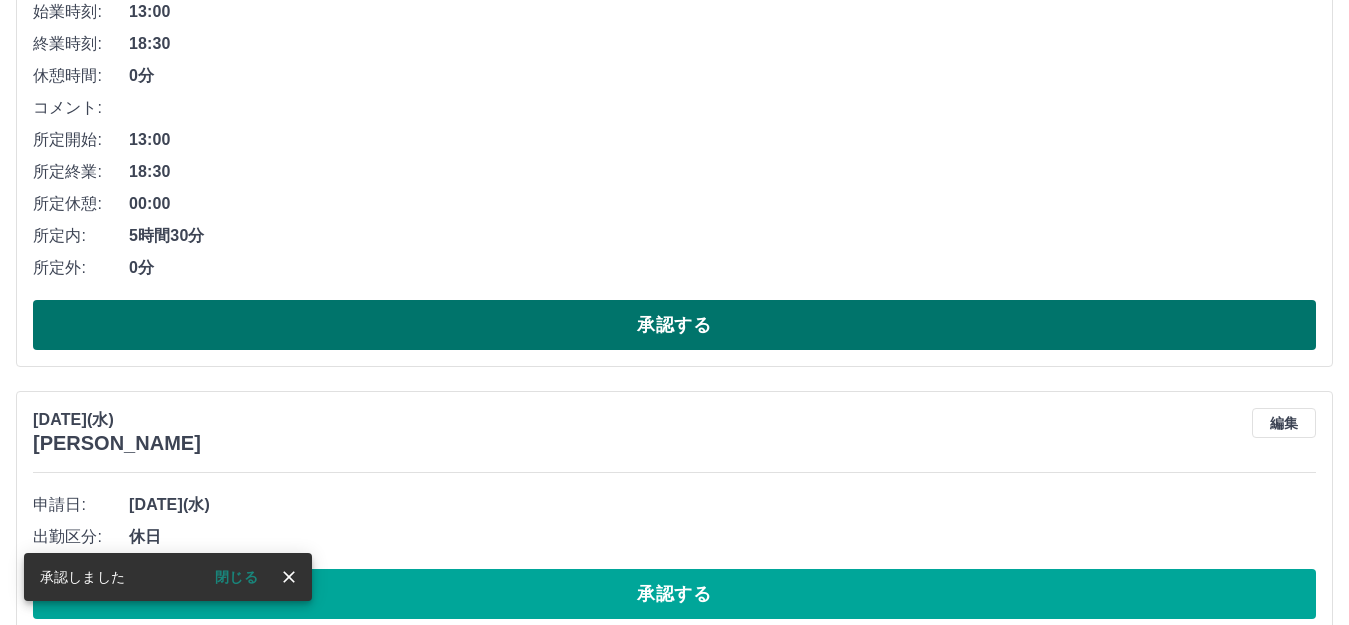 click on "承認する" at bounding box center (674, 325) 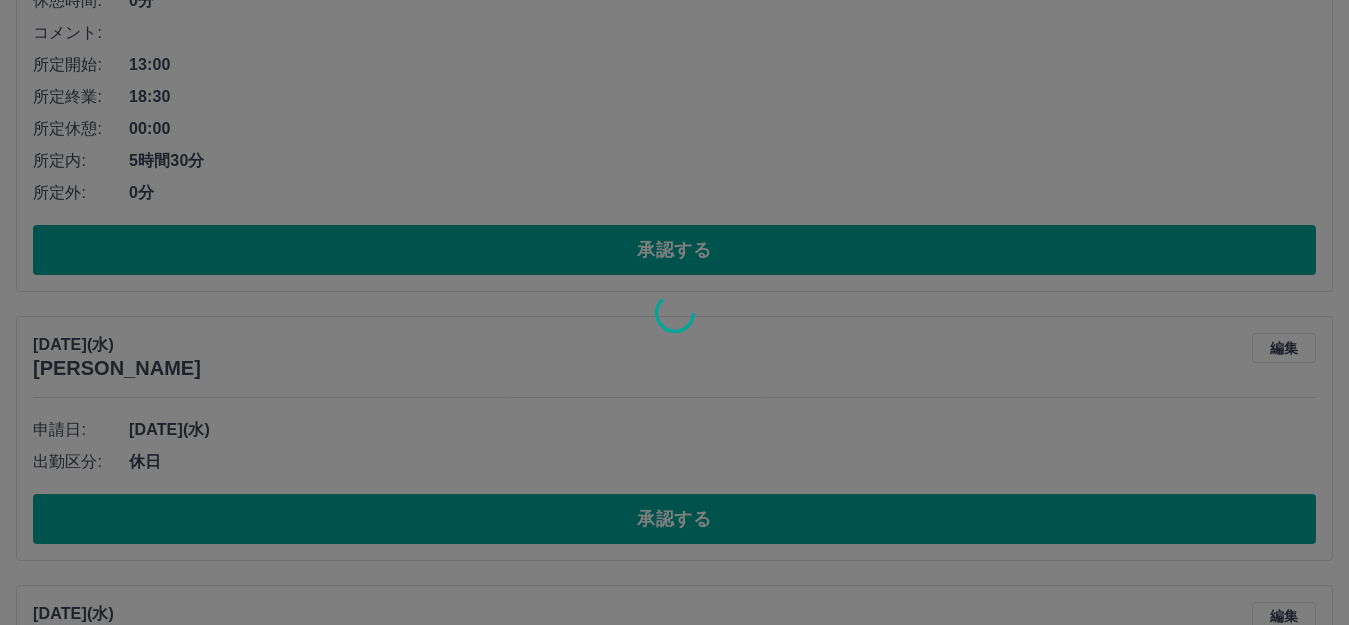 scroll, scrollTop: 4019, scrollLeft: 0, axis: vertical 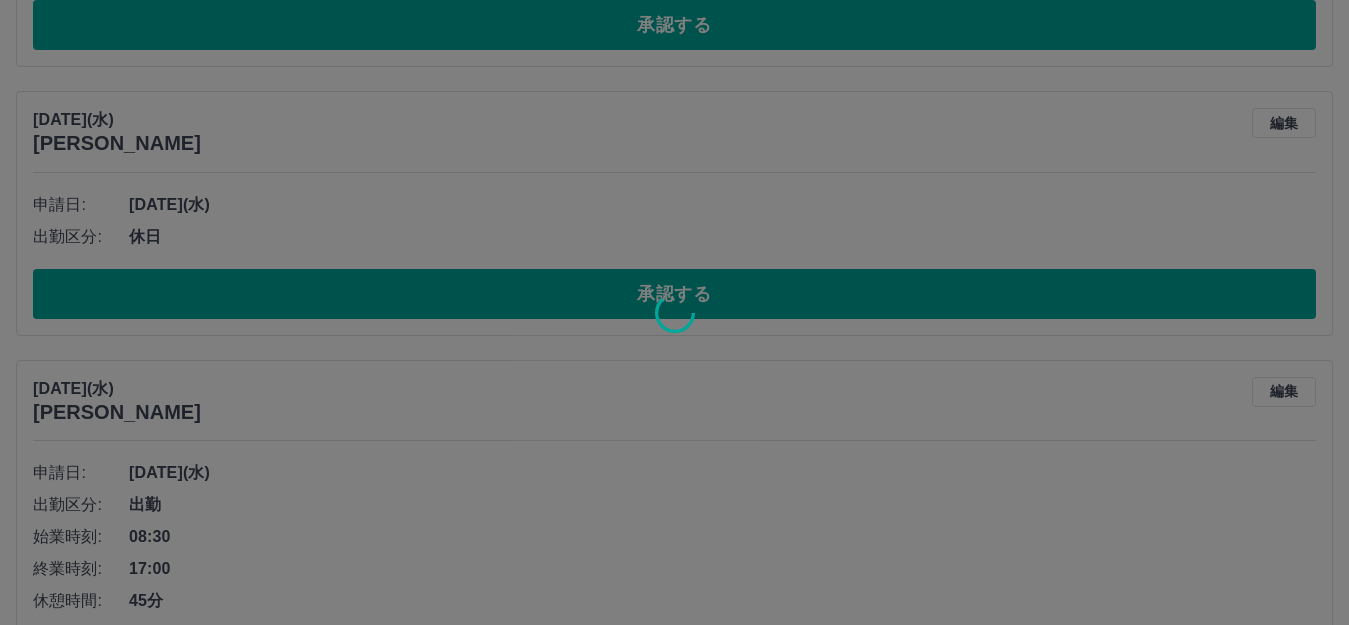 click at bounding box center (674, 312) 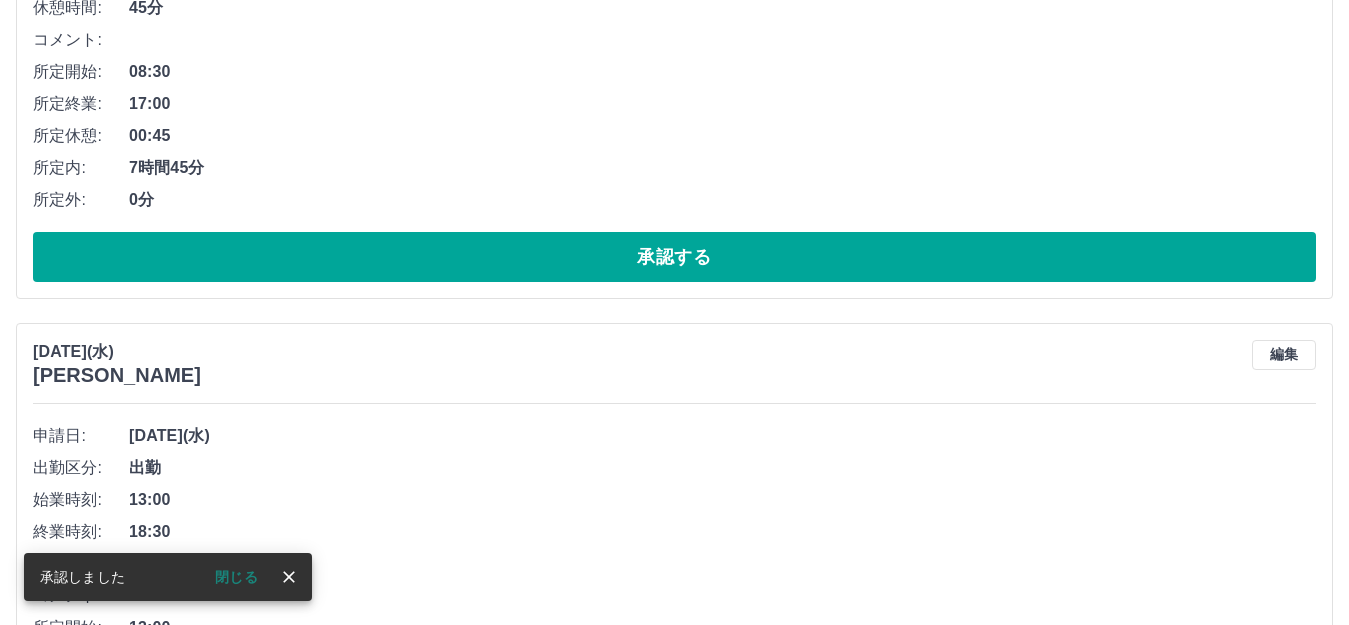 scroll, scrollTop: 4062, scrollLeft: 0, axis: vertical 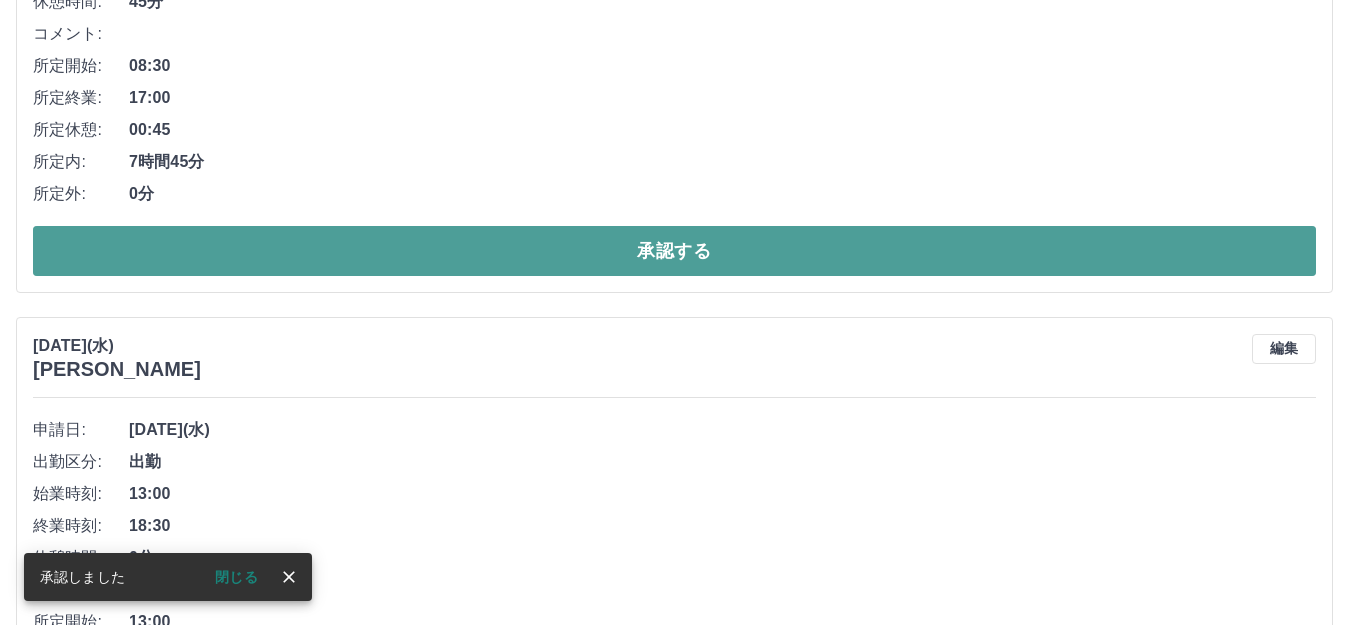 click on "承認する" at bounding box center [674, 251] 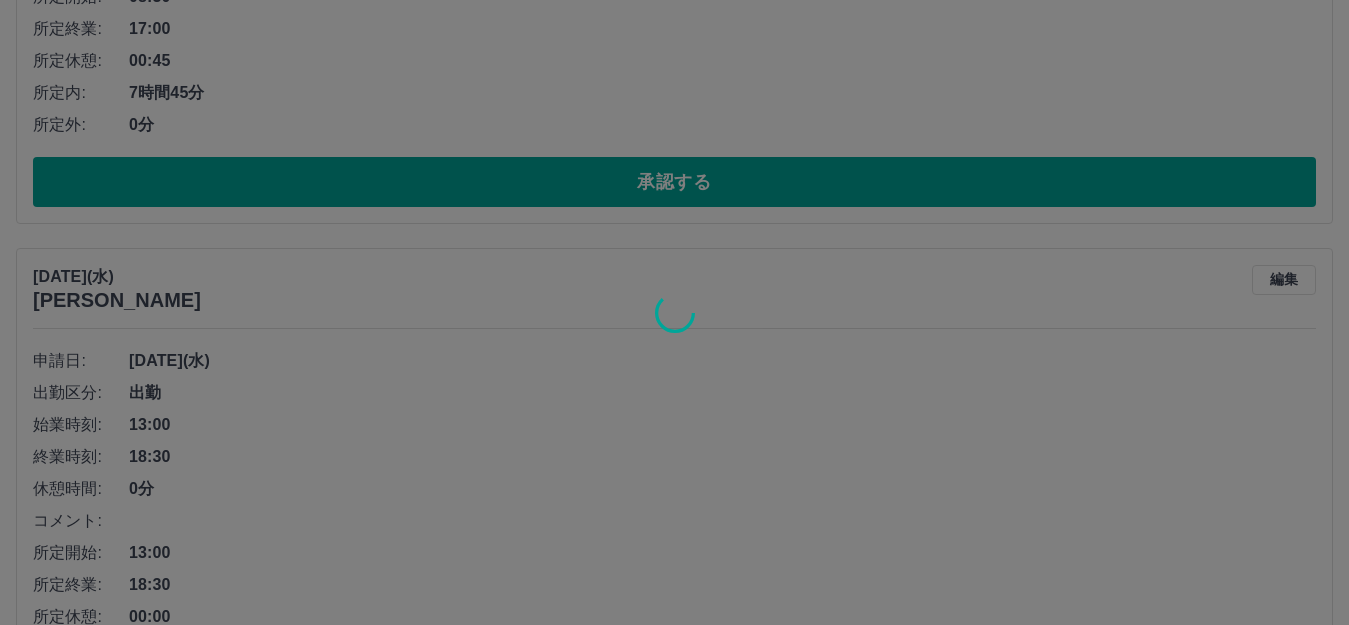 scroll, scrollTop: 4462, scrollLeft: 0, axis: vertical 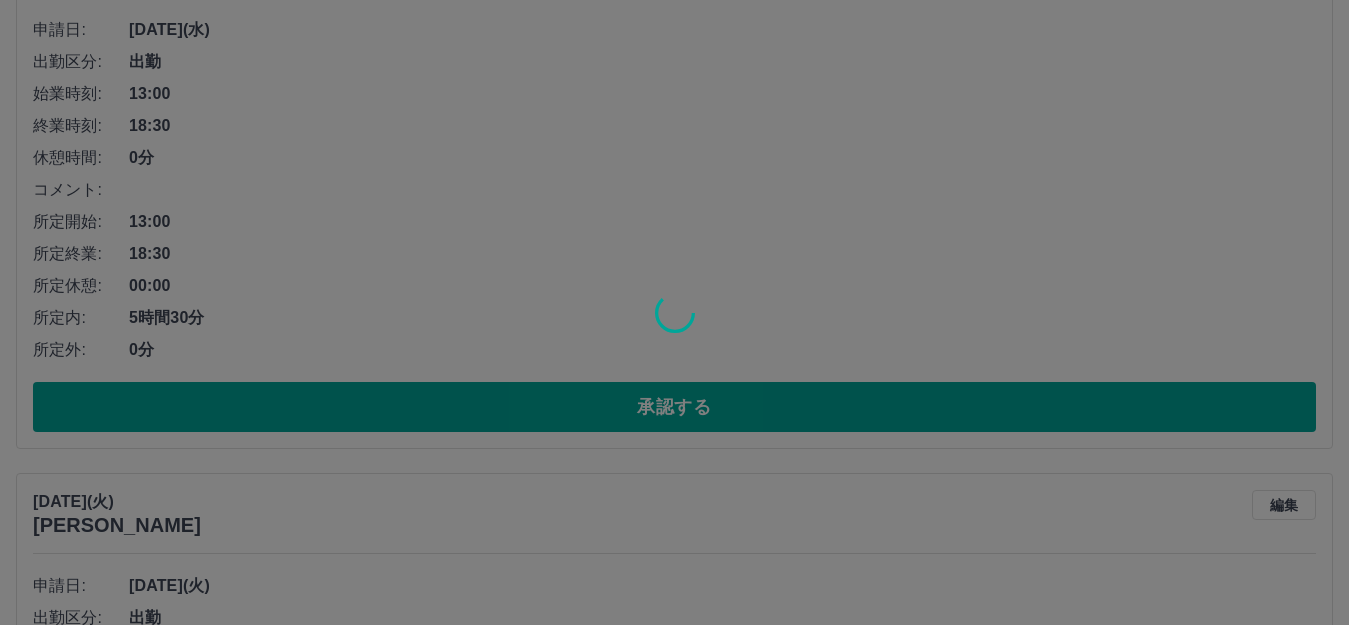 click at bounding box center (674, 312) 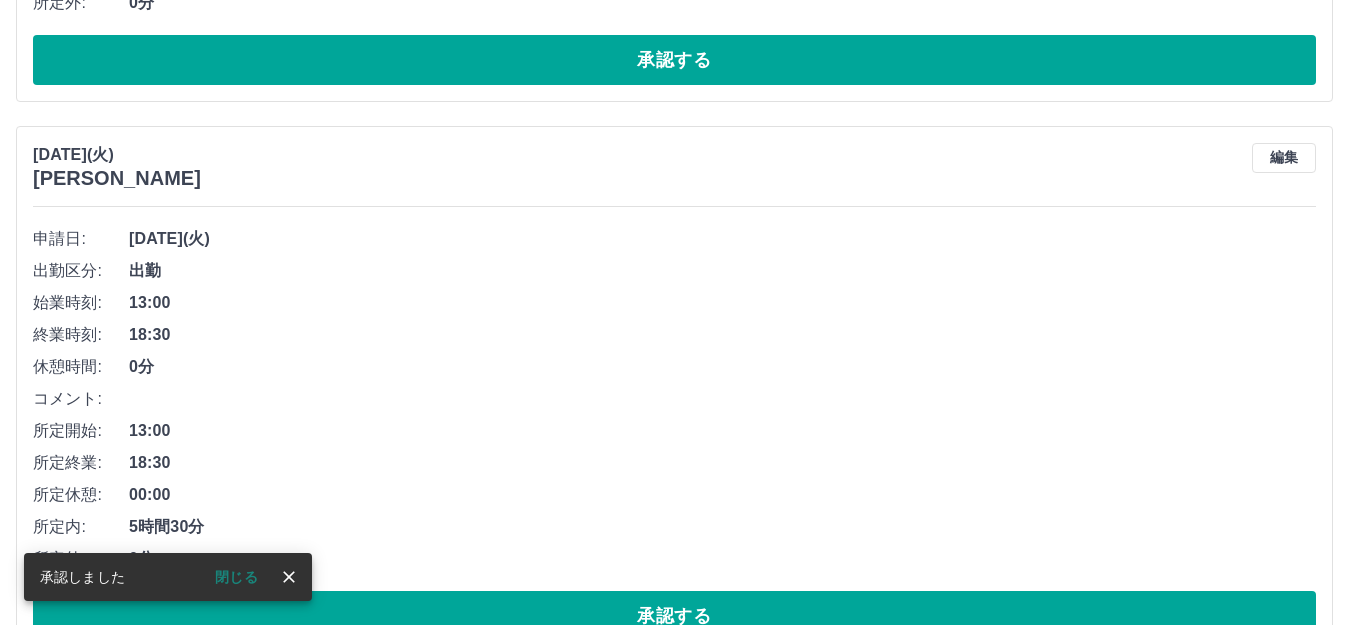 scroll, scrollTop: 4306, scrollLeft: 0, axis: vertical 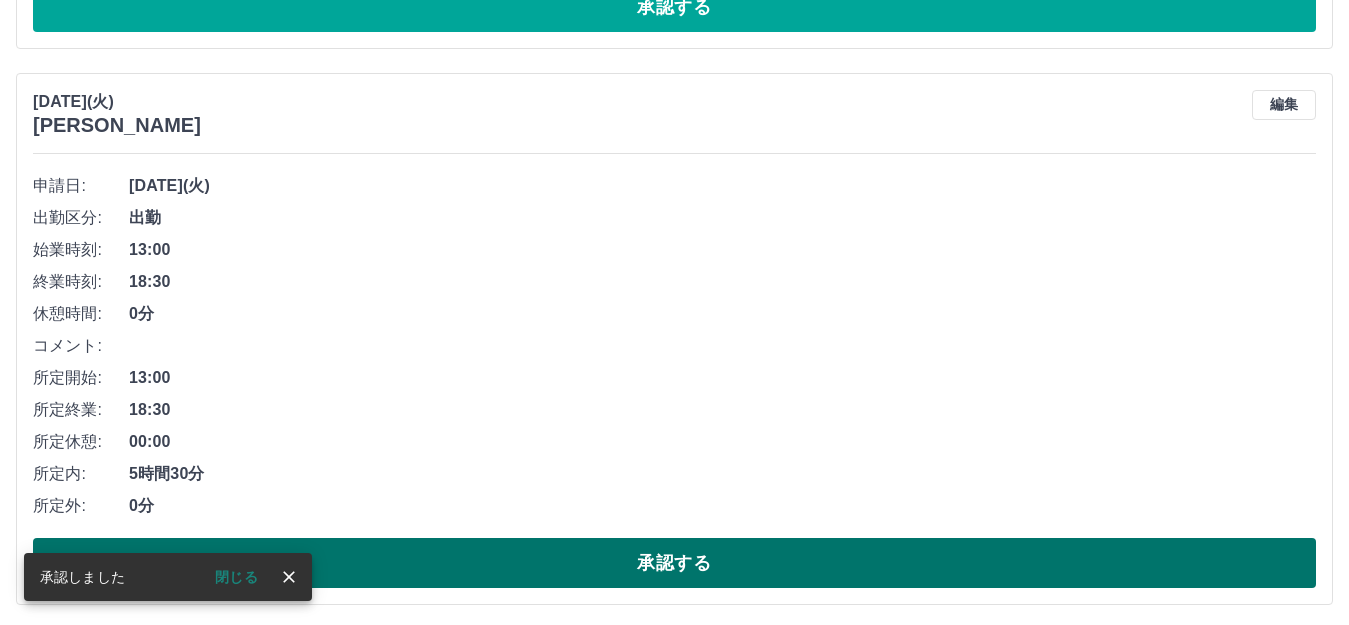 click on "承認する" at bounding box center [674, 563] 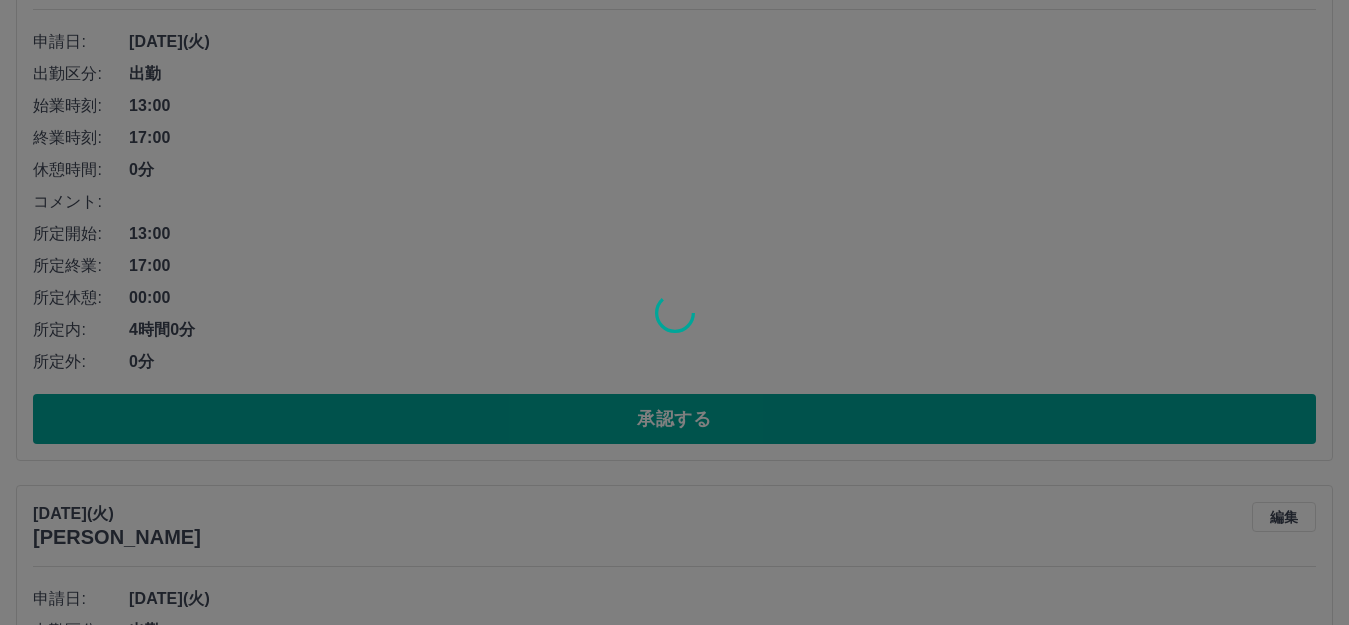 click at bounding box center [674, 312] 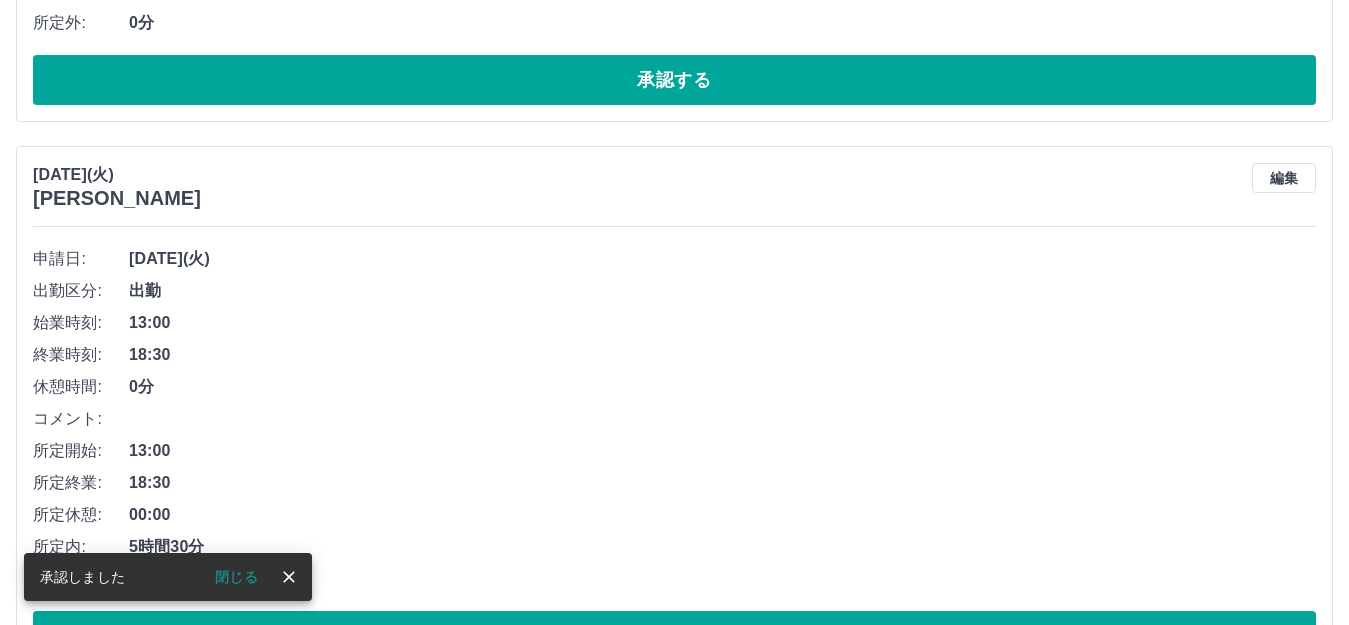 scroll, scrollTop: 4850, scrollLeft: 0, axis: vertical 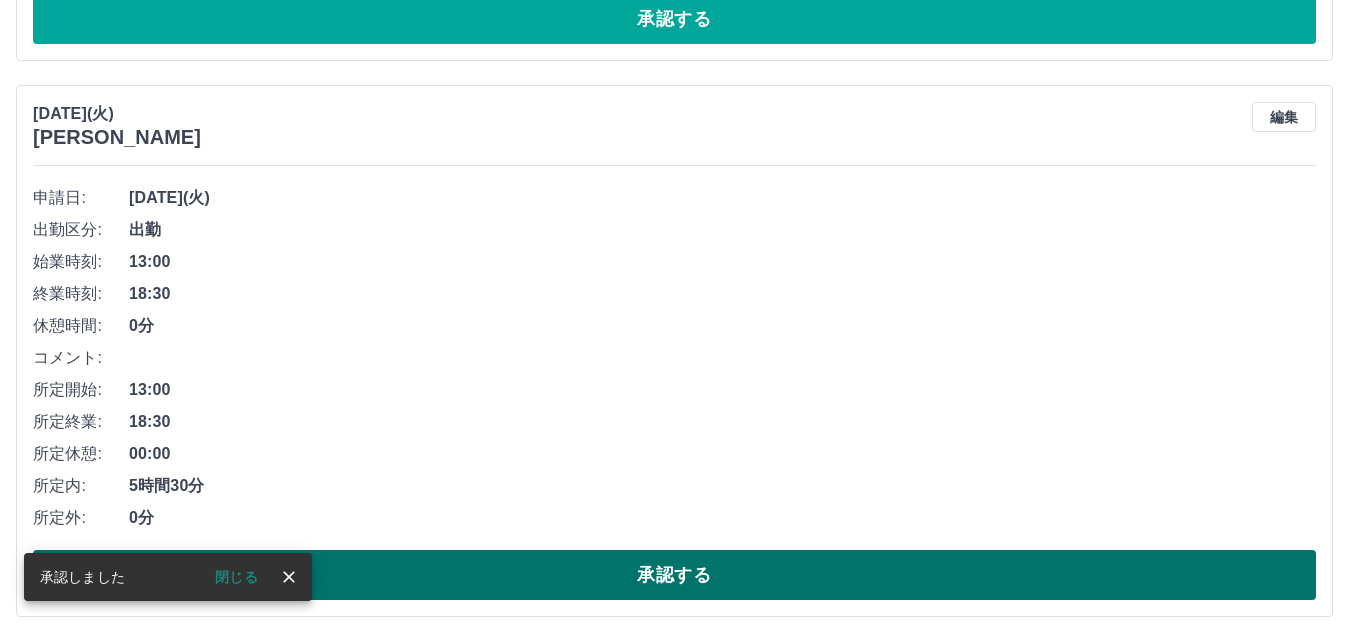 click on "承認する" at bounding box center (674, 575) 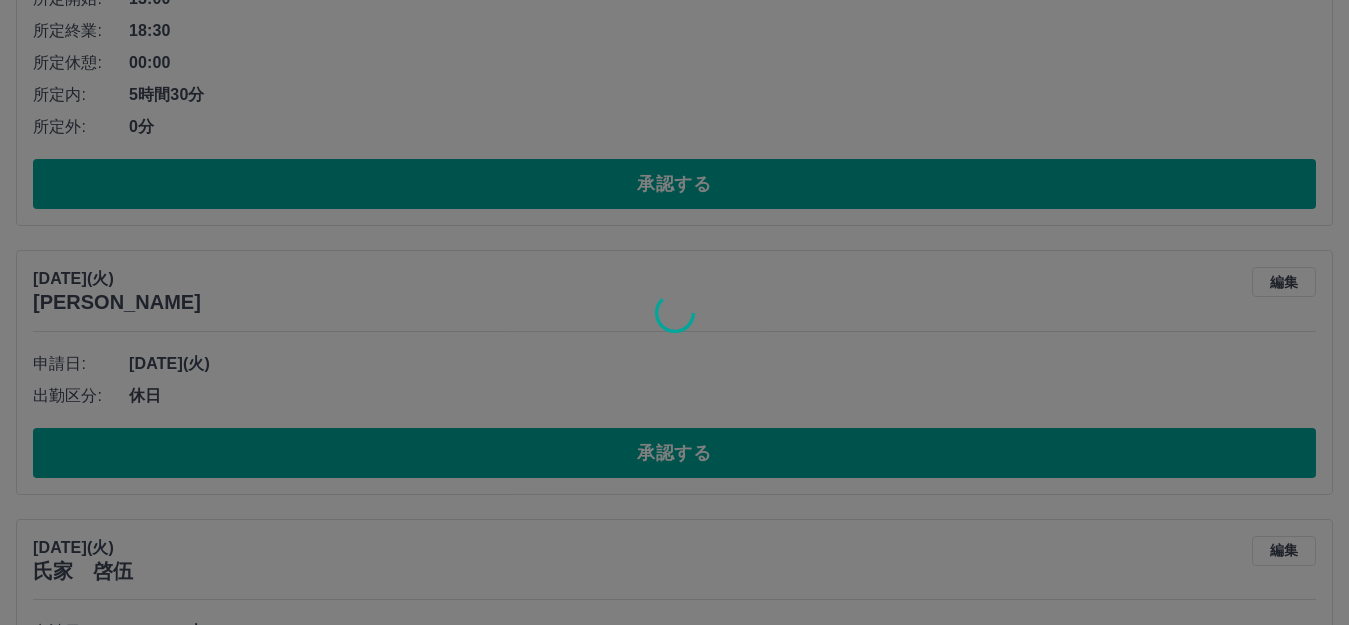 scroll, scrollTop: 5250, scrollLeft: 0, axis: vertical 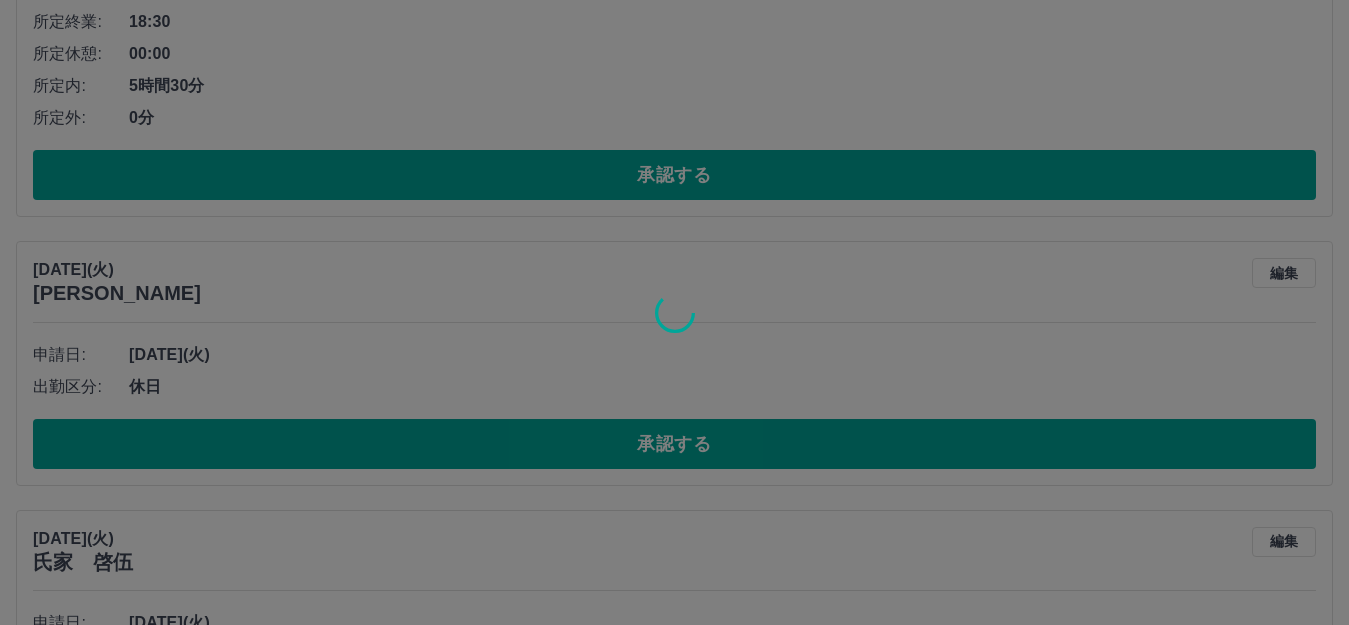 click at bounding box center [674, 312] 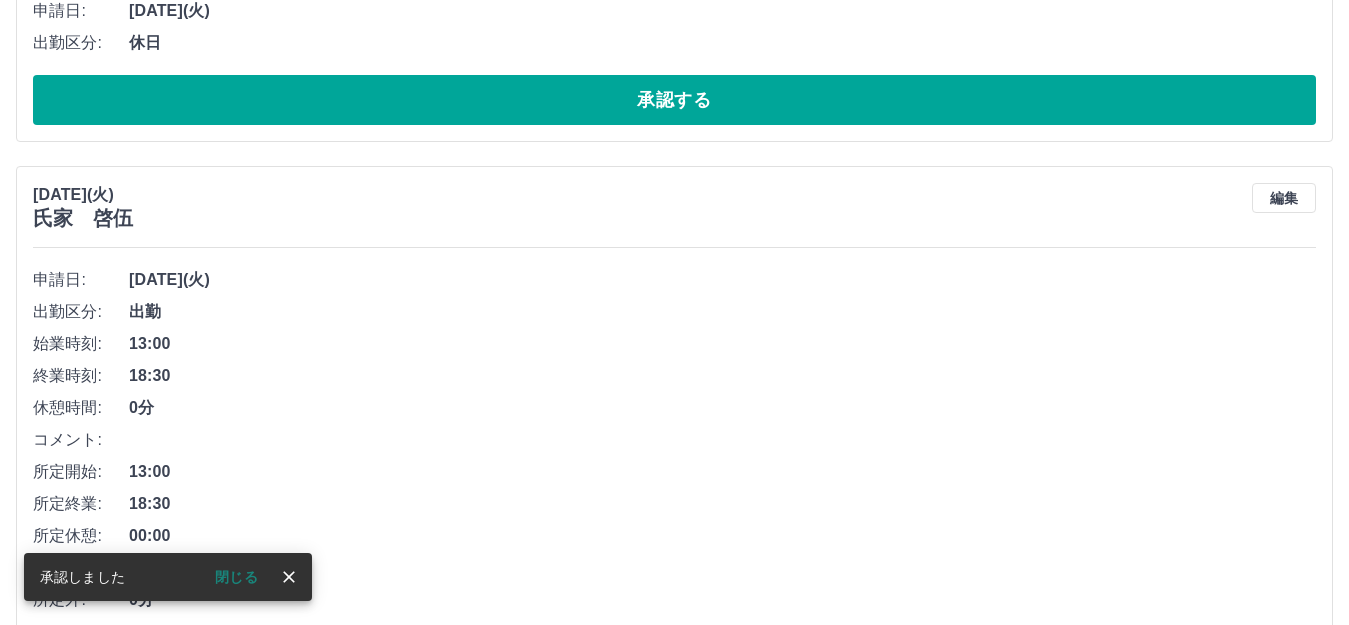scroll, scrollTop: 5094, scrollLeft: 0, axis: vertical 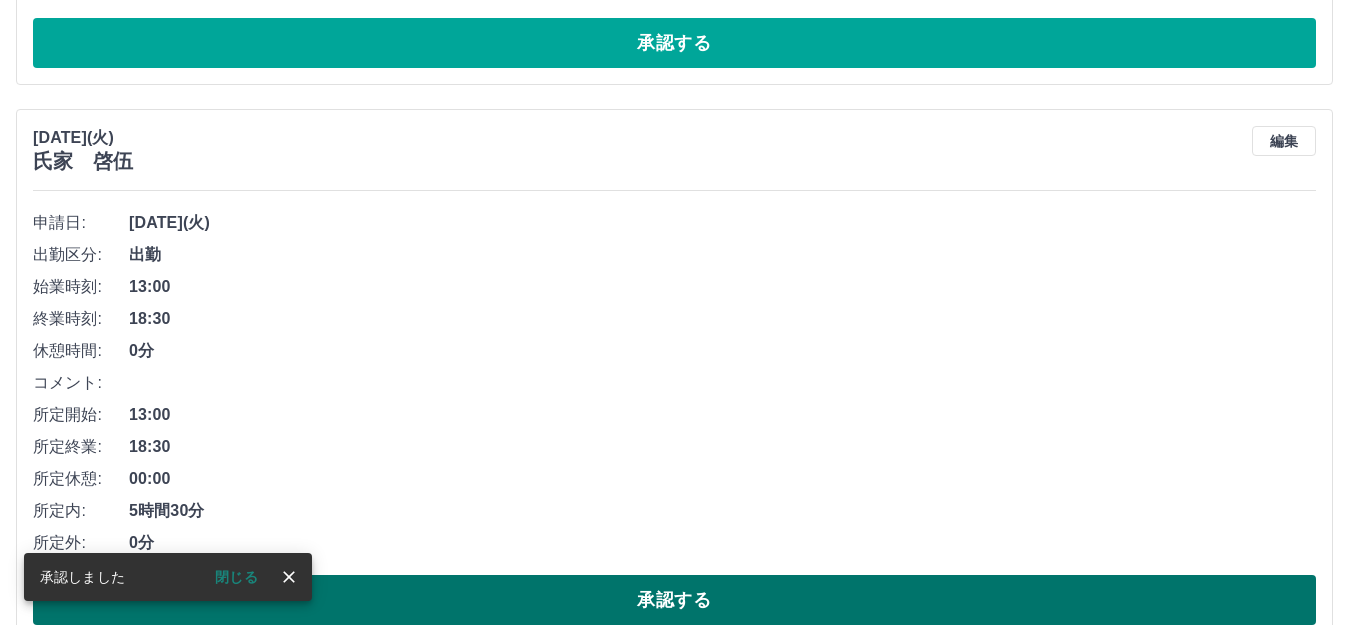 click on "承認する" at bounding box center [674, 600] 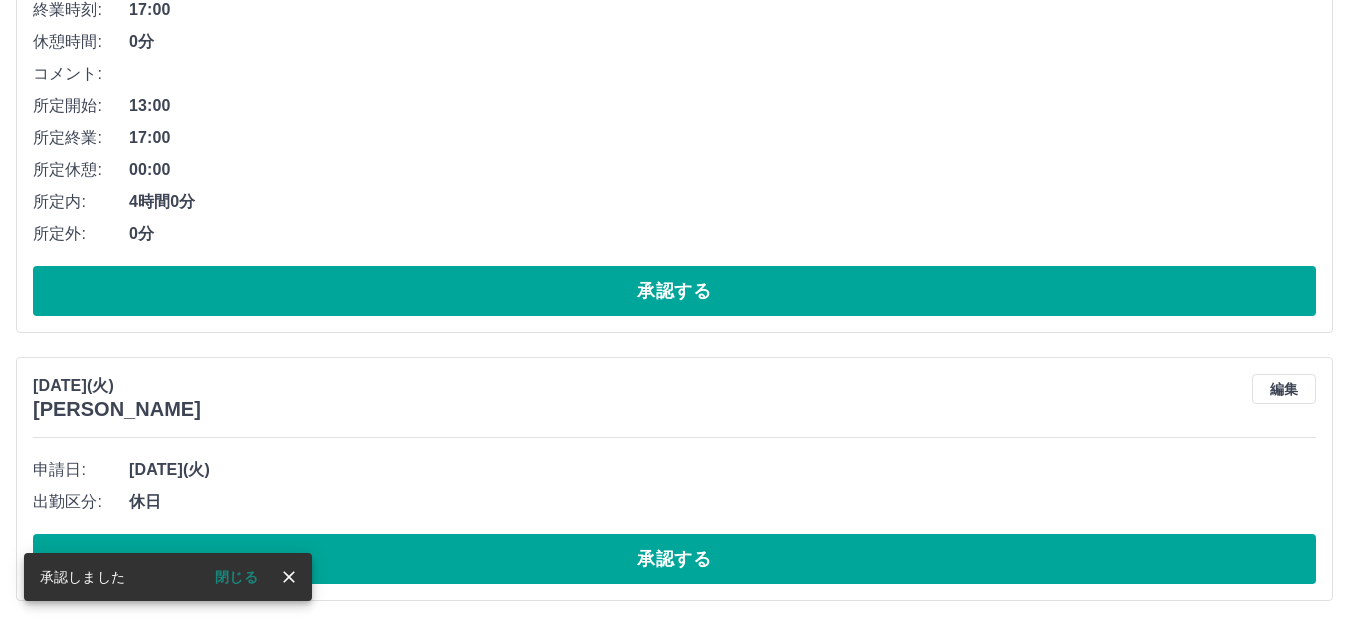 scroll, scrollTop: 4580, scrollLeft: 0, axis: vertical 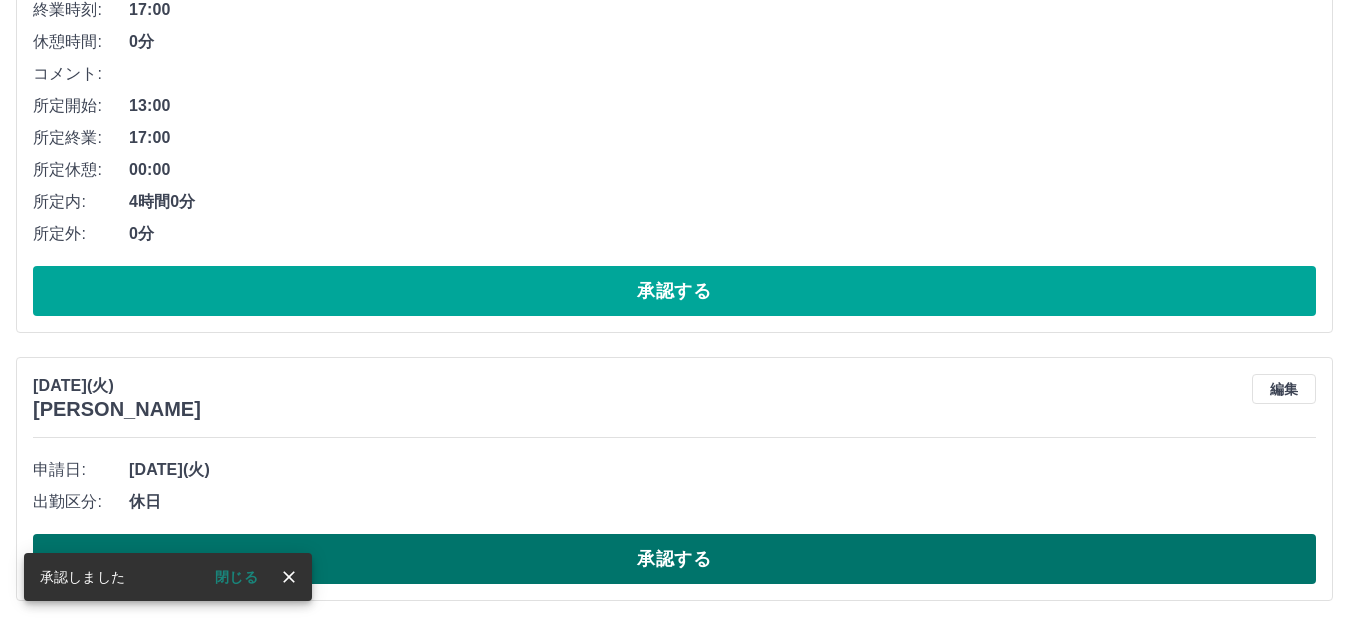 click on "承認する" at bounding box center [674, 559] 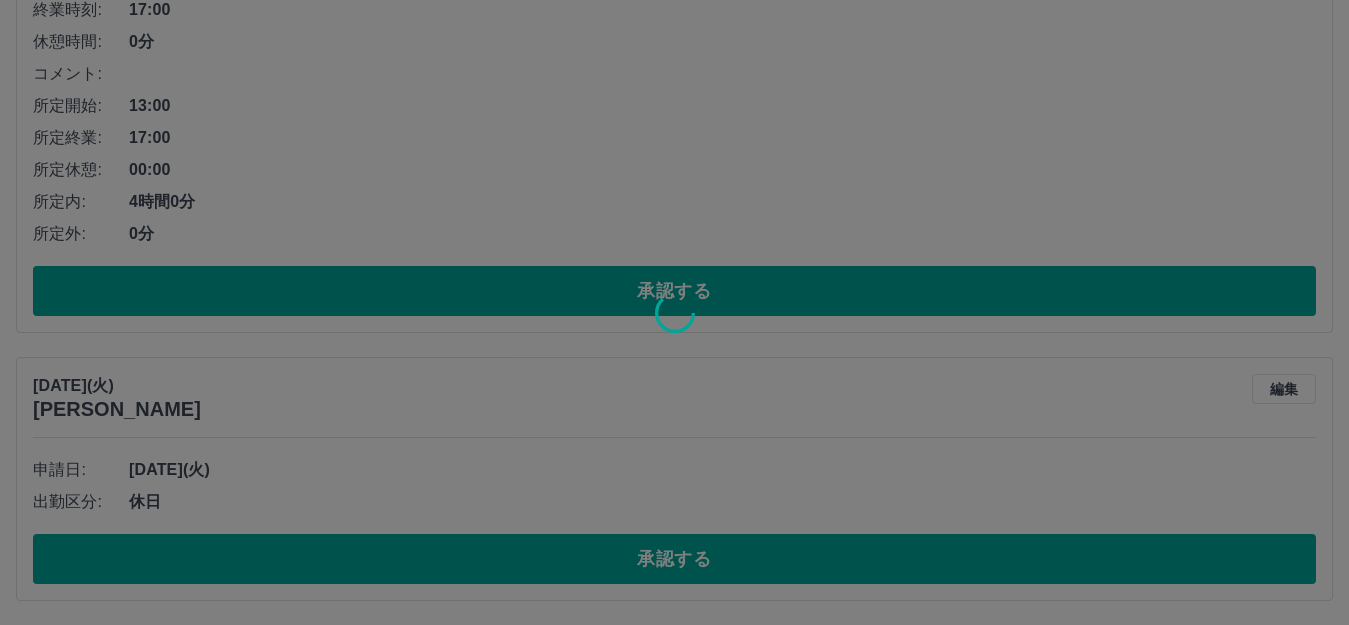 scroll, scrollTop: 4312, scrollLeft: 0, axis: vertical 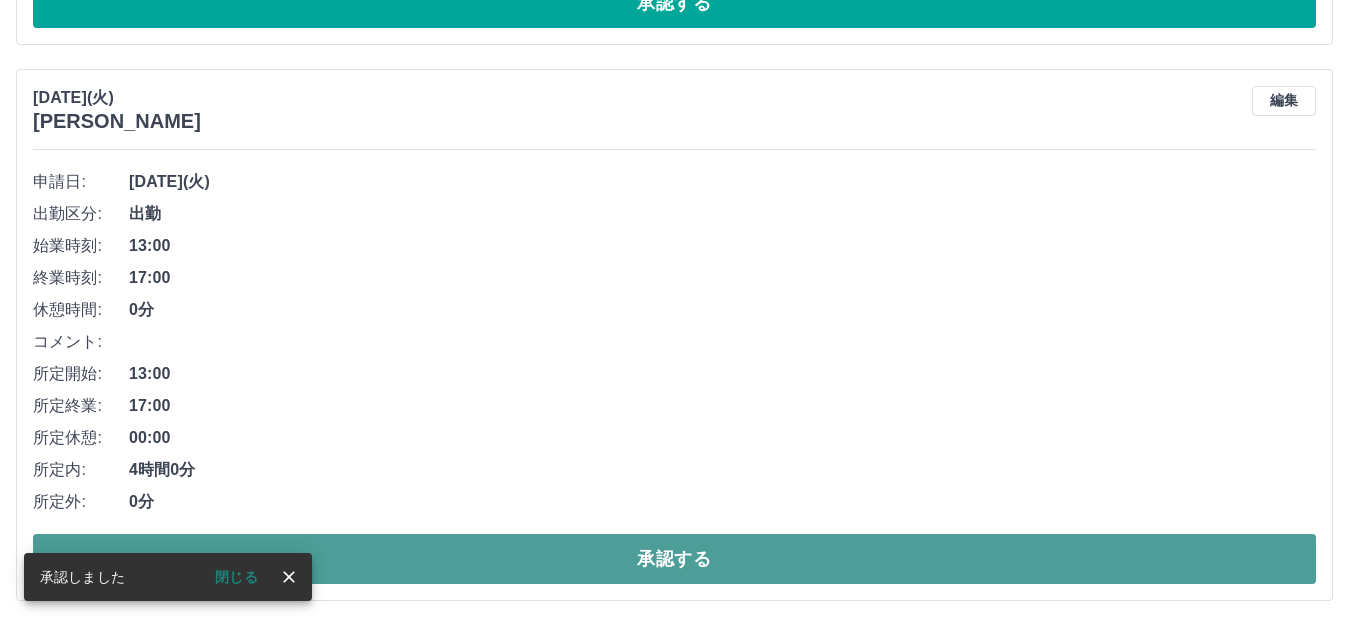 click on "承認する" at bounding box center [674, 559] 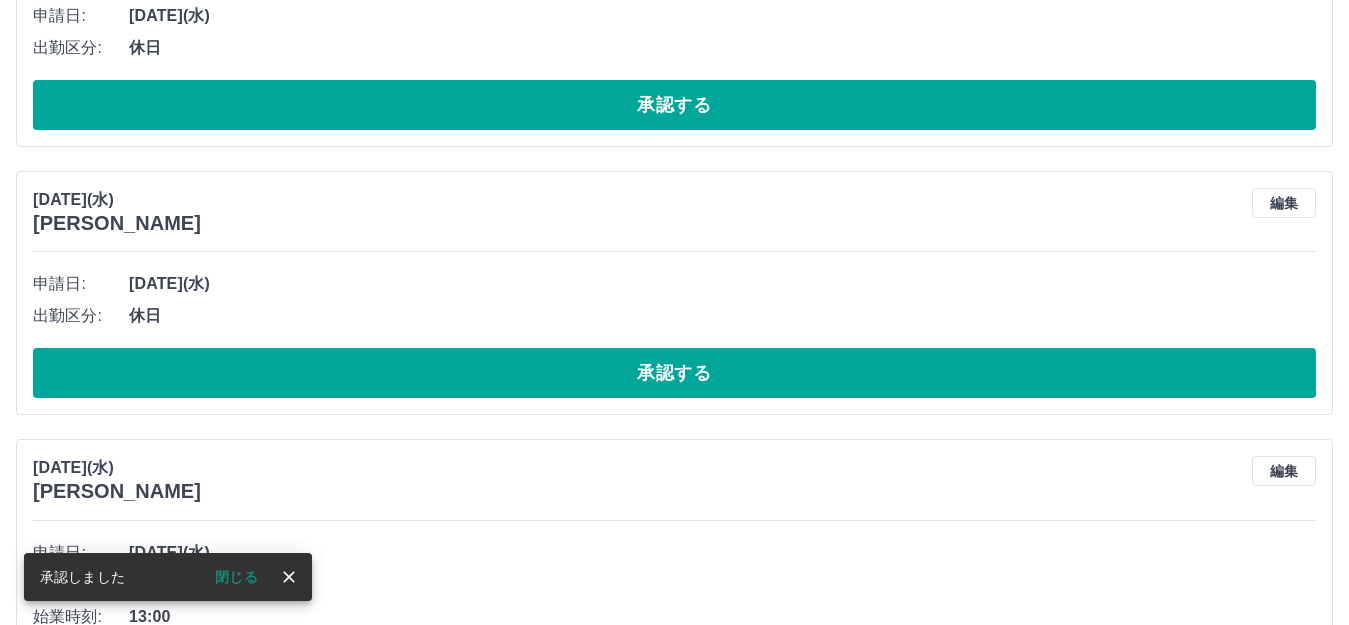 scroll, scrollTop: 3356, scrollLeft: 0, axis: vertical 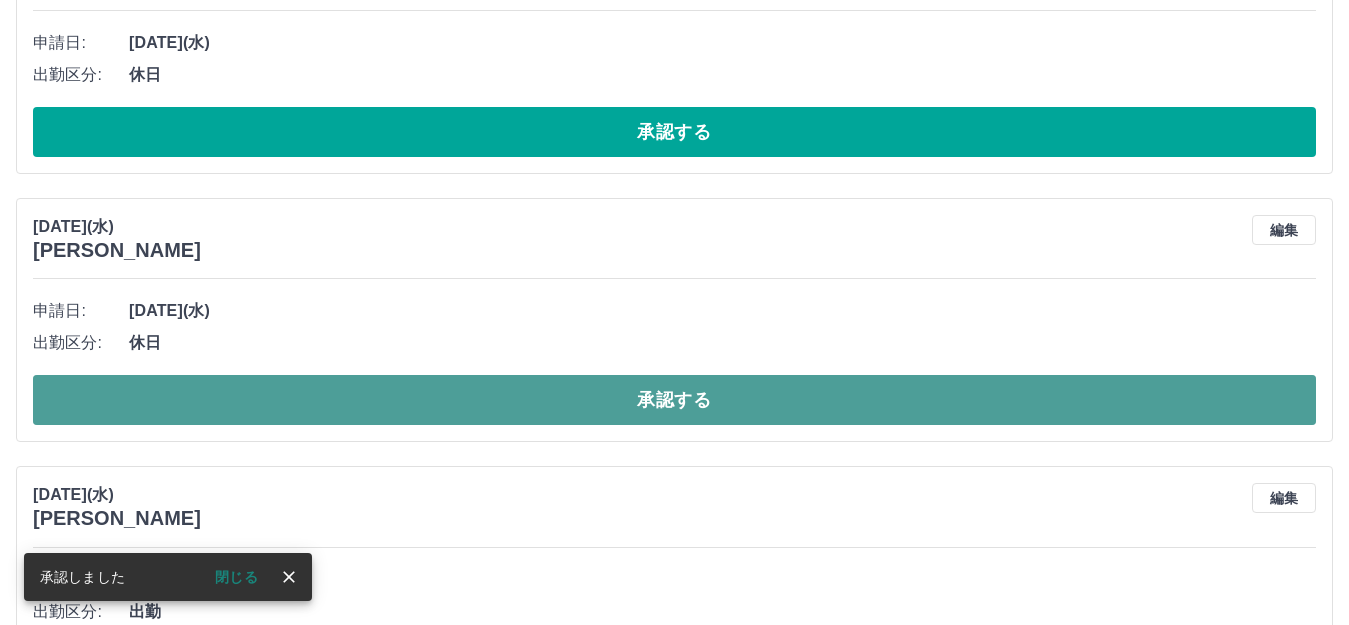 click on "承認する" at bounding box center [674, 400] 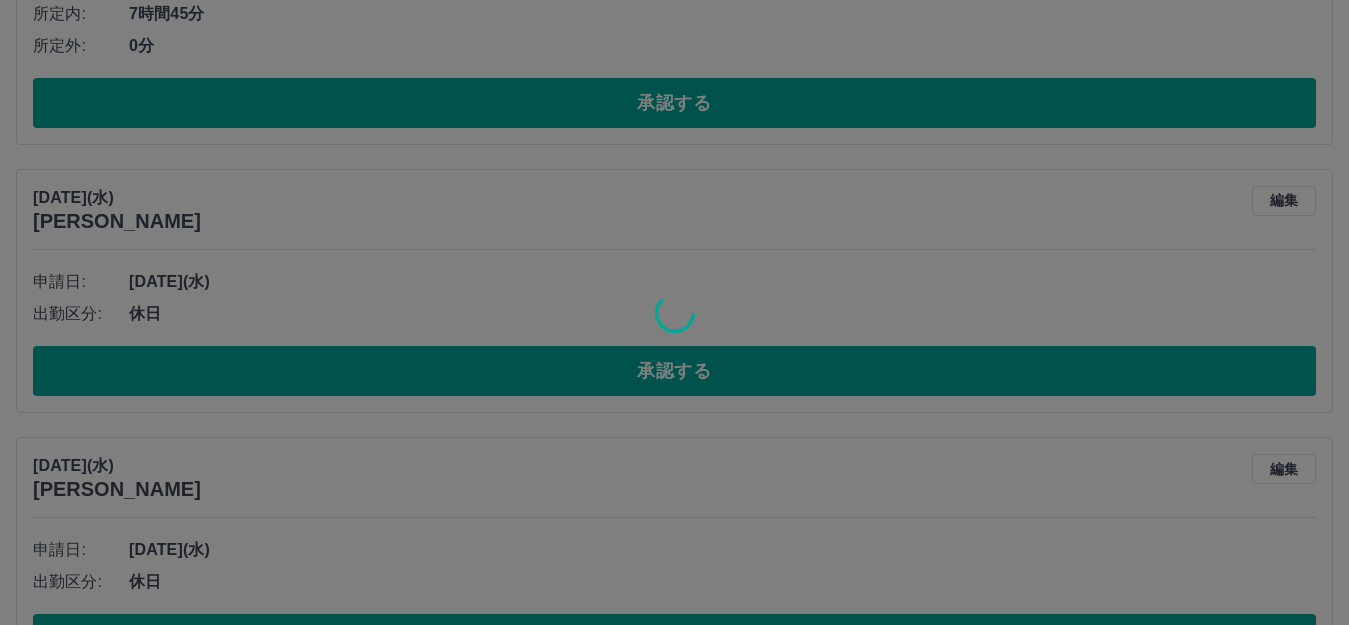 scroll, scrollTop: 3056, scrollLeft: 0, axis: vertical 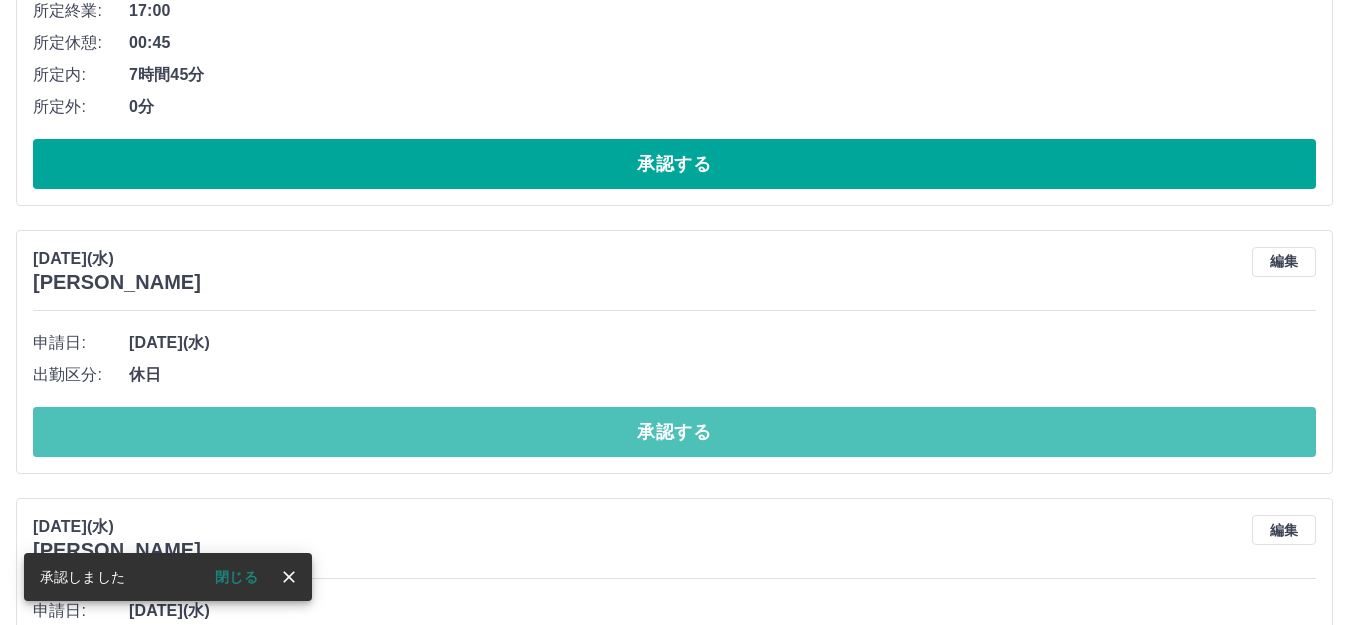 click on "承認する" at bounding box center [674, 432] 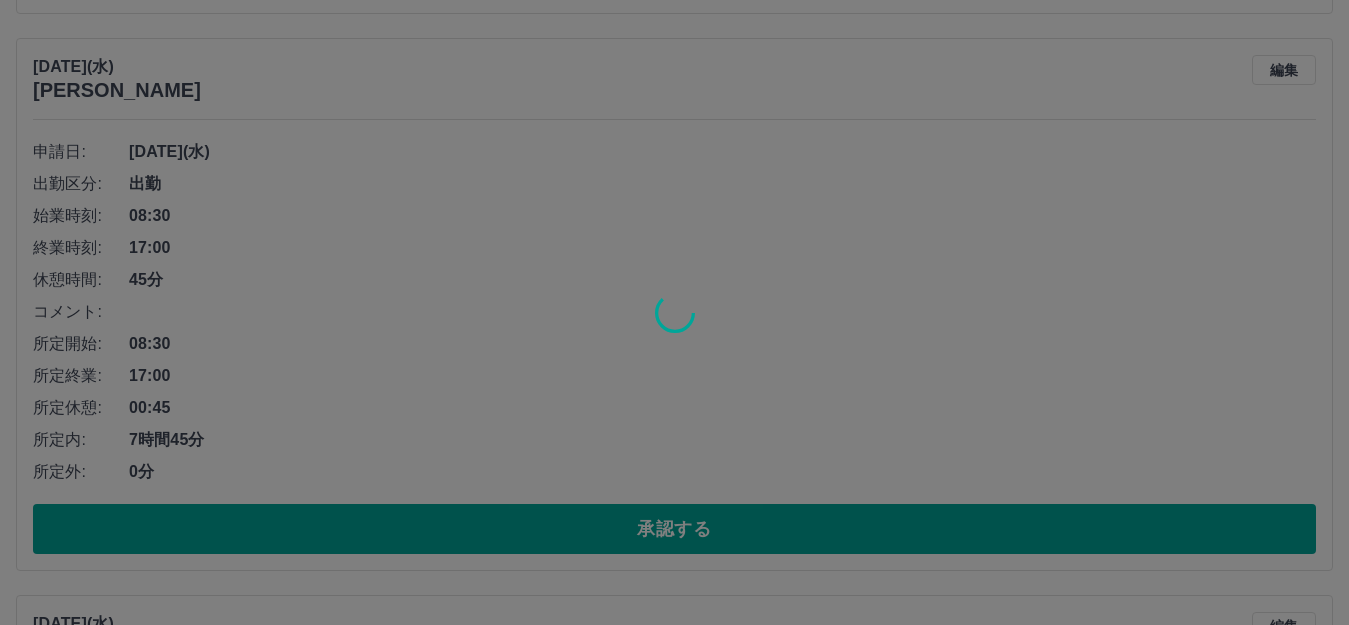 scroll, scrollTop: 2656, scrollLeft: 0, axis: vertical 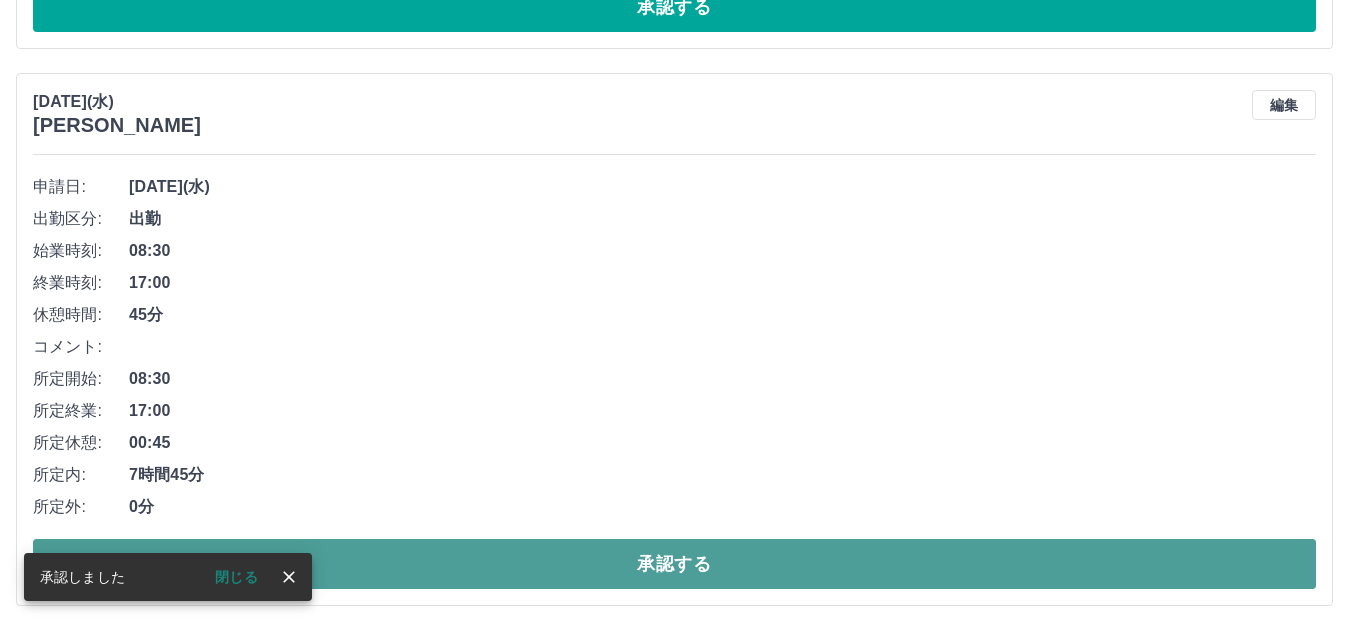 click on "承認する" at bounding box center (674, 564) 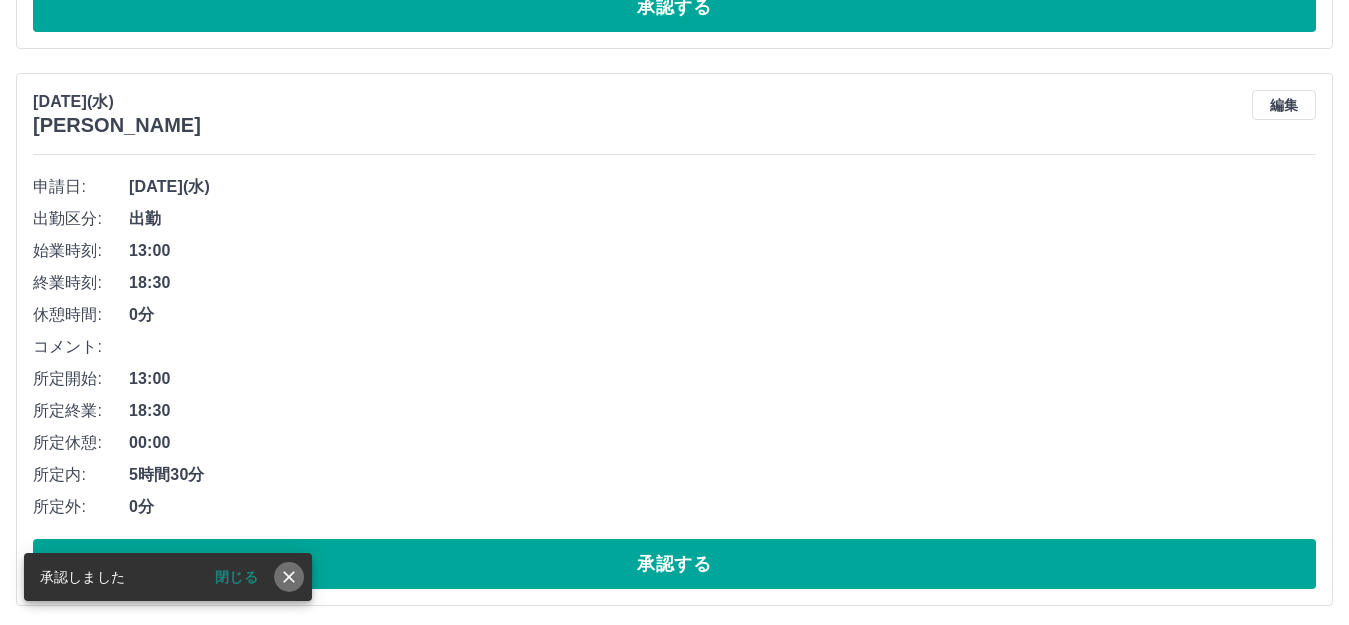 click 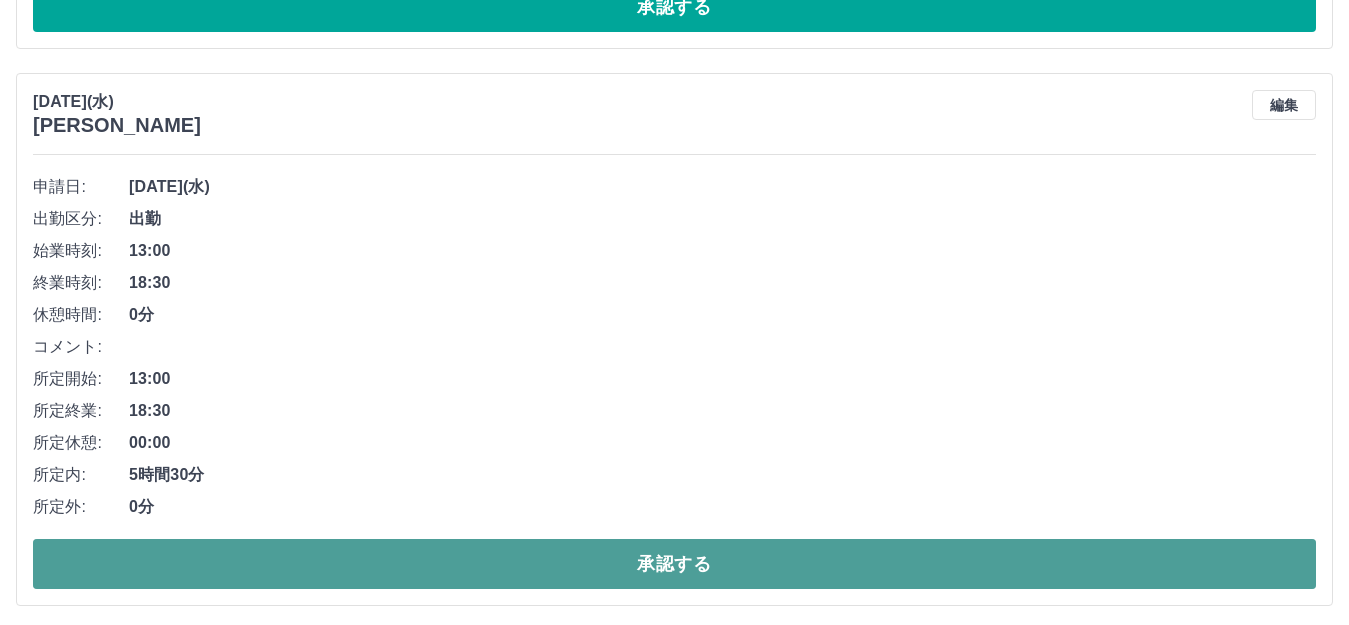 click on "承認する" at bounding box center [674, 564] 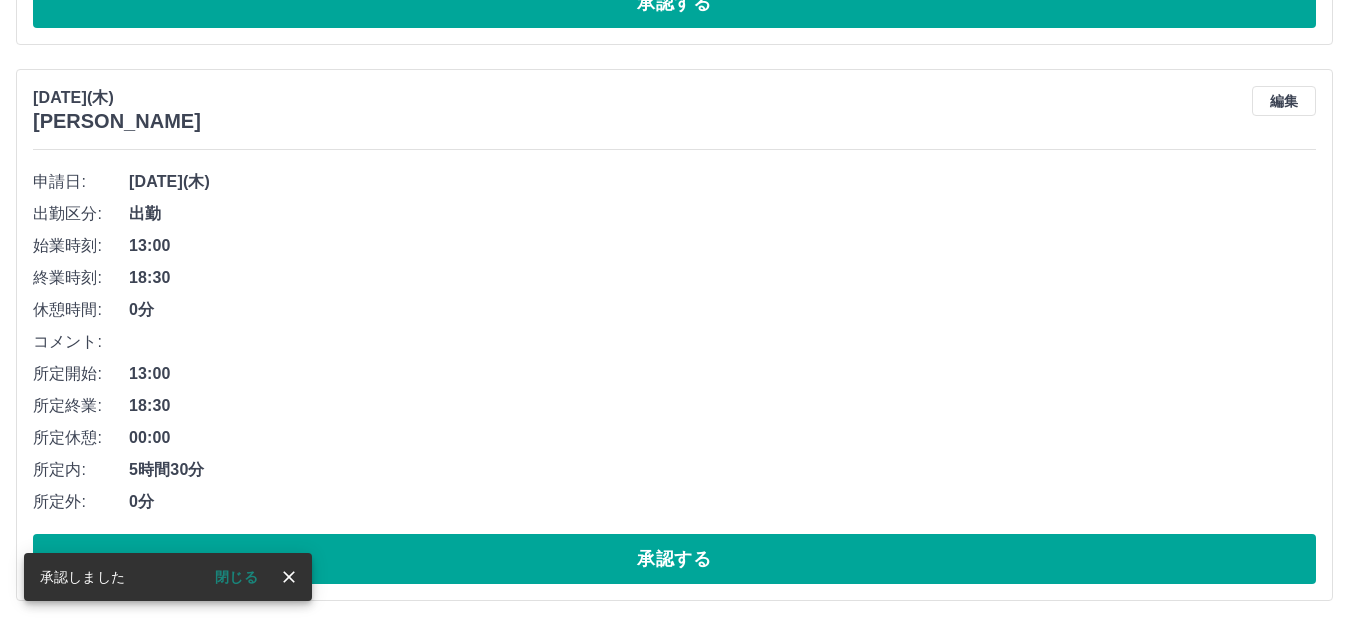scroll, scrollTop: 2106, scrollLeft: 0, axis: vertical 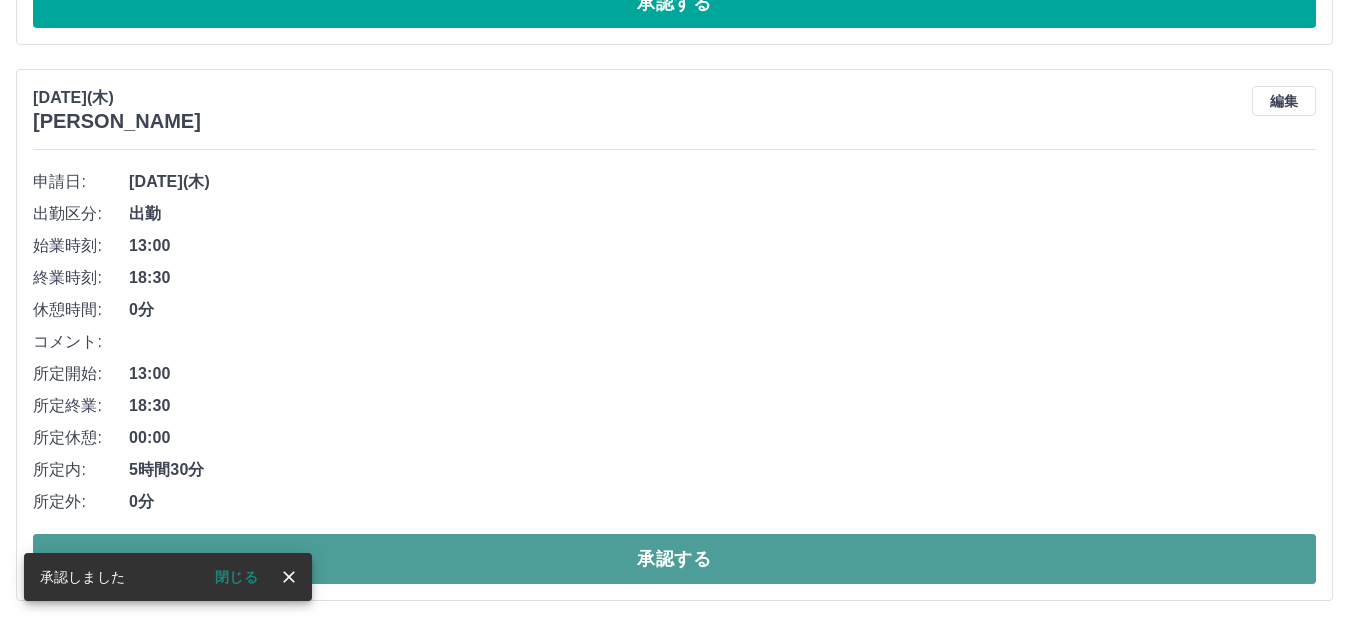 click on "承認する" at bounding box center (674, 559) 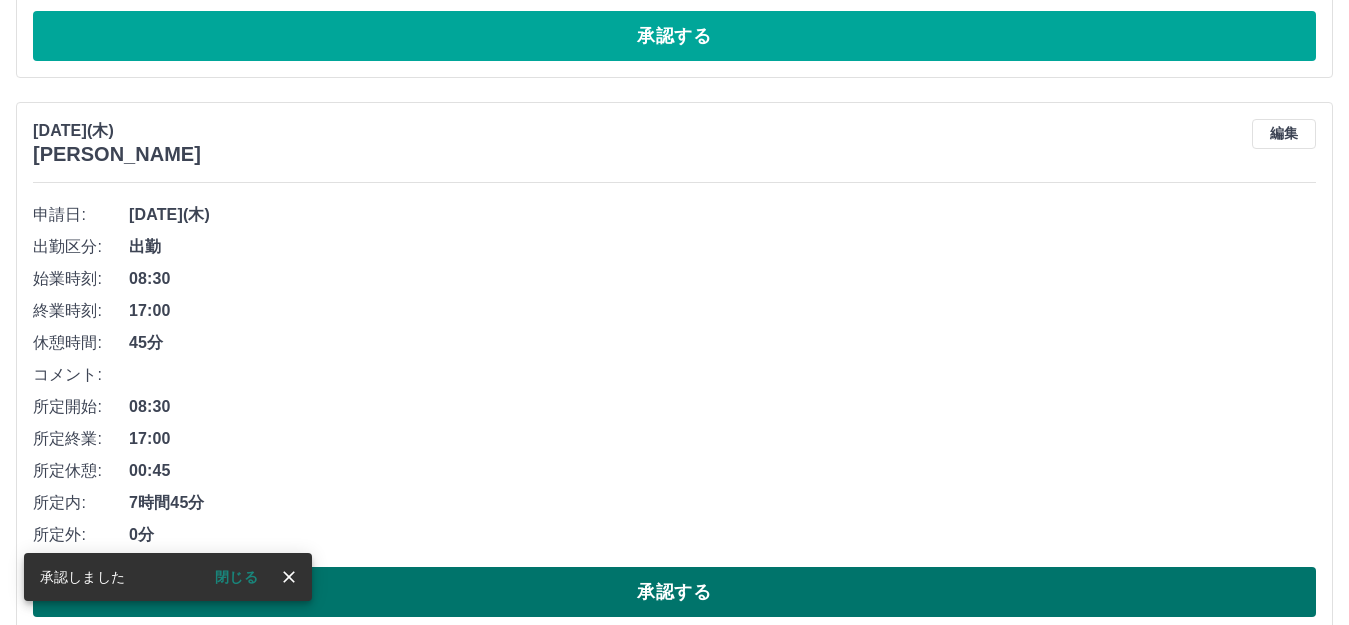 scroll, scrollTop: 1550, scrollLeft: 0, axis: vertical 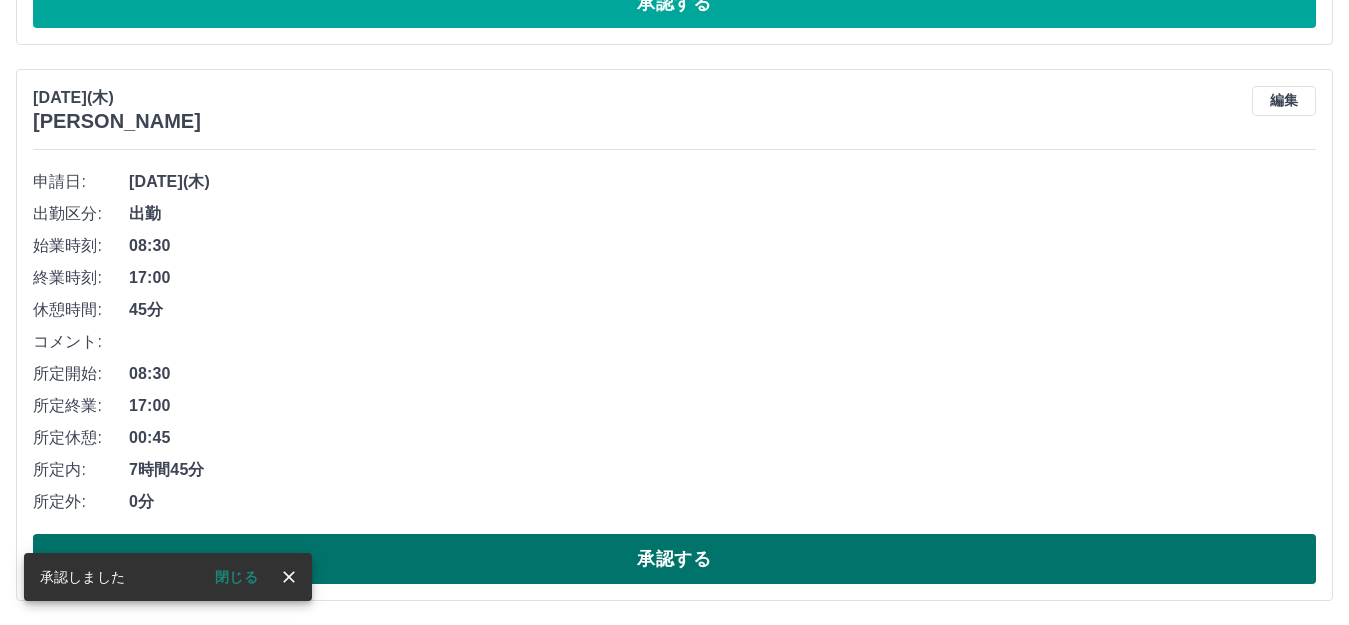 click on "承認する" at bounding box center [674, 559] 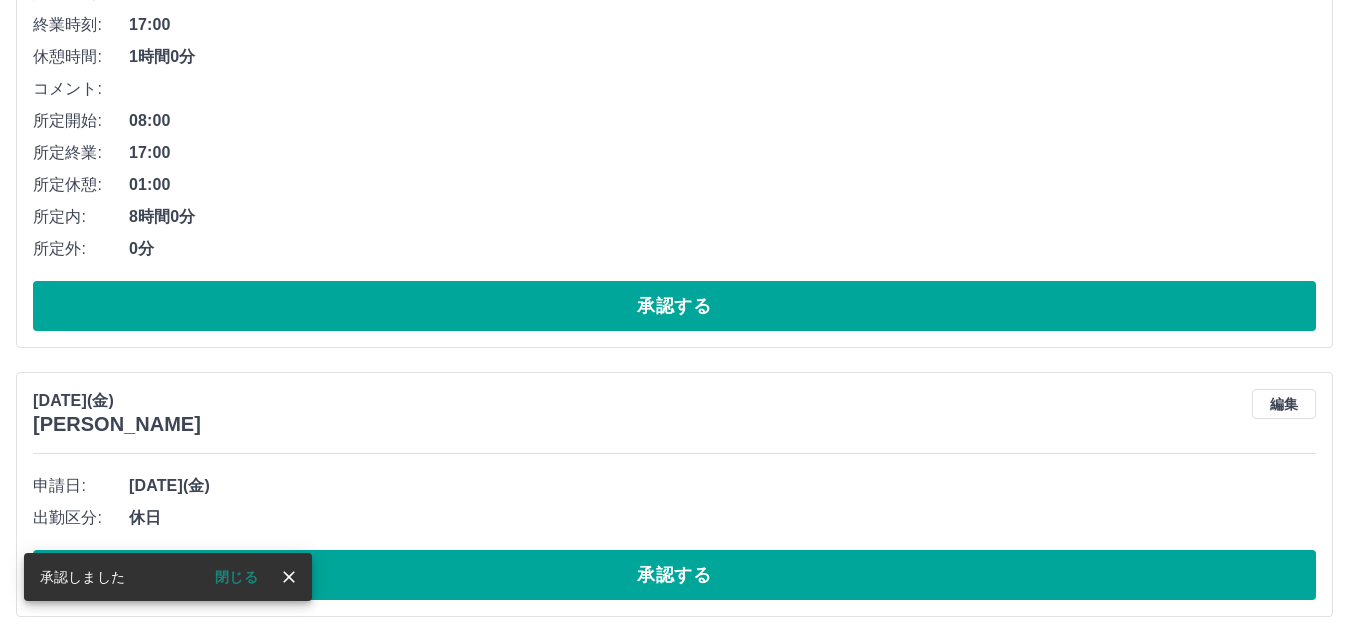scroll, scrollTop: 994, scrollLeft: 0, axis: vertical 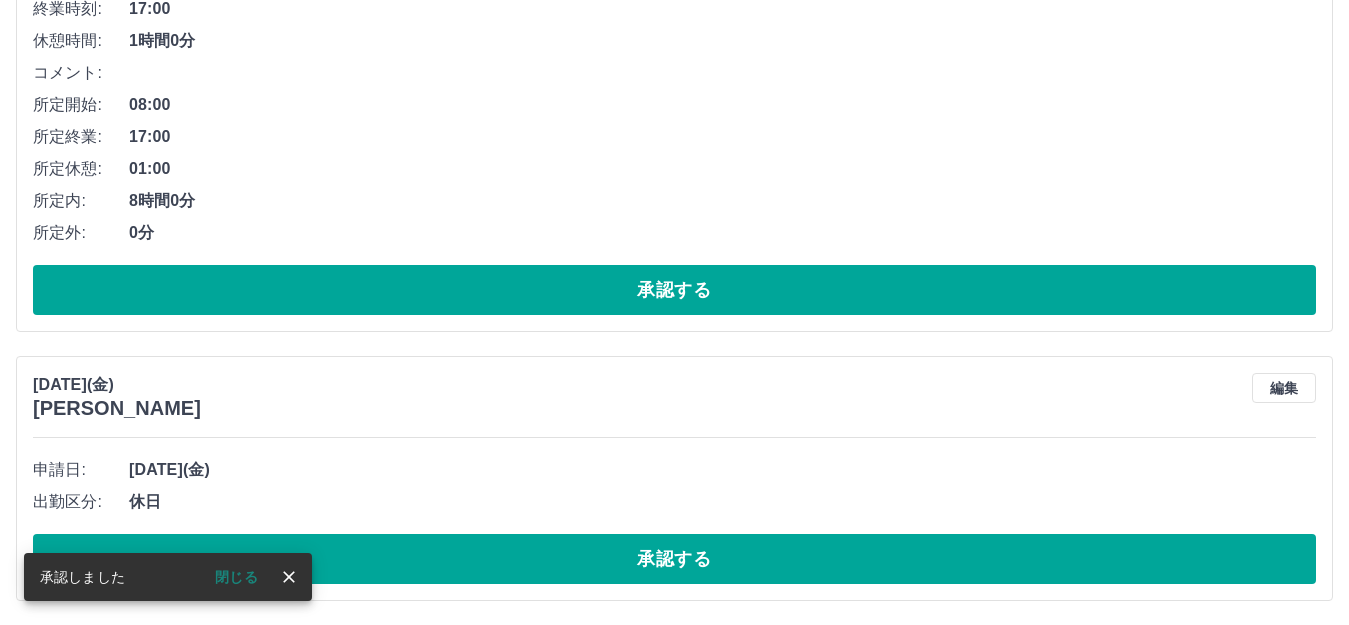 click on "[DATE](金) [PERSON_NAME] 編集 申請日: [DATE](金) 出勤区分: 休日 承認する" at bounding box center (674, 478) 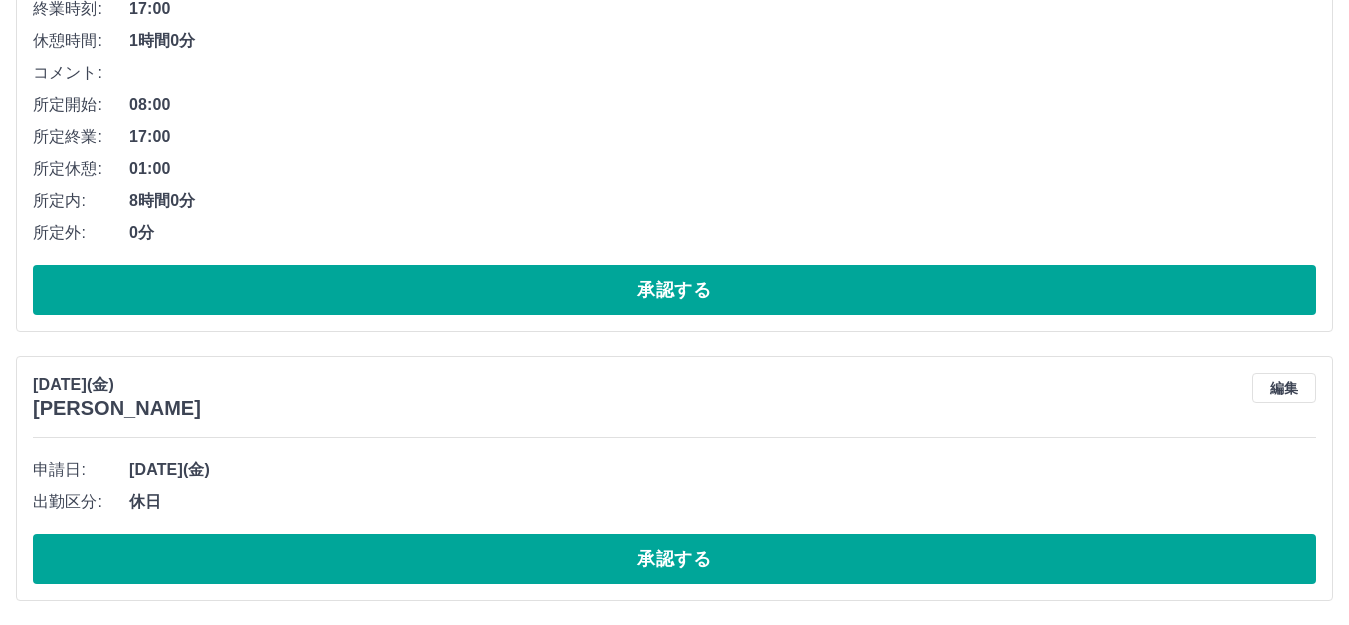 scroll, scrollTop: 0, scrollLeft: 0, axis: both 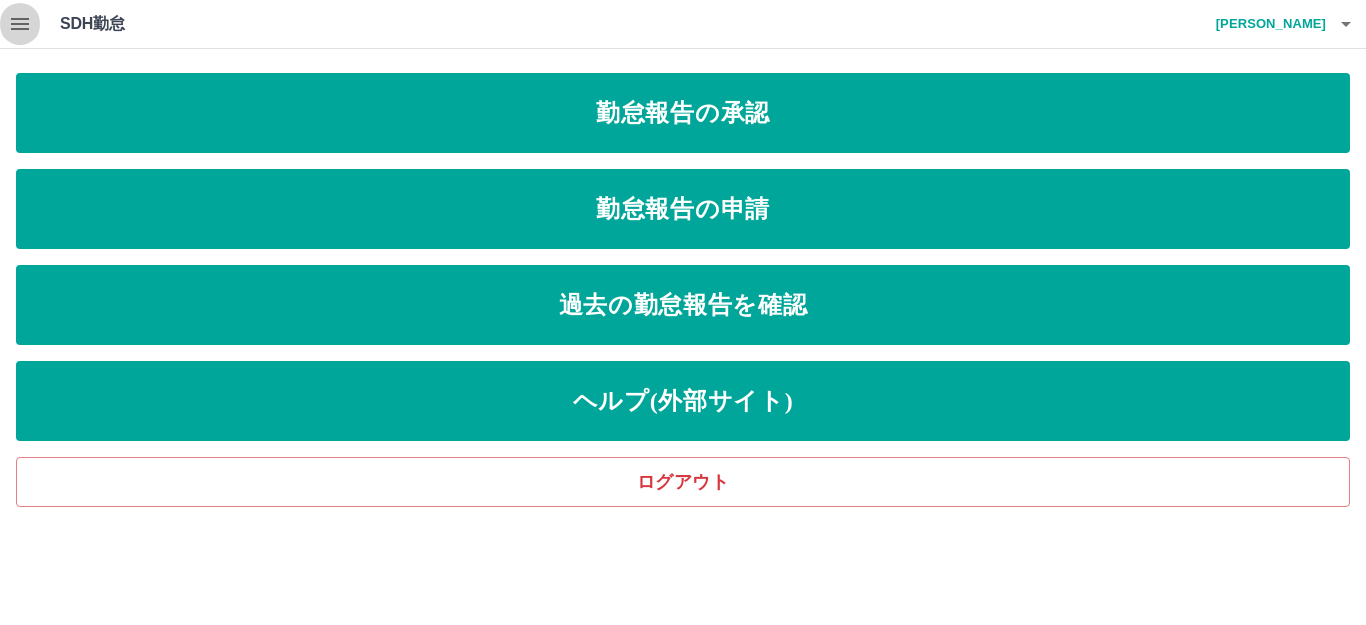 click 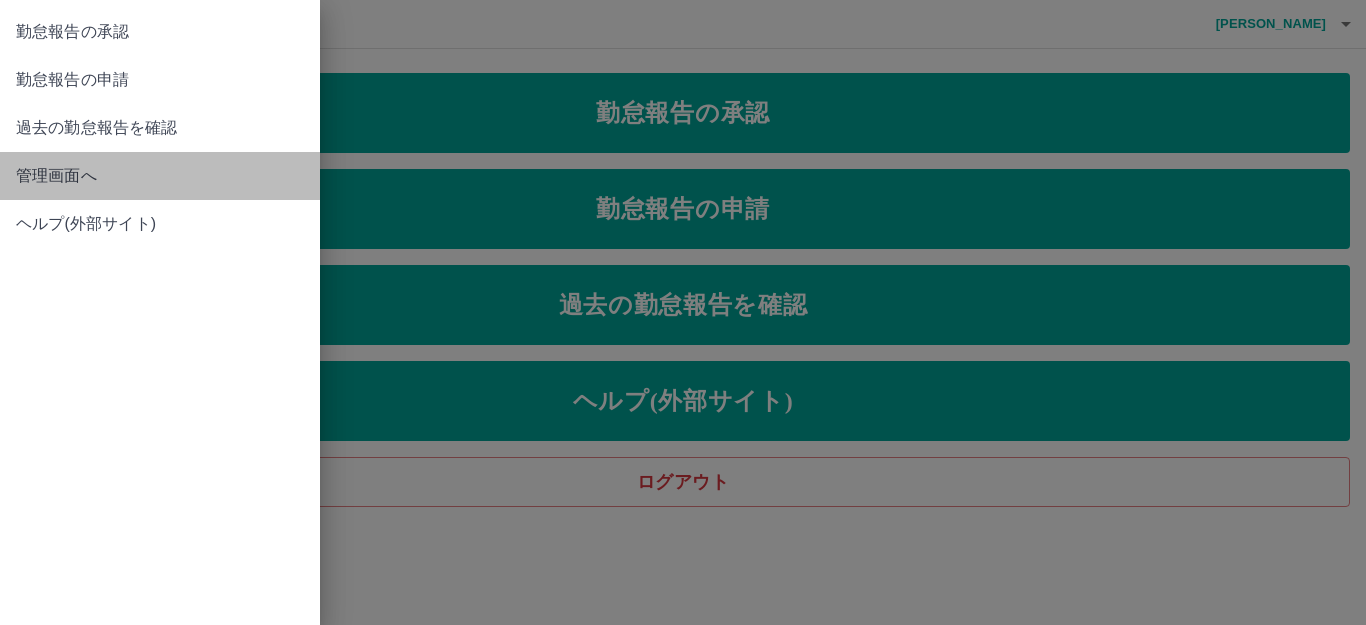 click on "管理画面へ" at bounding box center [160, 176] 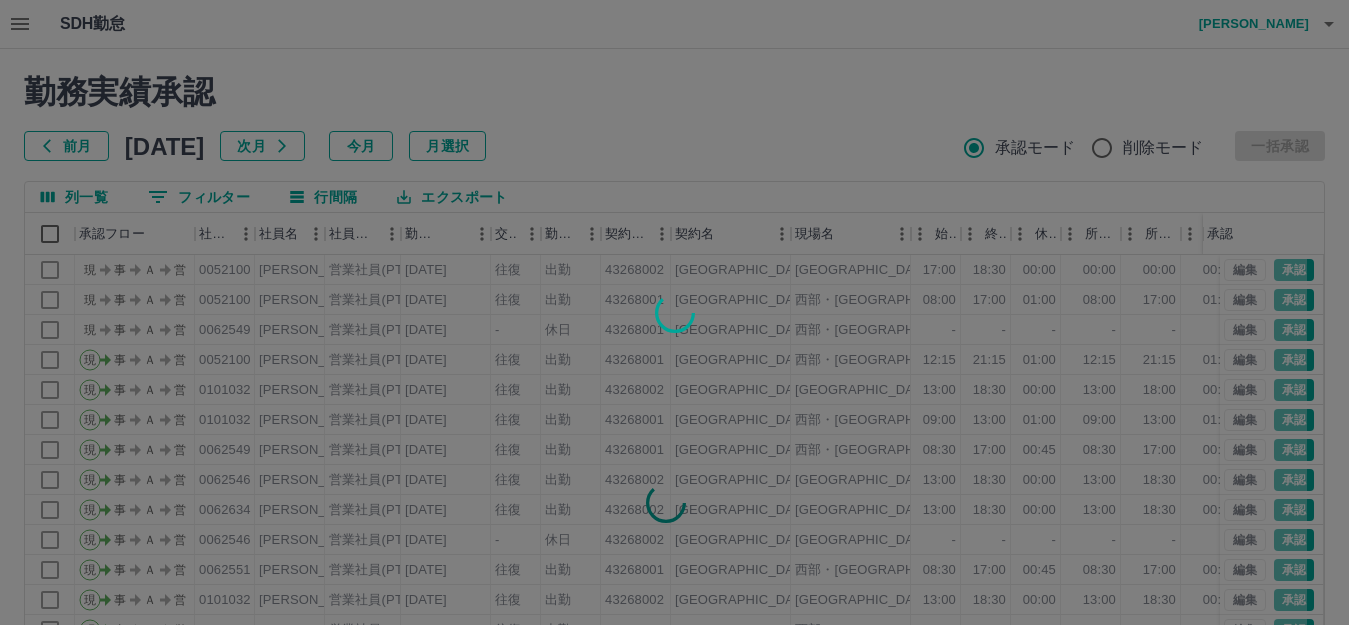 click at bounding box center (674, 312) 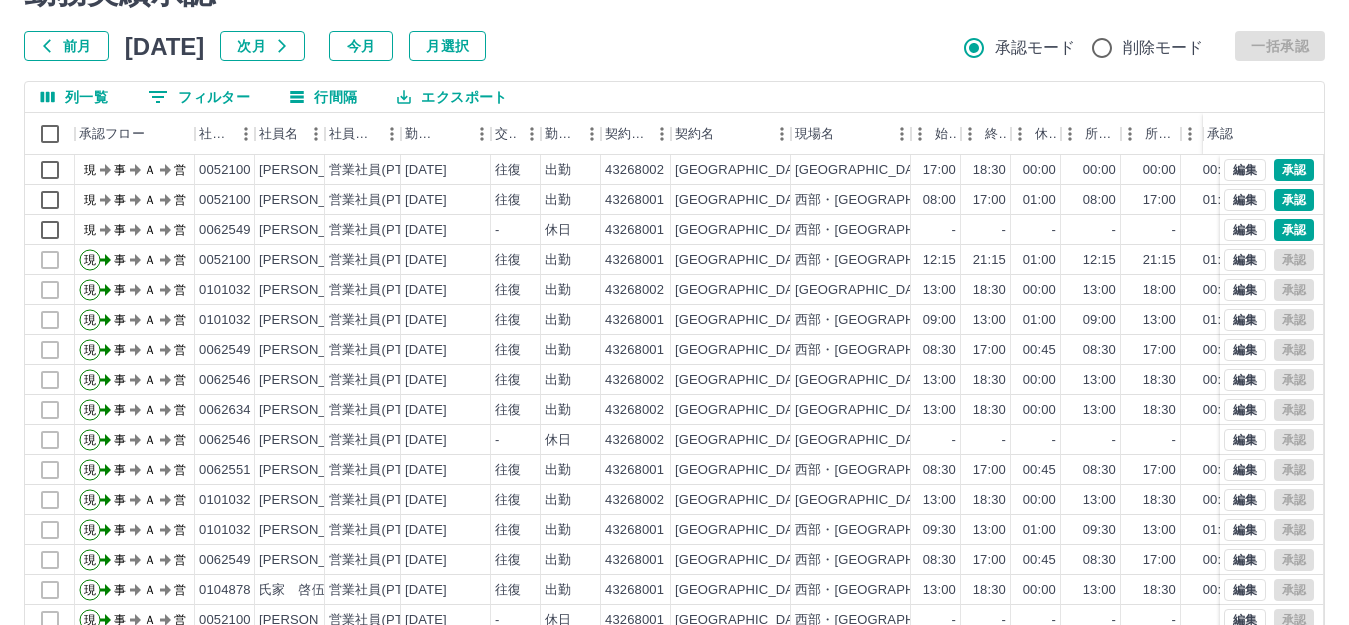 scroll, scrollTop: 0, scrollLeft: 0, axis: both 